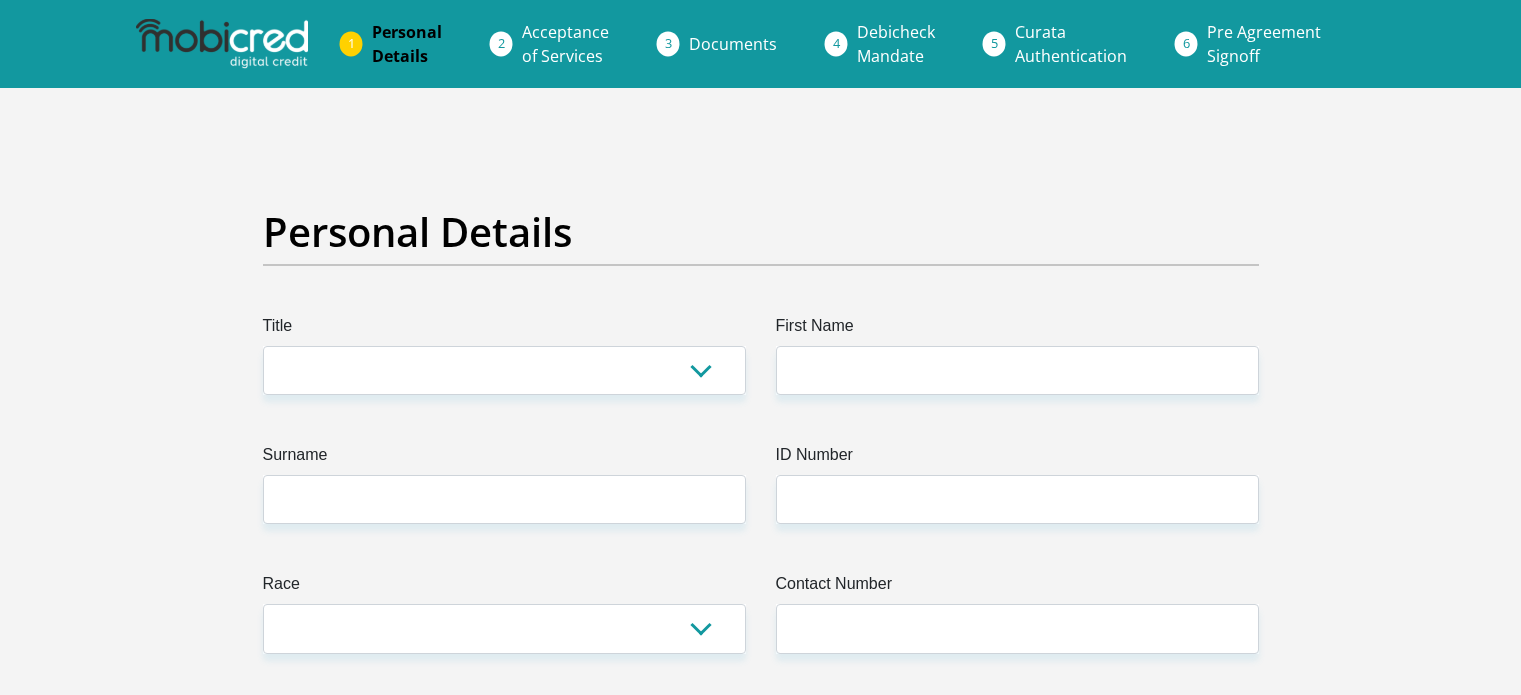 scroll, scrollTop: 0, scrollLeft: 0, axis: both 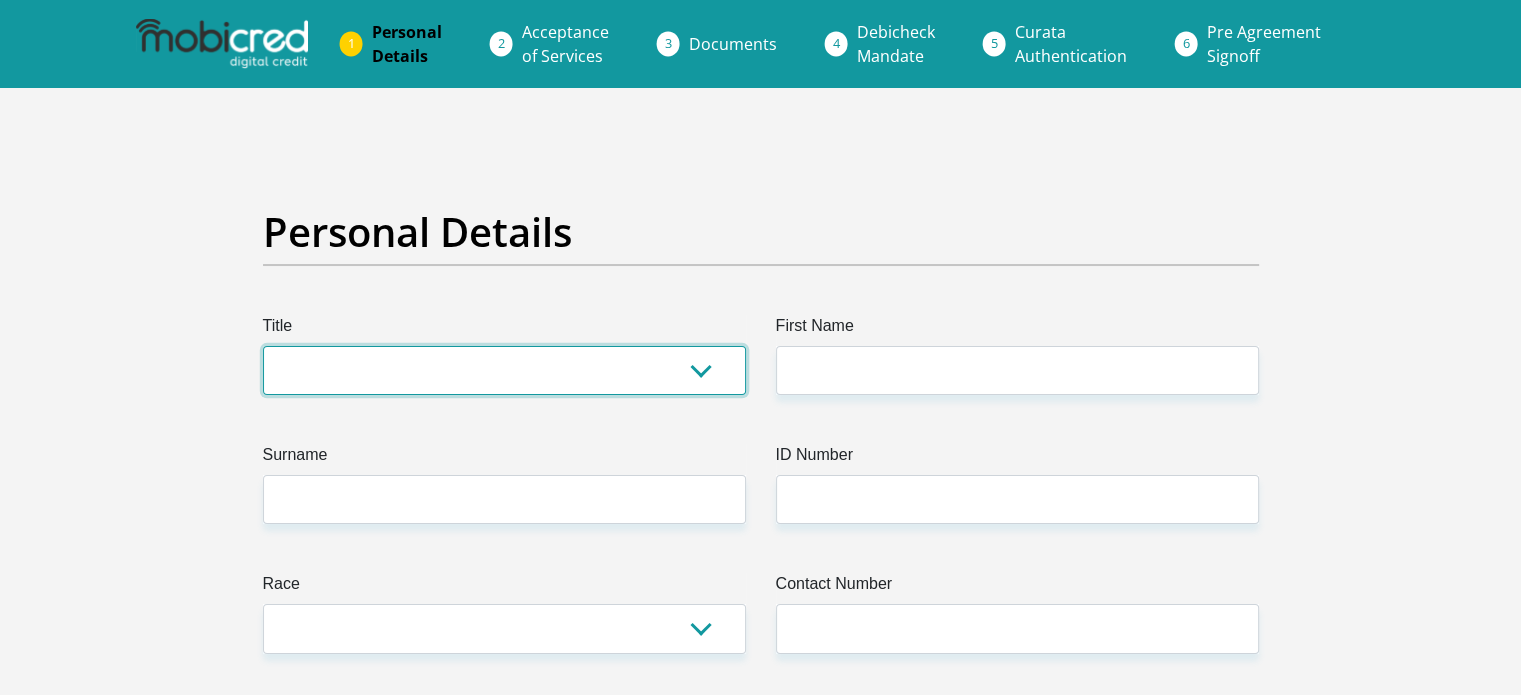 click on "Mr
Ms
Mrs
Dr
Other" at bounding box center [504, 370] 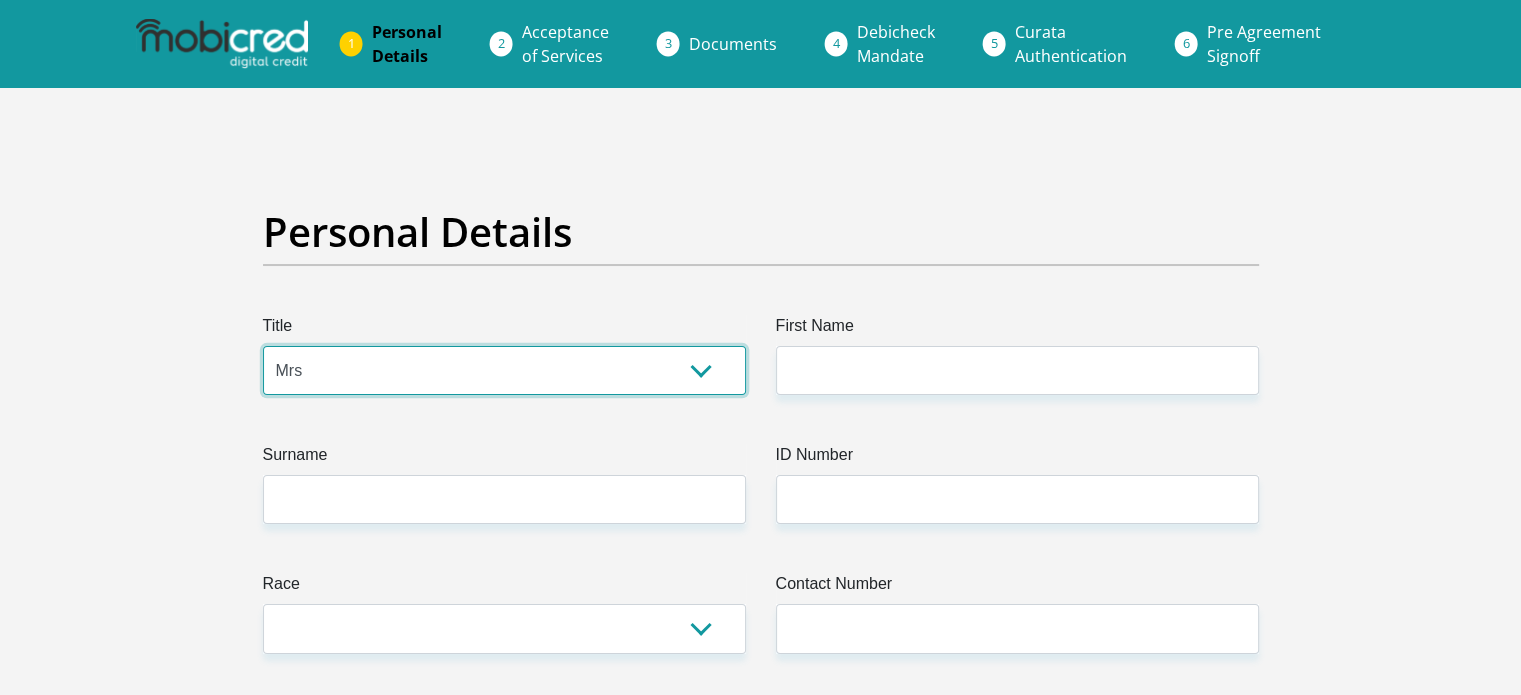 click on "Mr
Ms
Mrs
Dr
Other" at bounding box center [504, 370] 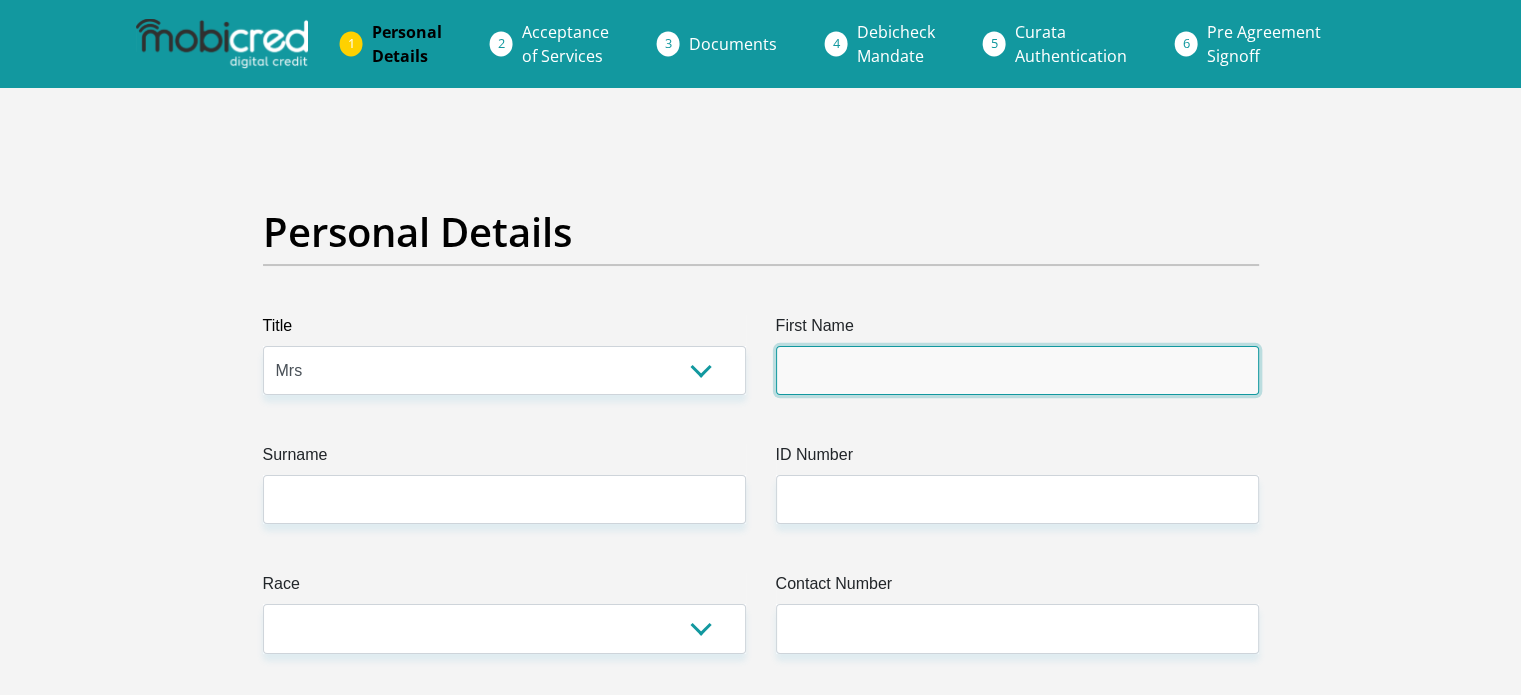 click on "First Name" at bounding box center (1017, 370) 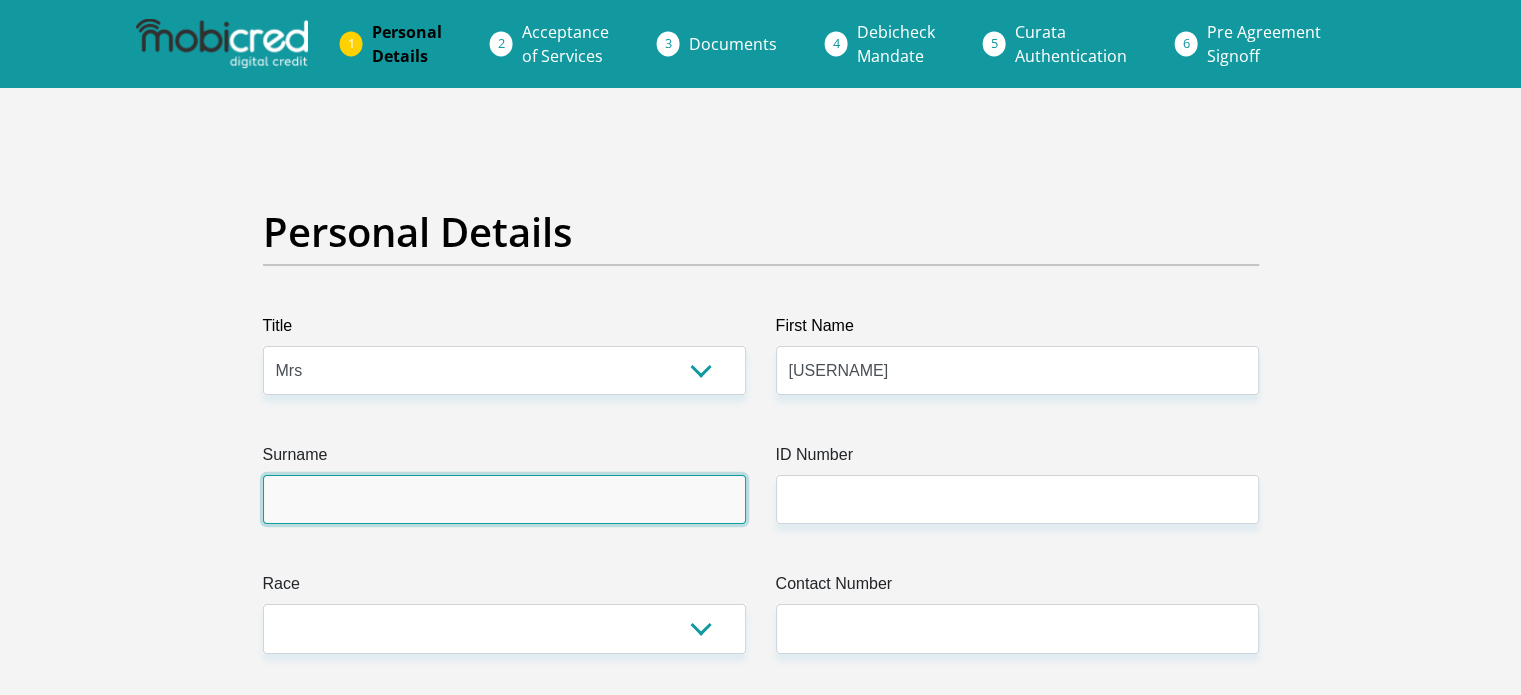 click on "Surname" at bounding box center (504, 499) 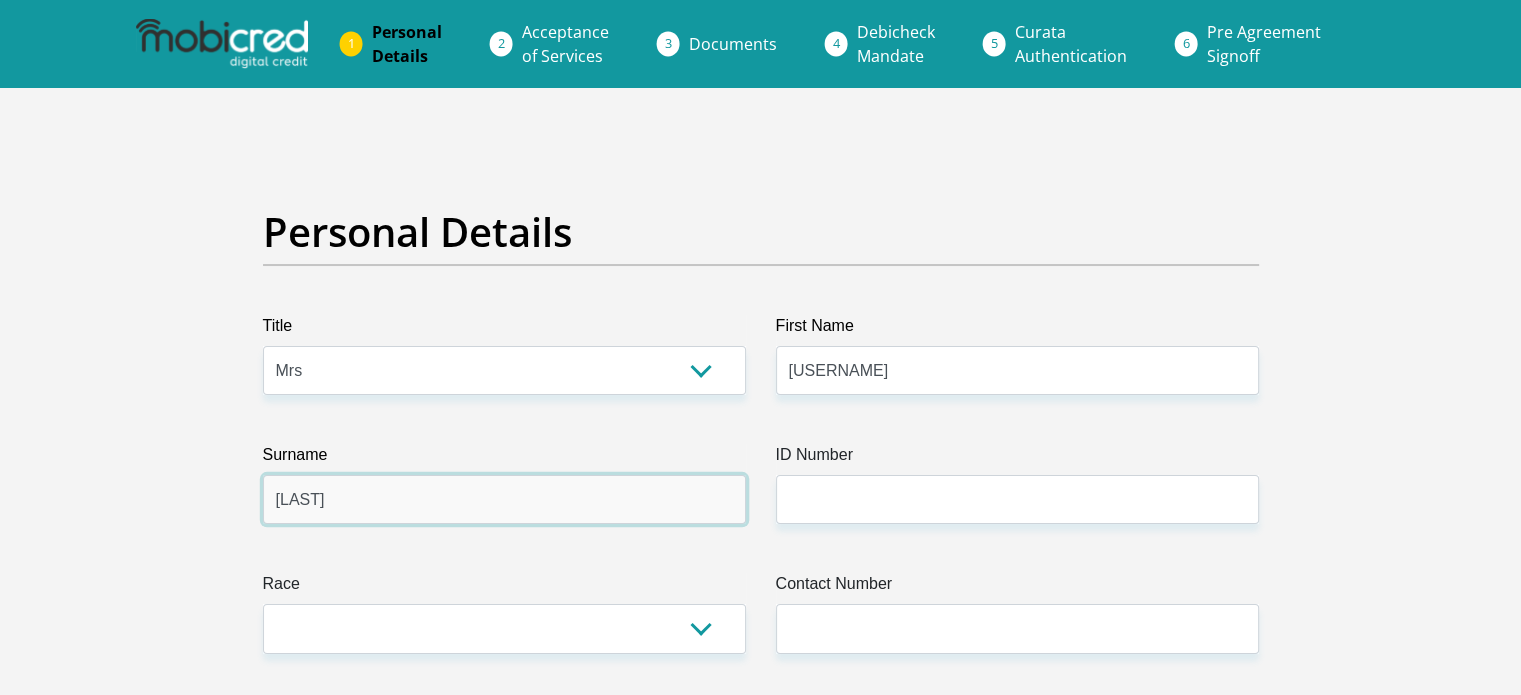 type on "[LAST]" 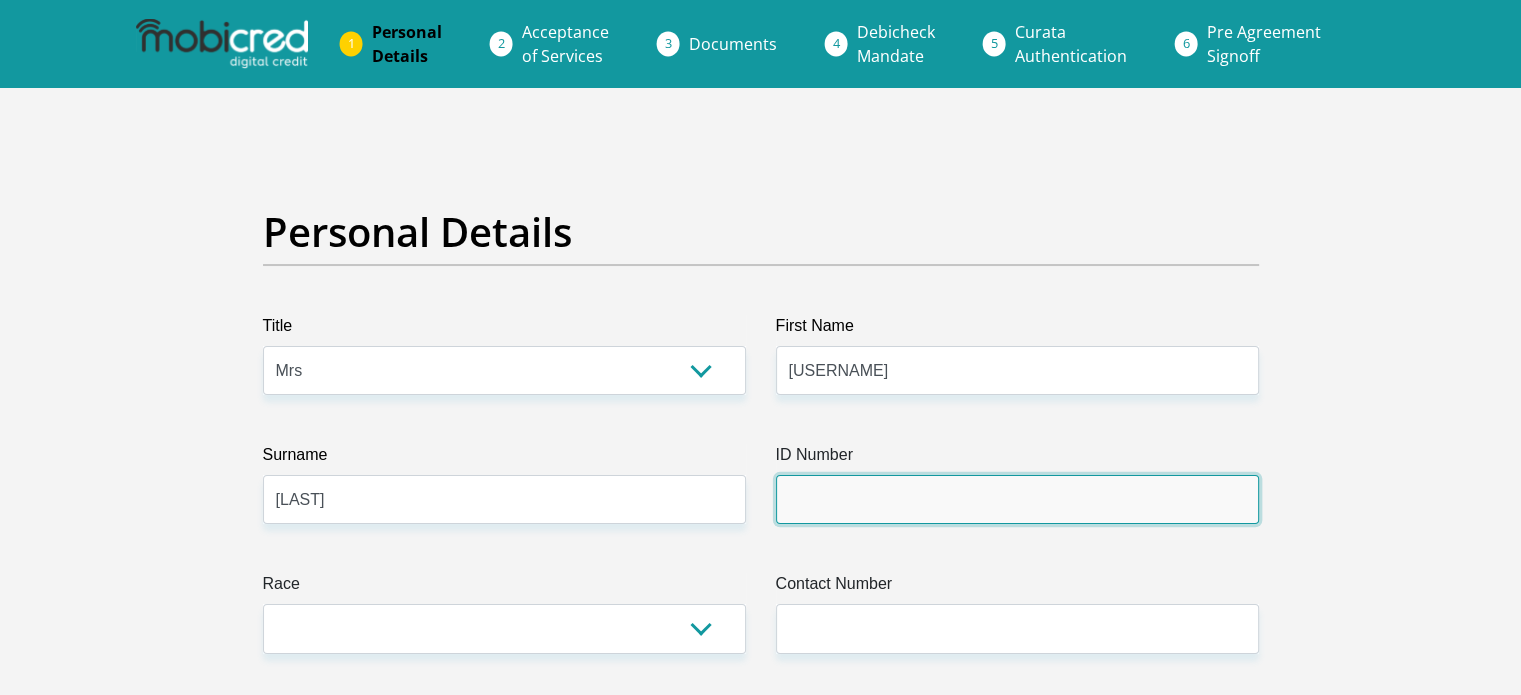 click on "ID Number" at bounding box center (1017, 499) 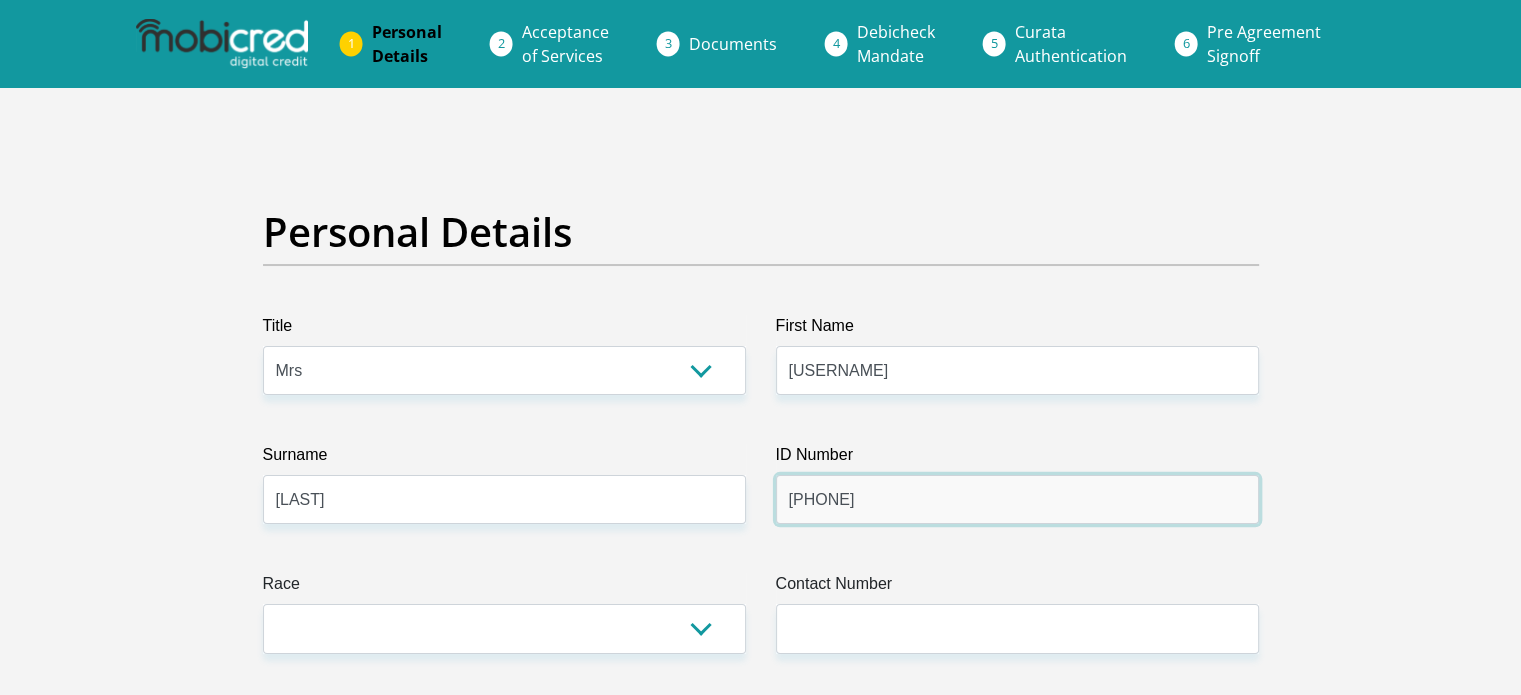 type on "[PHONE]" 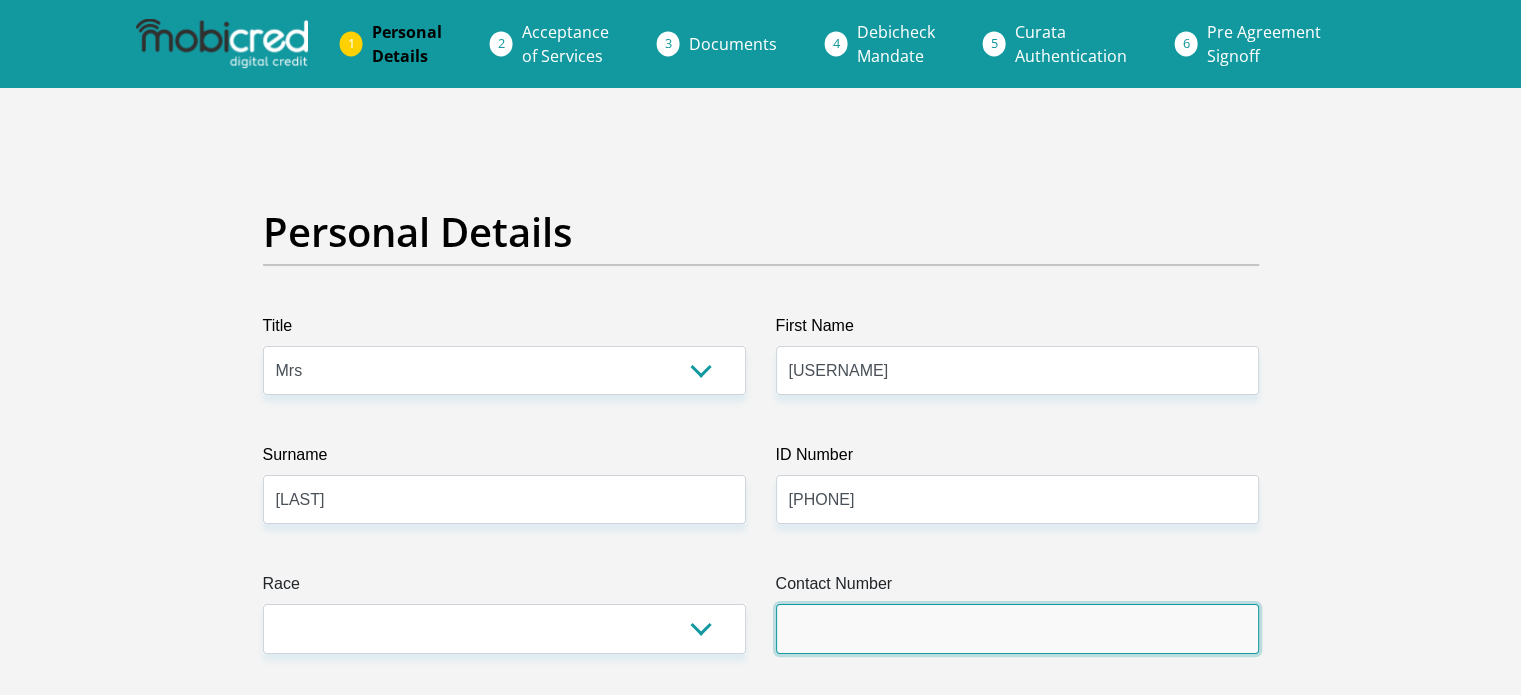 click on "Contact Number" at bounding box center [1017, 628] 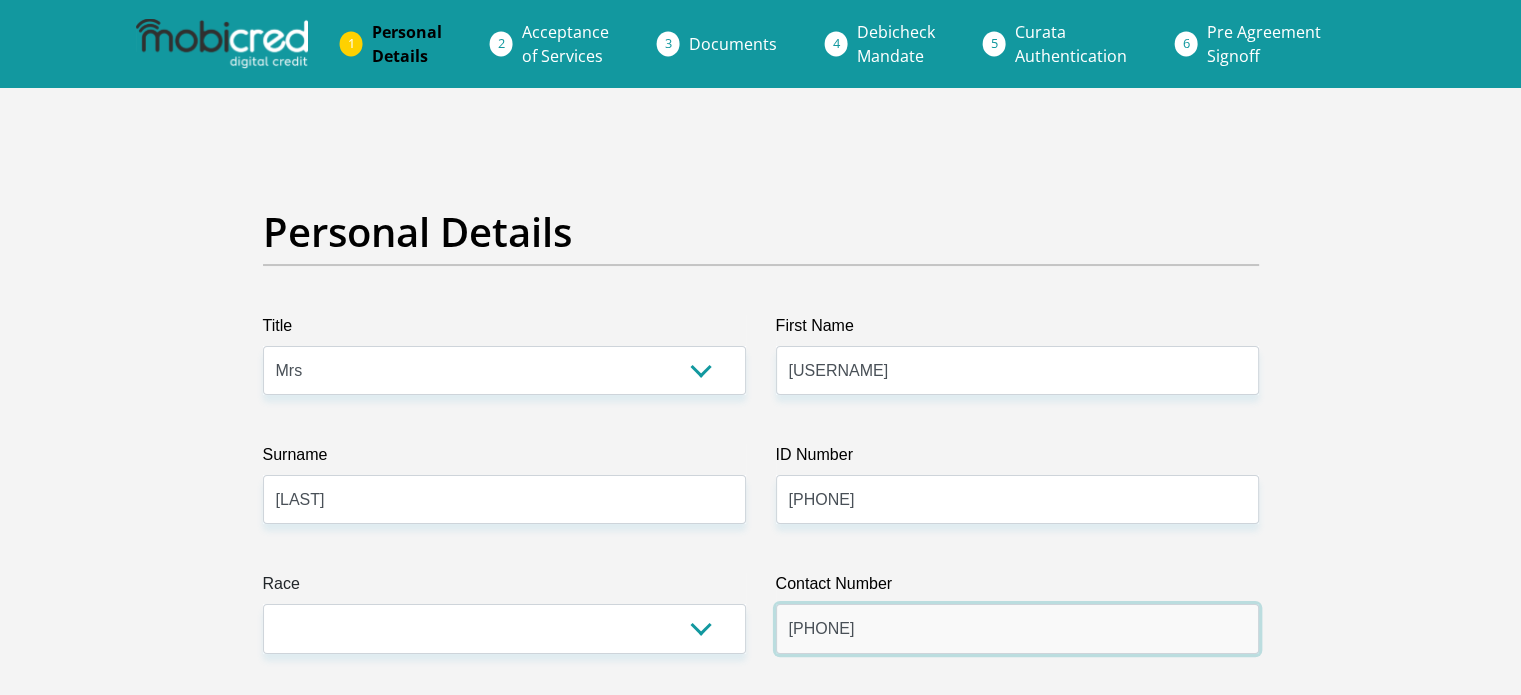 type on "[PHONE]" 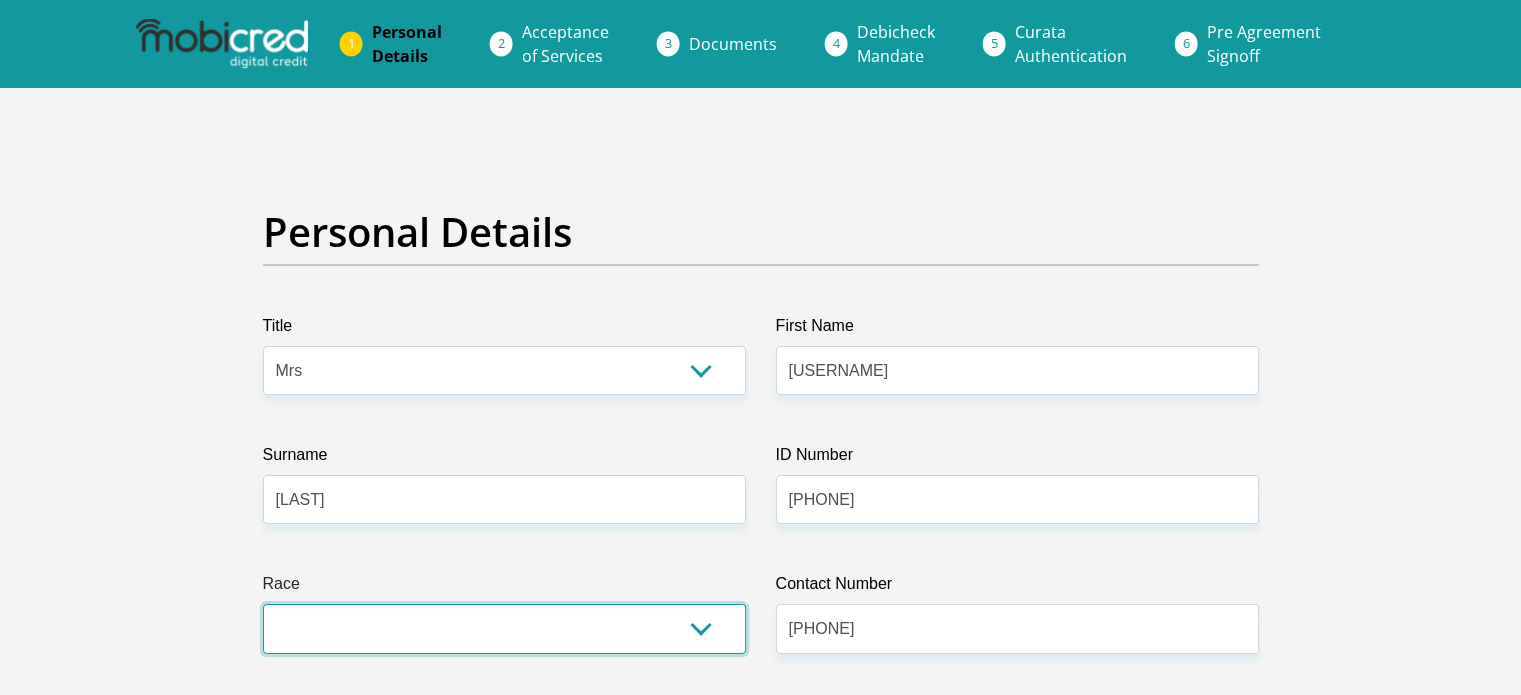click on "Black
Coloured
Indian
White
Other" at bounding box center [504, 628] 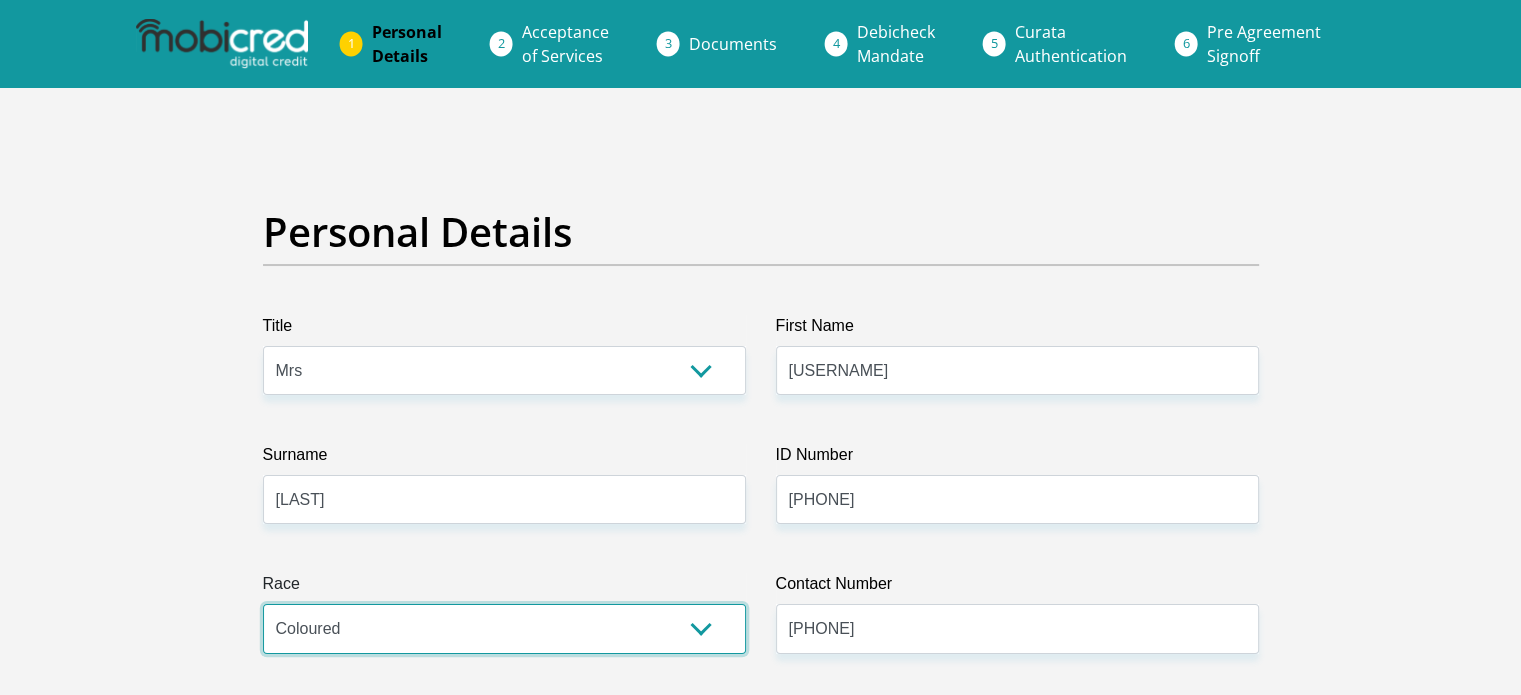 click on "Black
Coloured
Indian
White
Other" at bounding box center (504, 628) 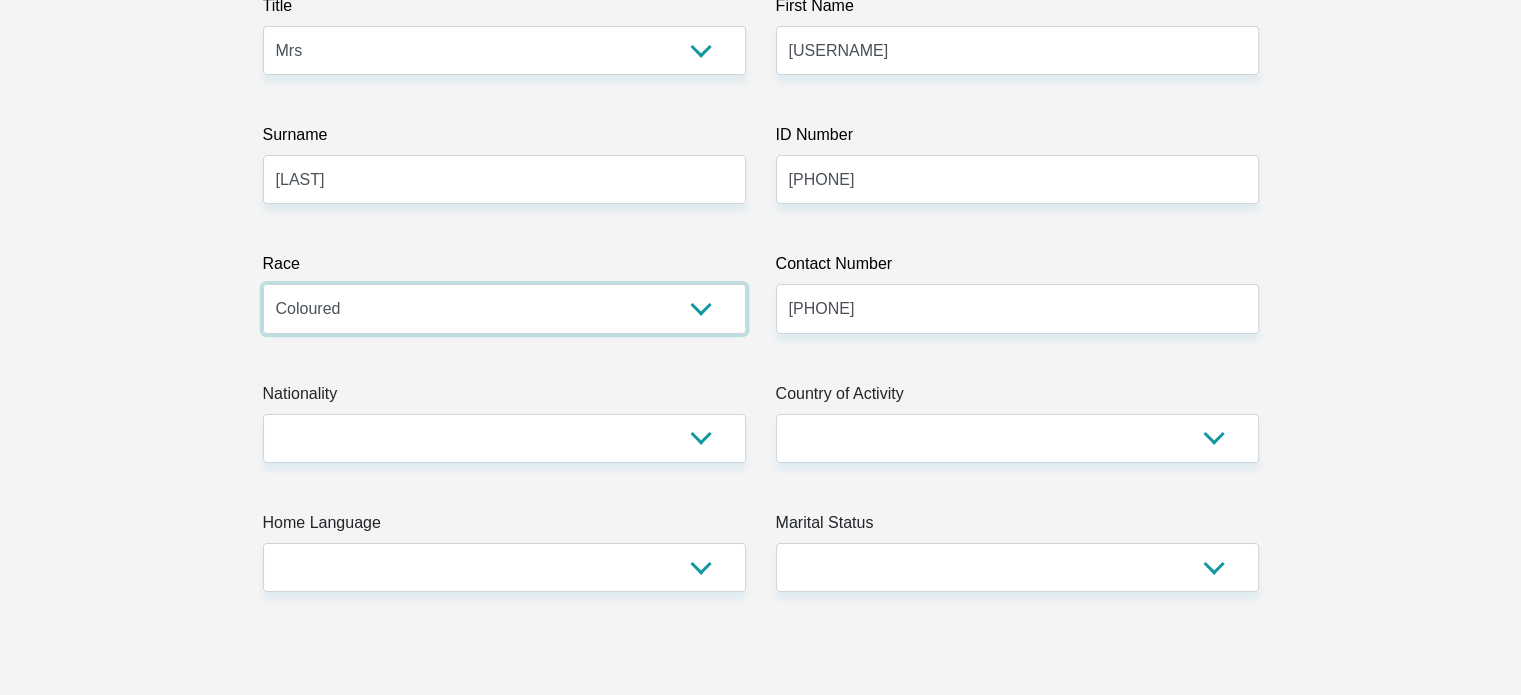 scroll, scrollTop: 426, scrollLeft: 0, axis: vertical 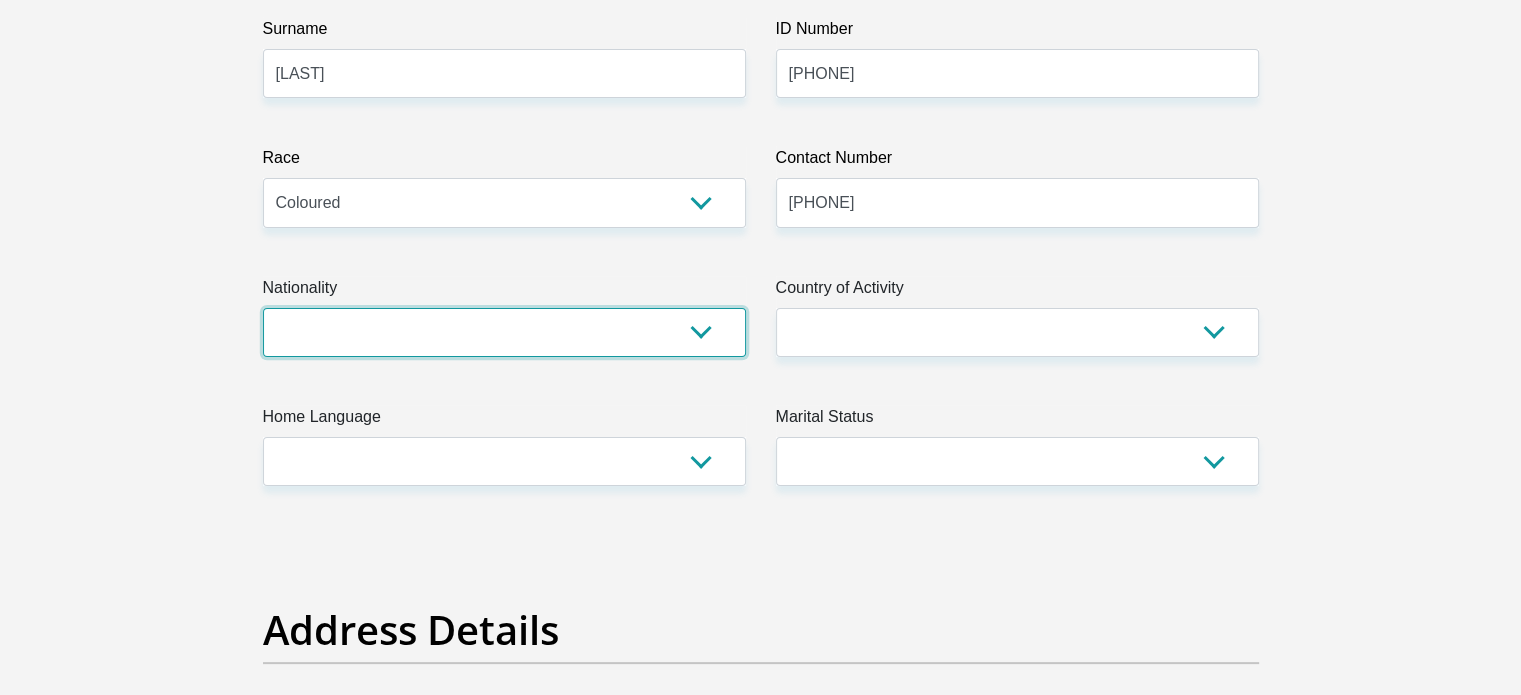 click on "South Africa
Afghanistan
Aland Islands
Albania
Algeria
America Samoa
American Virgin Islands
Andorra
Angola
Anguilla
Antarctica
Antigua and Barbuda
Argentina
Armenia
Aruba
Ascension Island
Australia
Austria
Azerbaijan
Bahamas
Bahrain
Bangladesh
Barbados
Chad" at bounding box center (504, 332) 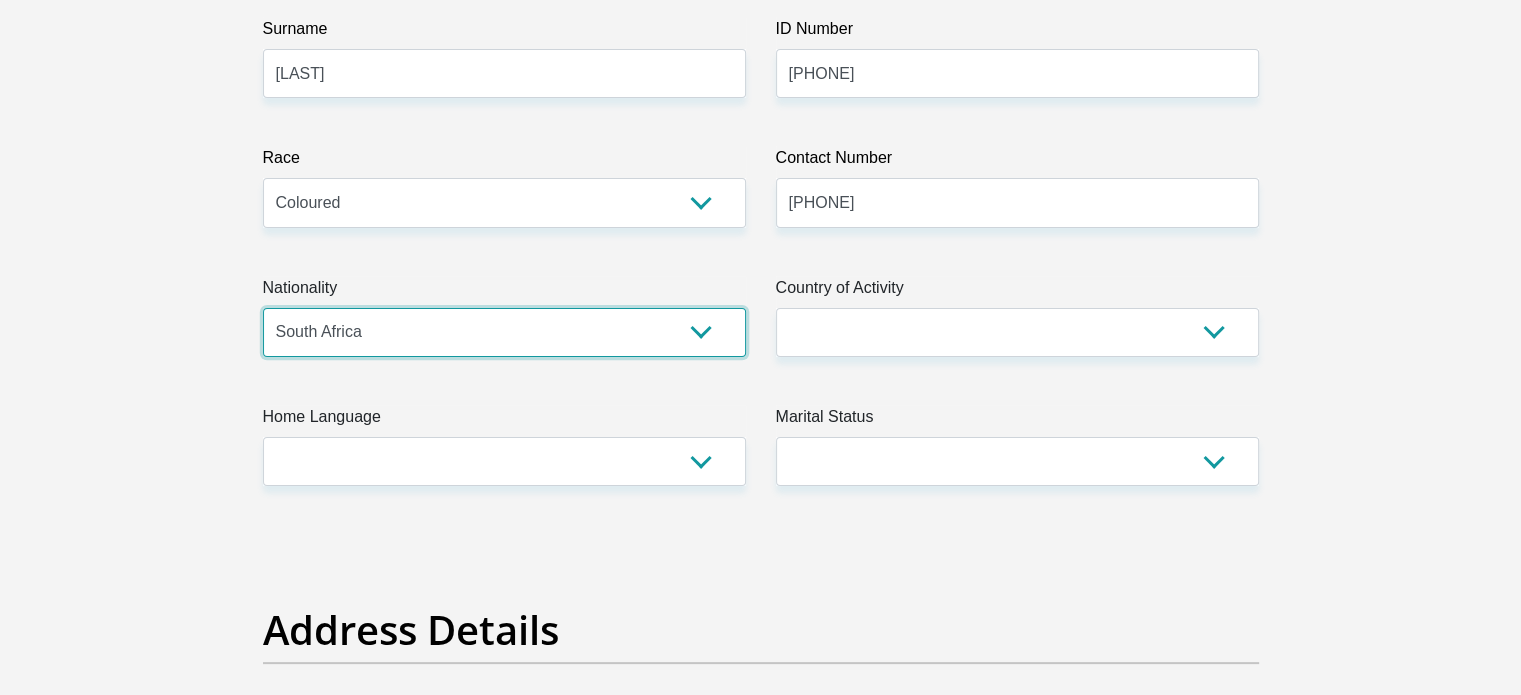 click on "South Africa
Afghanistan
Aland Islands
Albania
Algeria
America Samoa
American Virgin Islands
Andorra
Angola
Anguilla
Antarctica
Antigua and Barbuda
Argentina
Armenia
Aruba
Ascension Island
Australia
Austria
Azerbaijan
Bahamas
Bahrain
Bangladesh
Barbados
Chad" at bounding box center (504, 332) 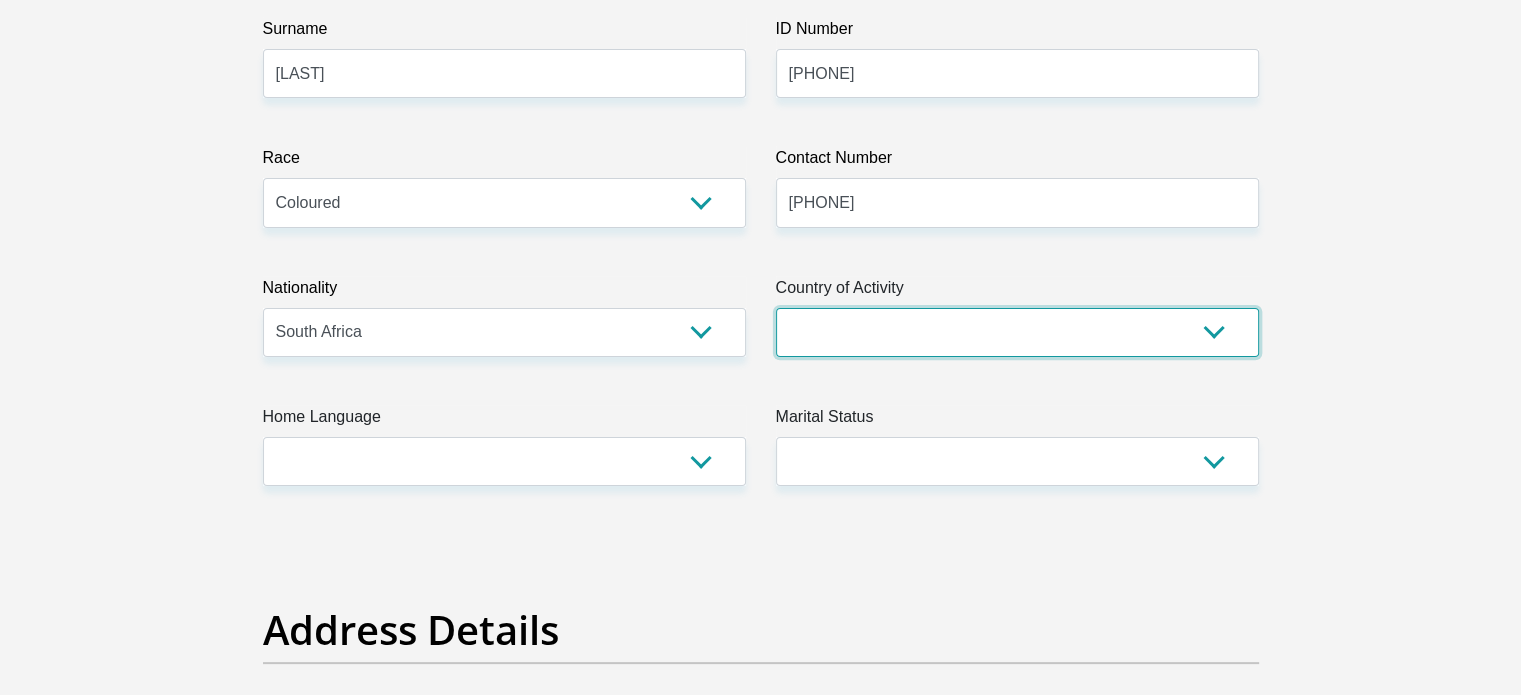 click on "South Africa
Afghanistan
Aland Islands
Albania
Algeria
America Samoa
American Virgin Islands
Andorra
Angola
Anguilla
Antarctica
Antigua and Barbuda
Argentina
Armenia
Aruba
Ascension Island
Australia
Austria
Azerbaijan
Chad" at bounding box center [1017, 332] 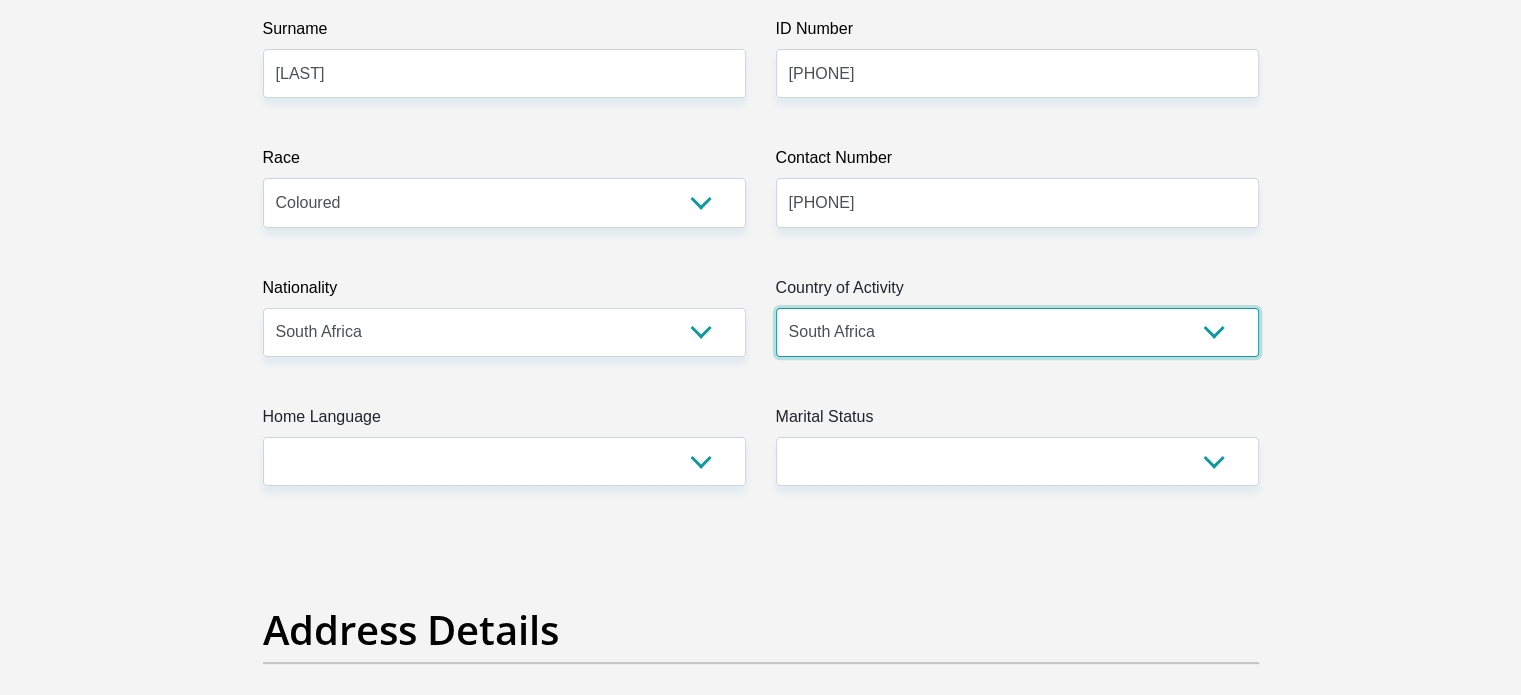 click on "South Africa
Afghanistan
Aland Islands
Albania
Algeria
America Samoa
American Virgin Islands
Andorra
Angola
Anguilla
Antarctica
Antigua and Barbuda
Argentina
Armenia
Aruba
Ascension Island
Australia
Austria
Azerbaijan
Chad" at bounding box center (1017, 332) 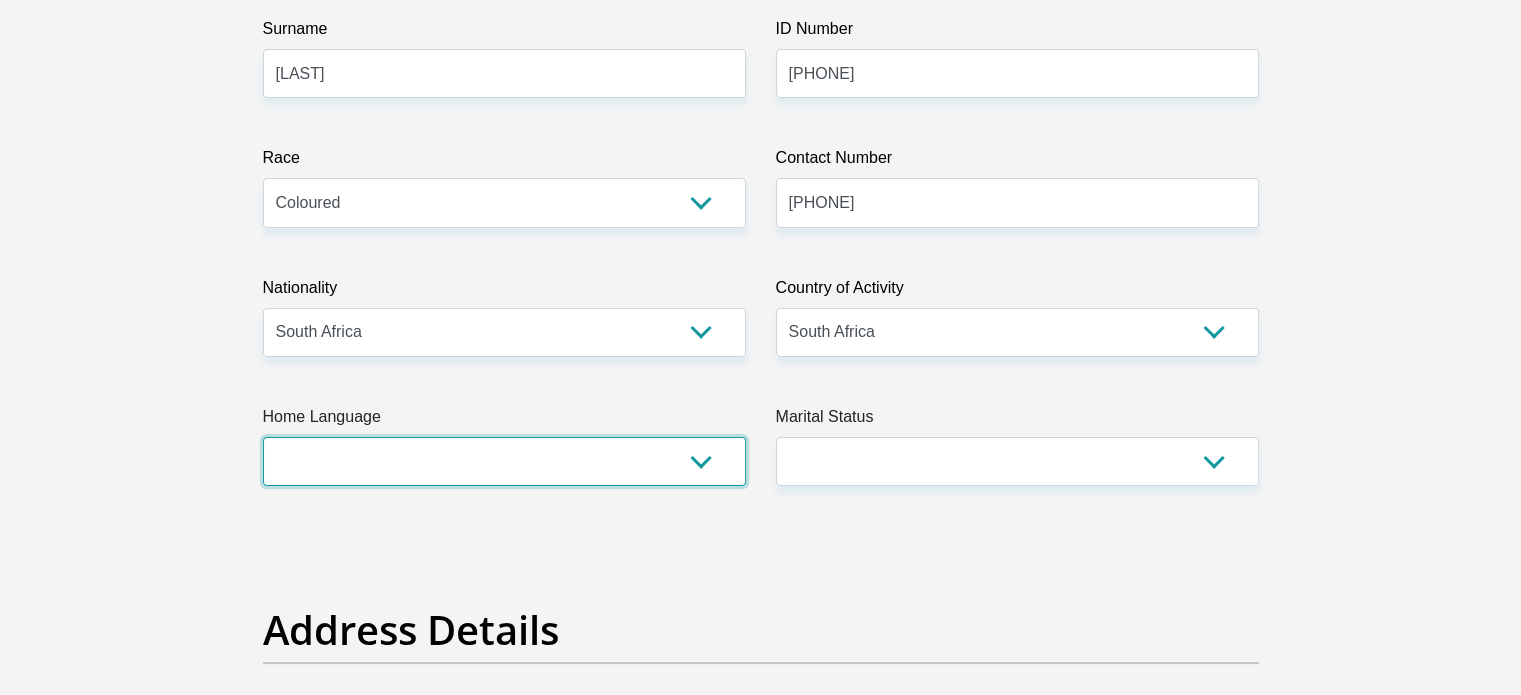 click on "Afrikaans
English
Sepedi
South Ndebele
Southern Sotho
Swati
Tsonga
Tswana
Venda
Xhosa
Zulu
Other" at bounding box center [504, 461] 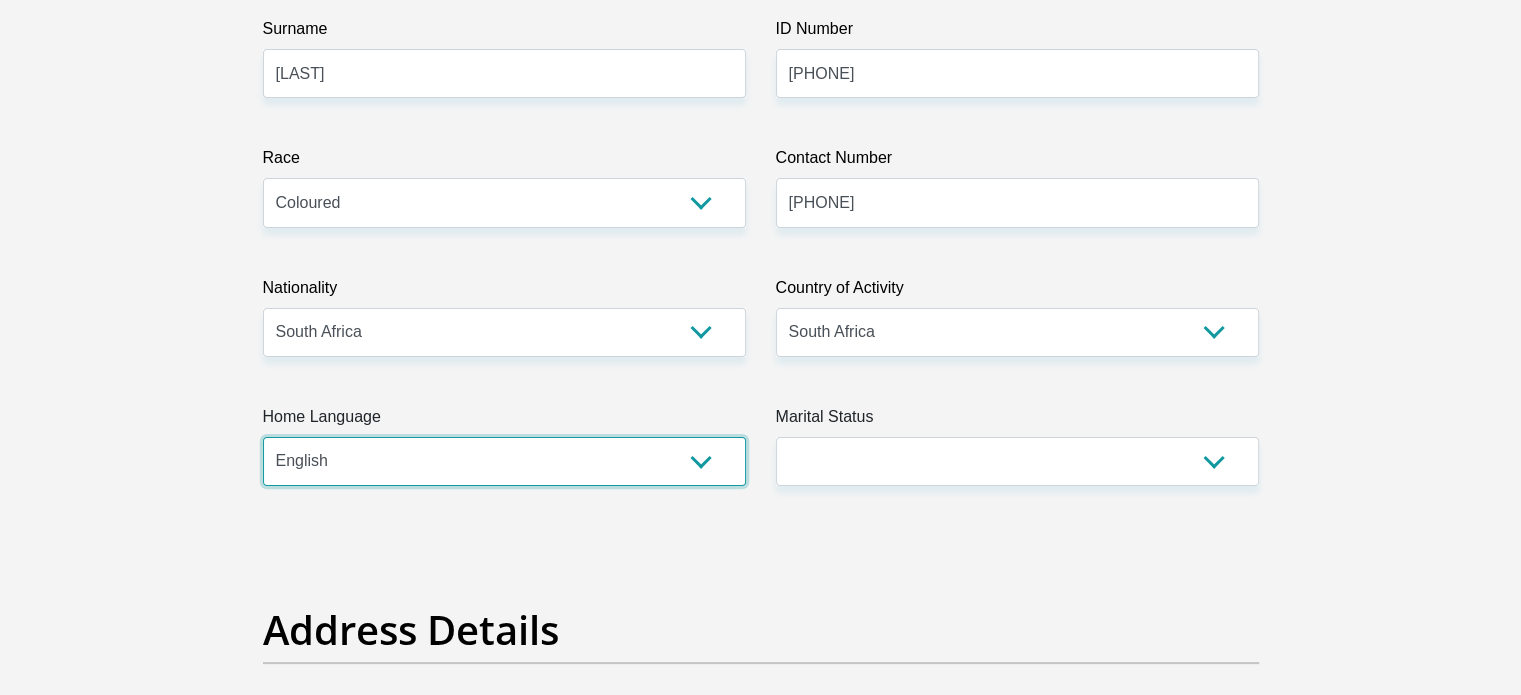 click on "Afrikaans
English
Sepedi
South Ndebele
Southern Sotho
Swati
Tsonga
Tswana
Venda
Xhosa
Zulu
Other" at bounding box center [504, 461] 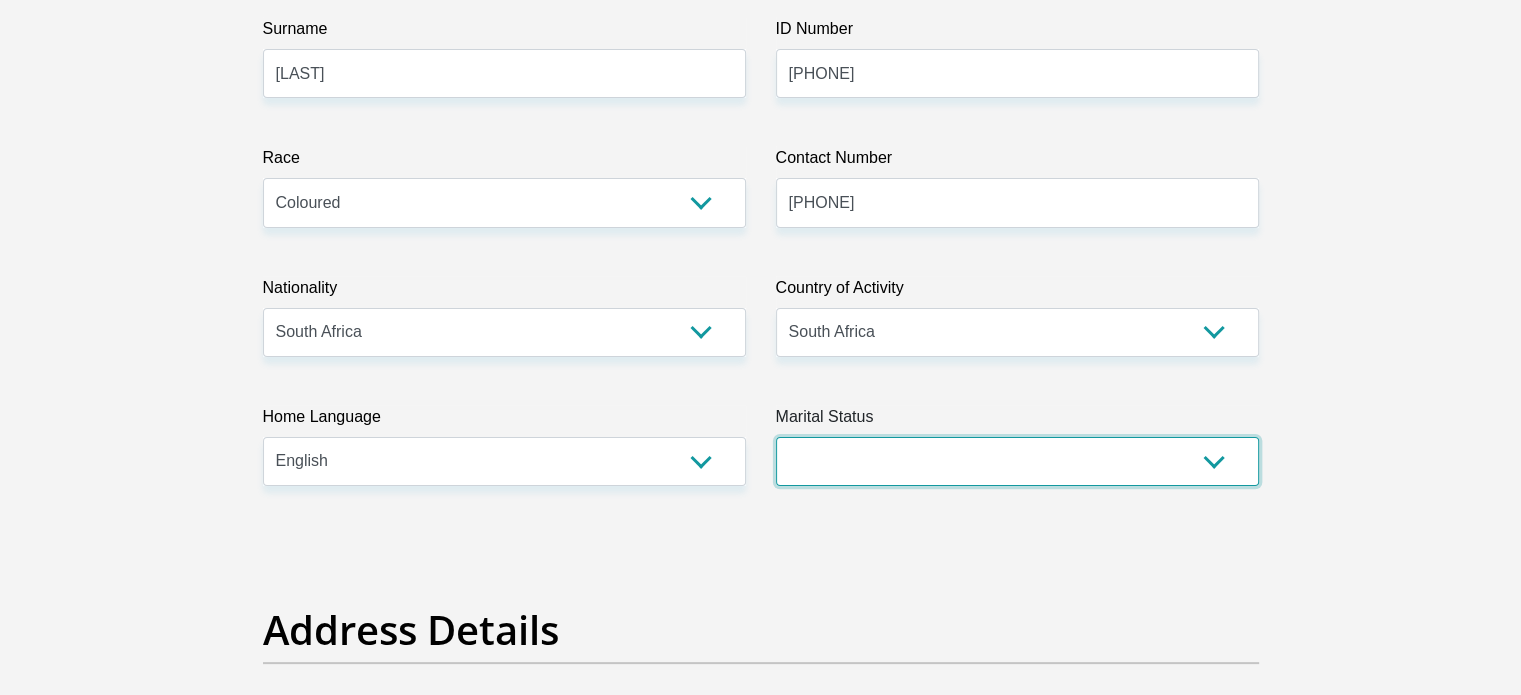 click on "Married ANC
Single
Divorced
Widowed
Married COP or Customary Law" at bounding box center (1017, 461) 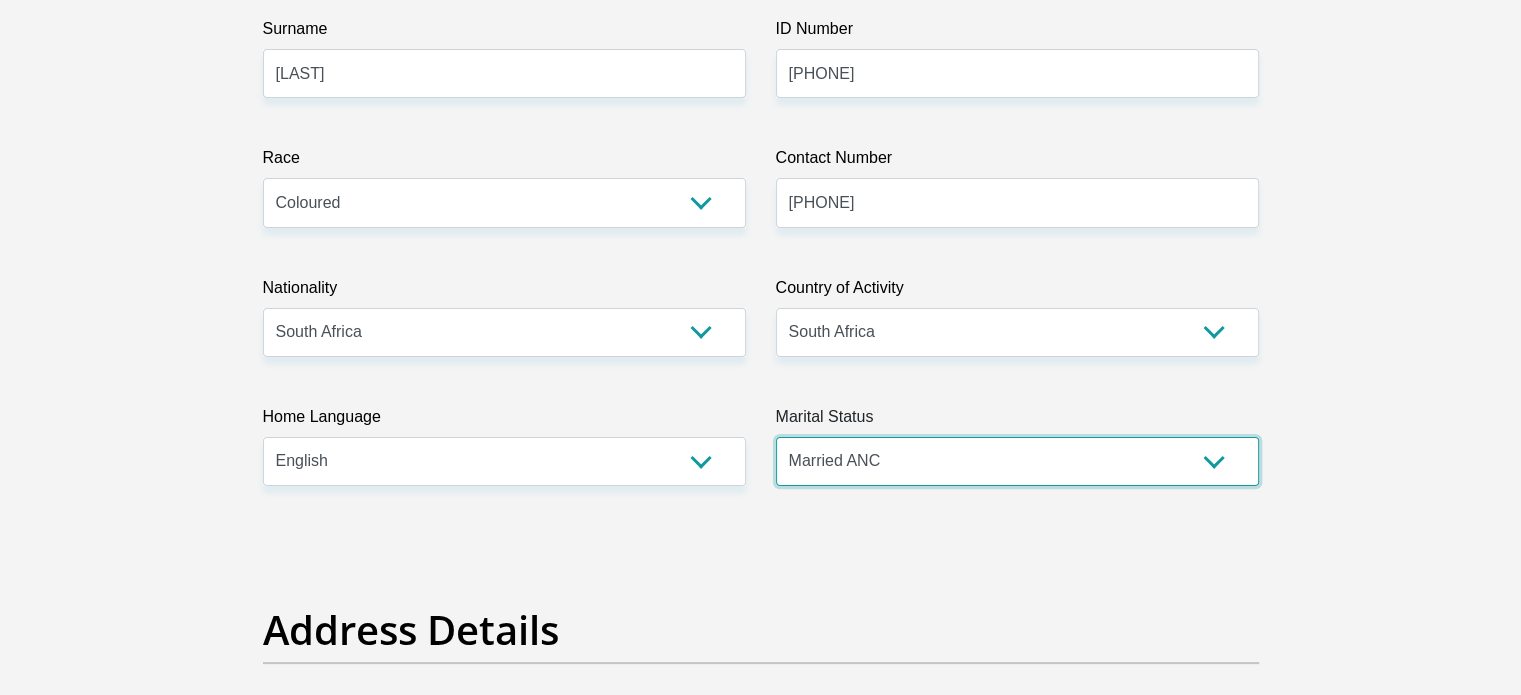 click on "Married ANC
Single
Divorced
Widowed
Married COP or Customary Law" at bounding box center [1017, 461] 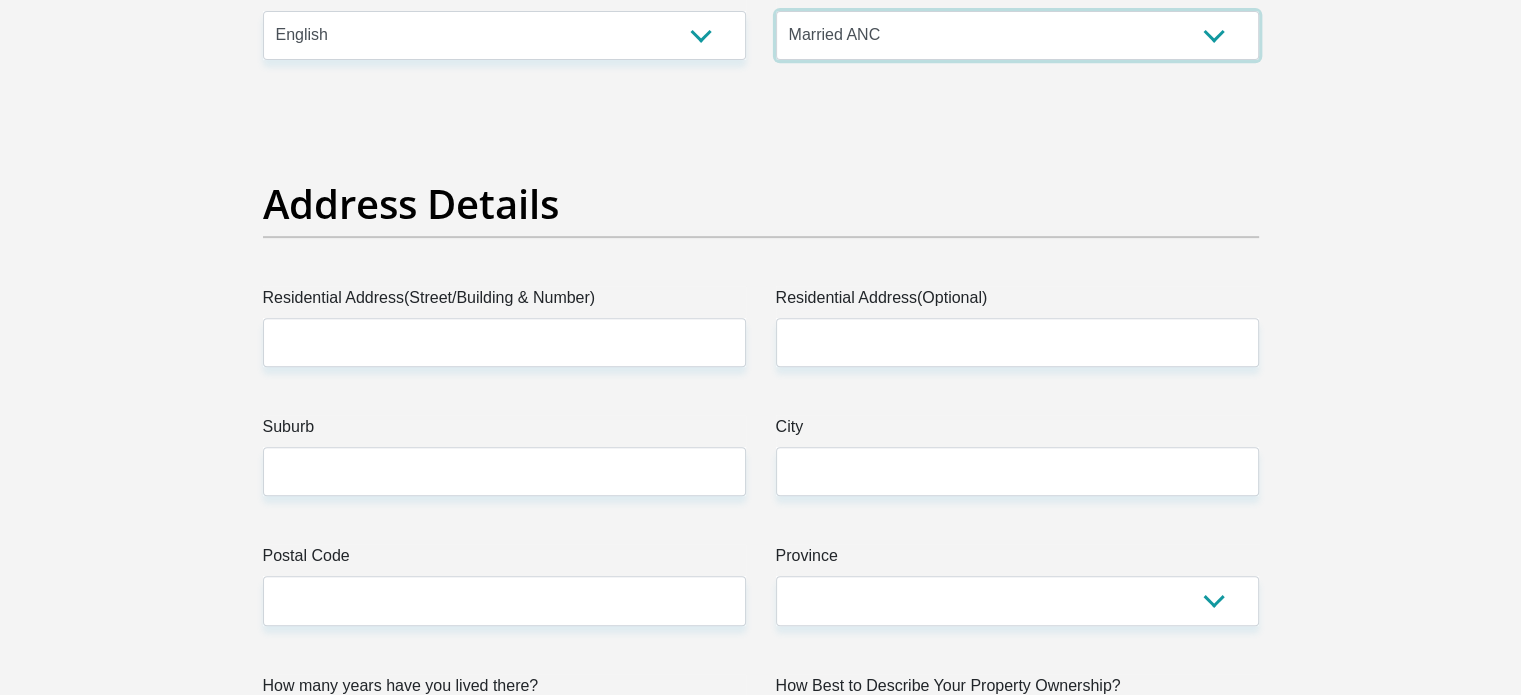 scroll, scrollTop: 812, scrollLeft: 0, axis: vertical 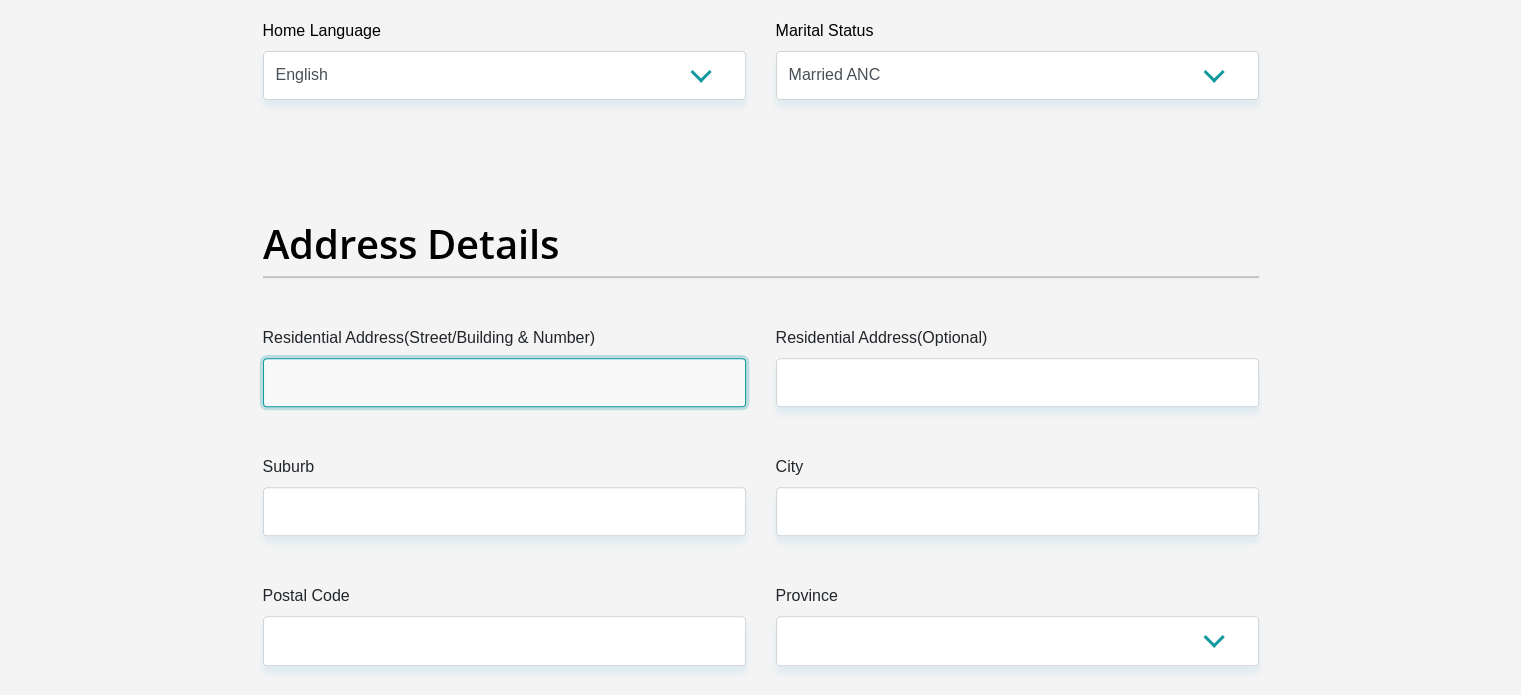 click on "Residential Address(Street/Building & Number)" at bounding box center [504, 382] 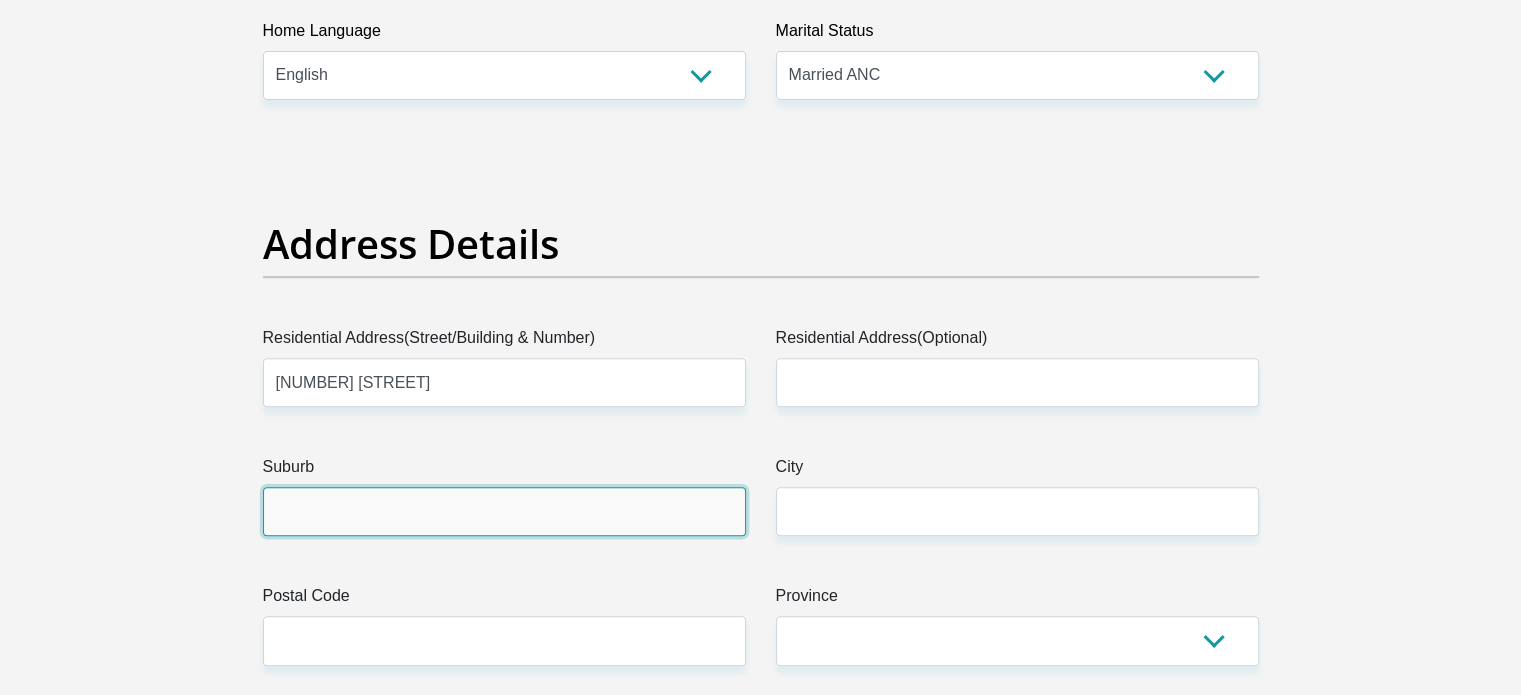 type on "[CITY]" 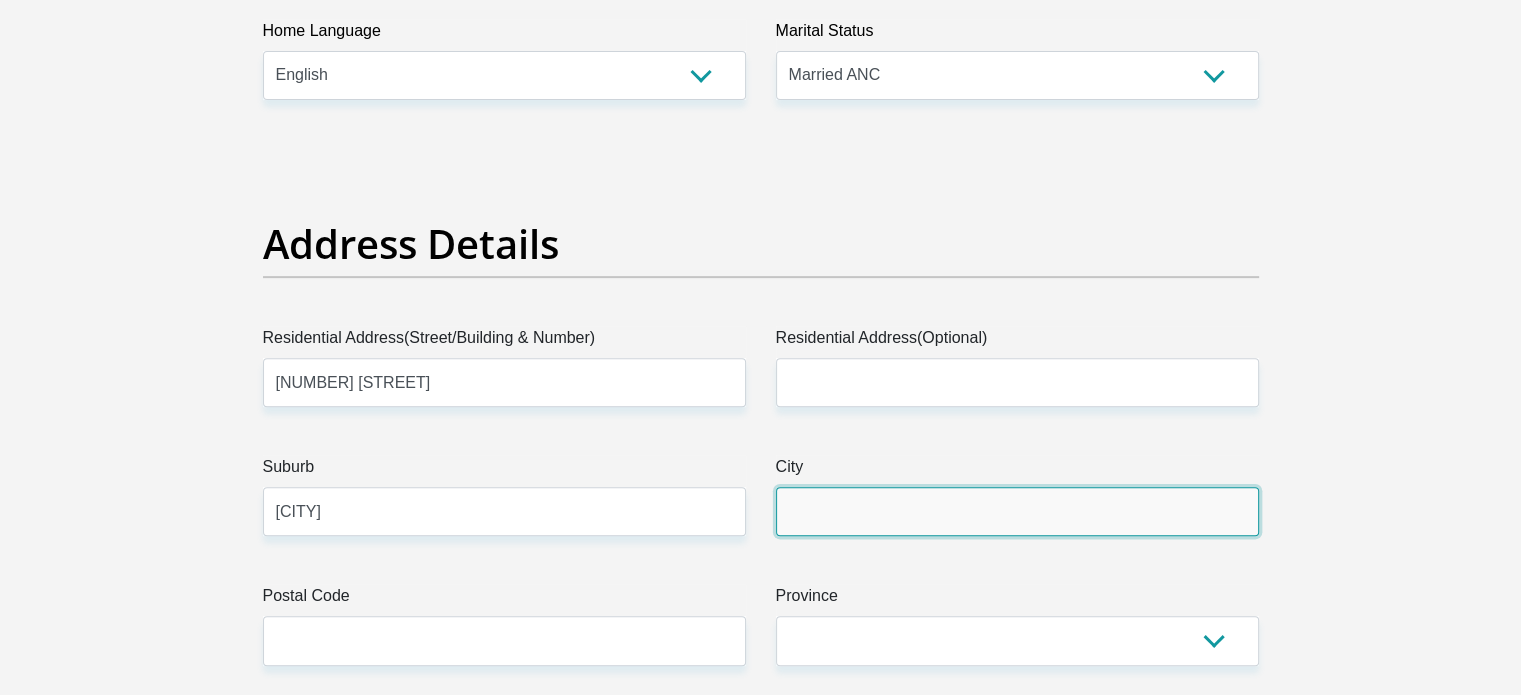 type on "[CITY]" 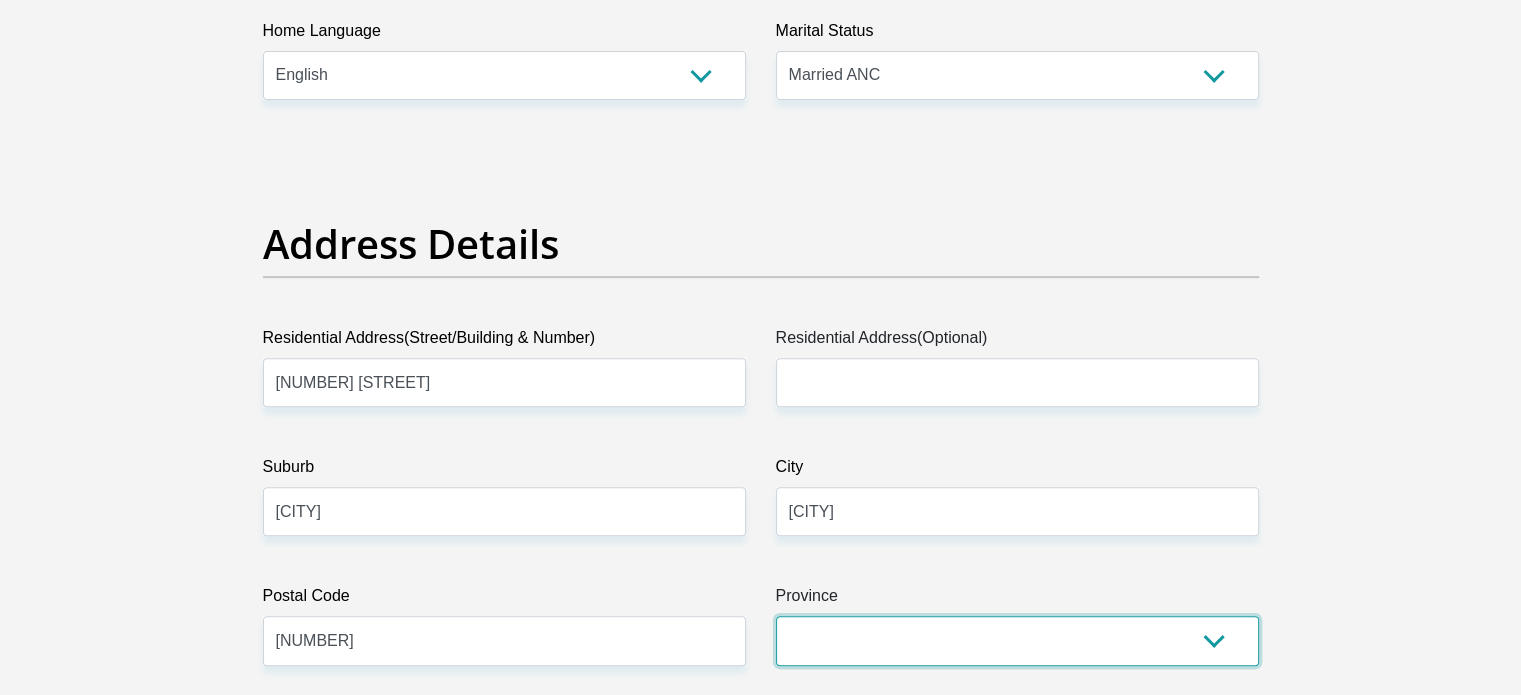 click on "Eastern Cape
Free State
Gauteng
KwaZulu-Natal
Limpopo
Mpumalanga
Northern Cape
North West
Western Cape" at bounding box center (1017, 640) 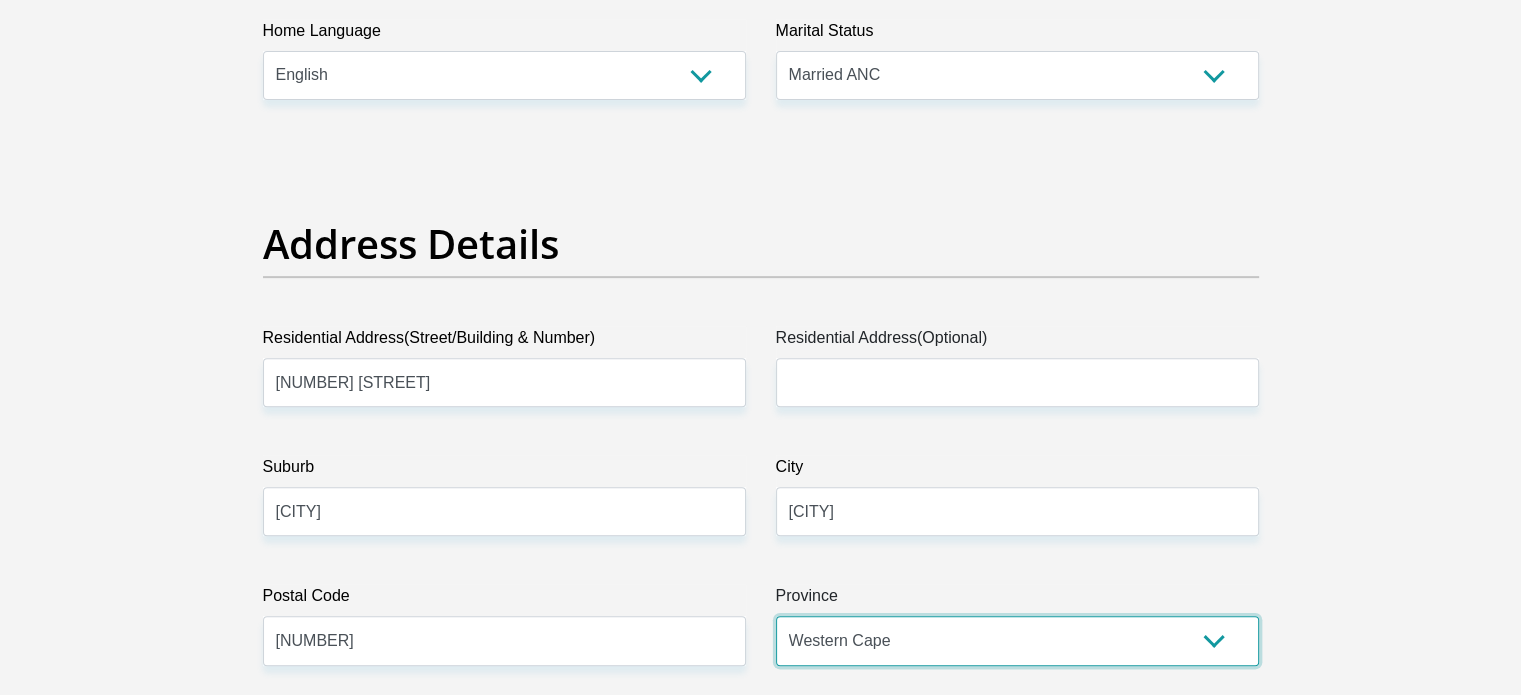 click on "Eastern Cape
Free State
Gauteng
KwaZulu-Natal
Limpopo
Mpumalanga
Northern Cape
North West
Western Cape" at bounding box center [1017, 640] 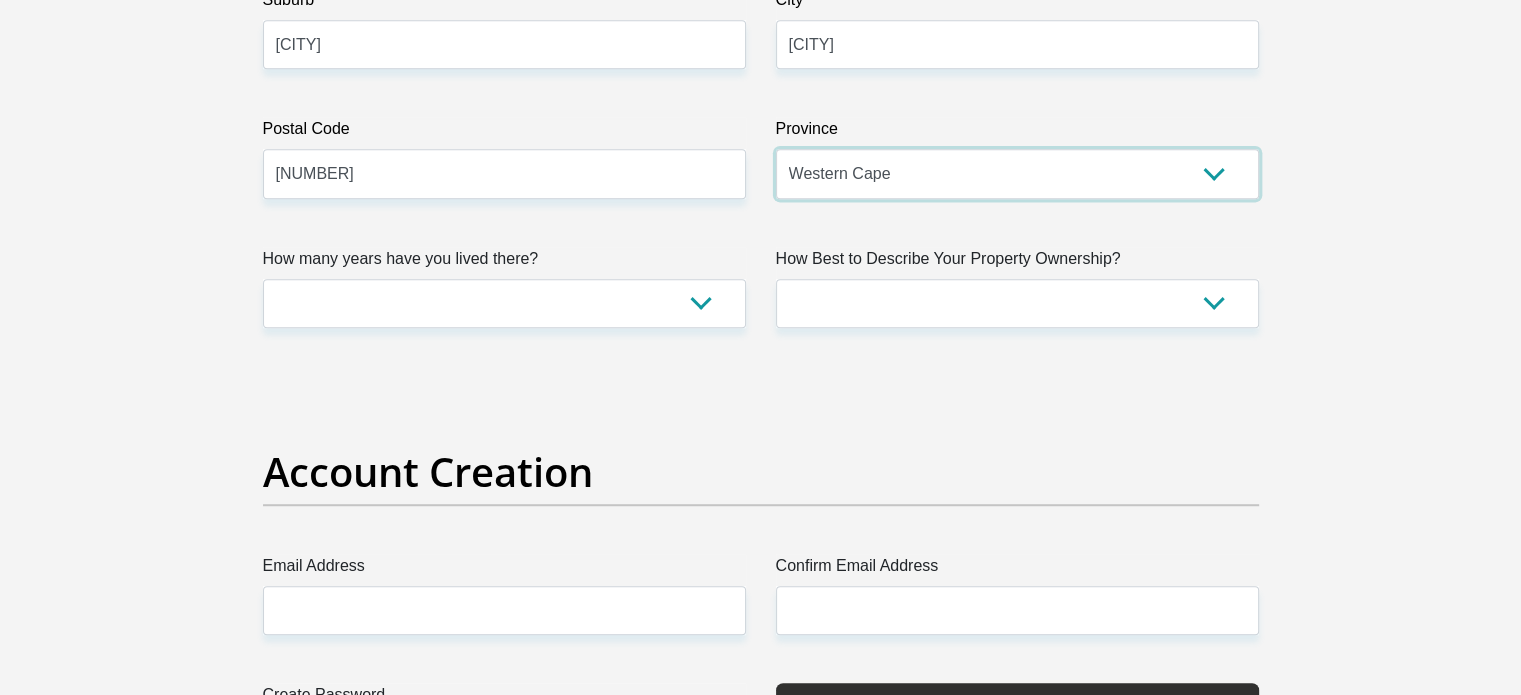 scroll, scrollTop: 1306, scrollLeft: 0, axis: vertical 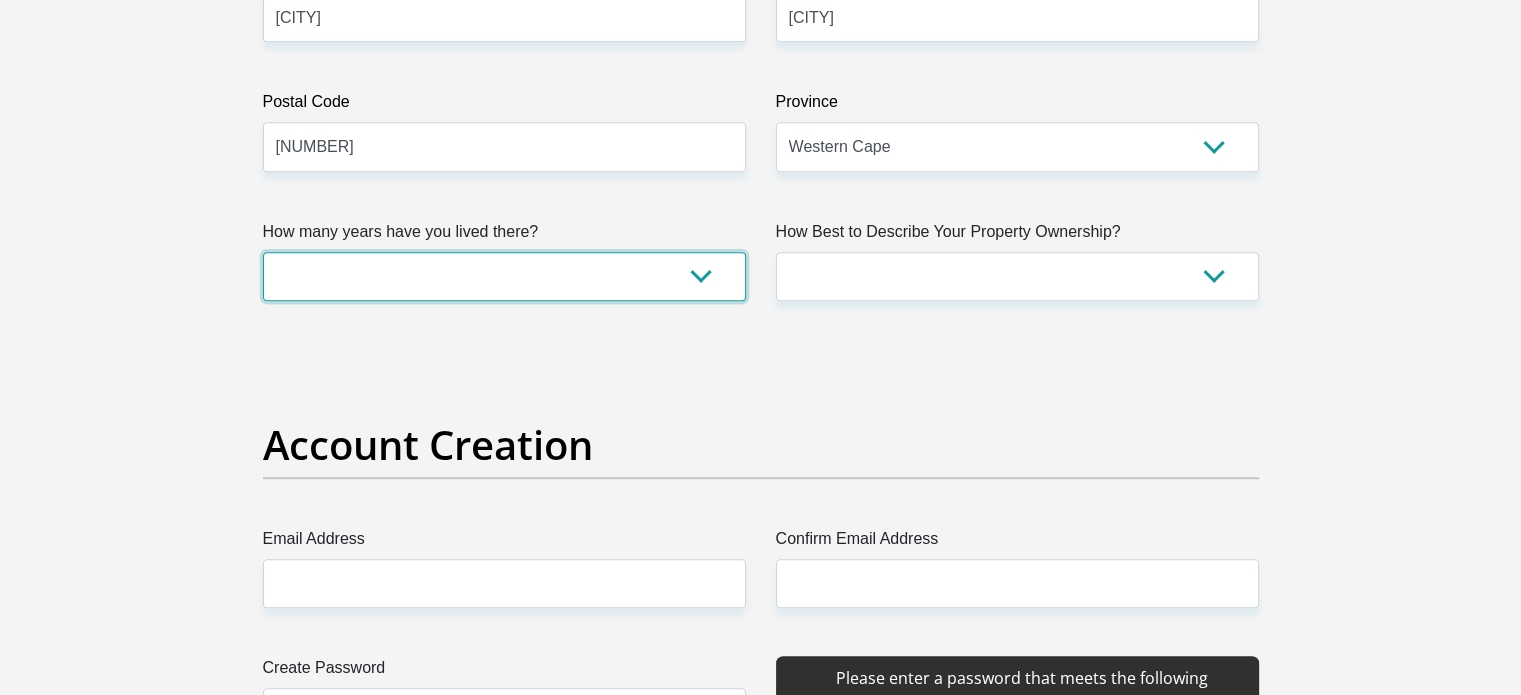 click on "less than 1 year
1-3 years
3-5 years
5+ years" at bounding box center [504, 276] 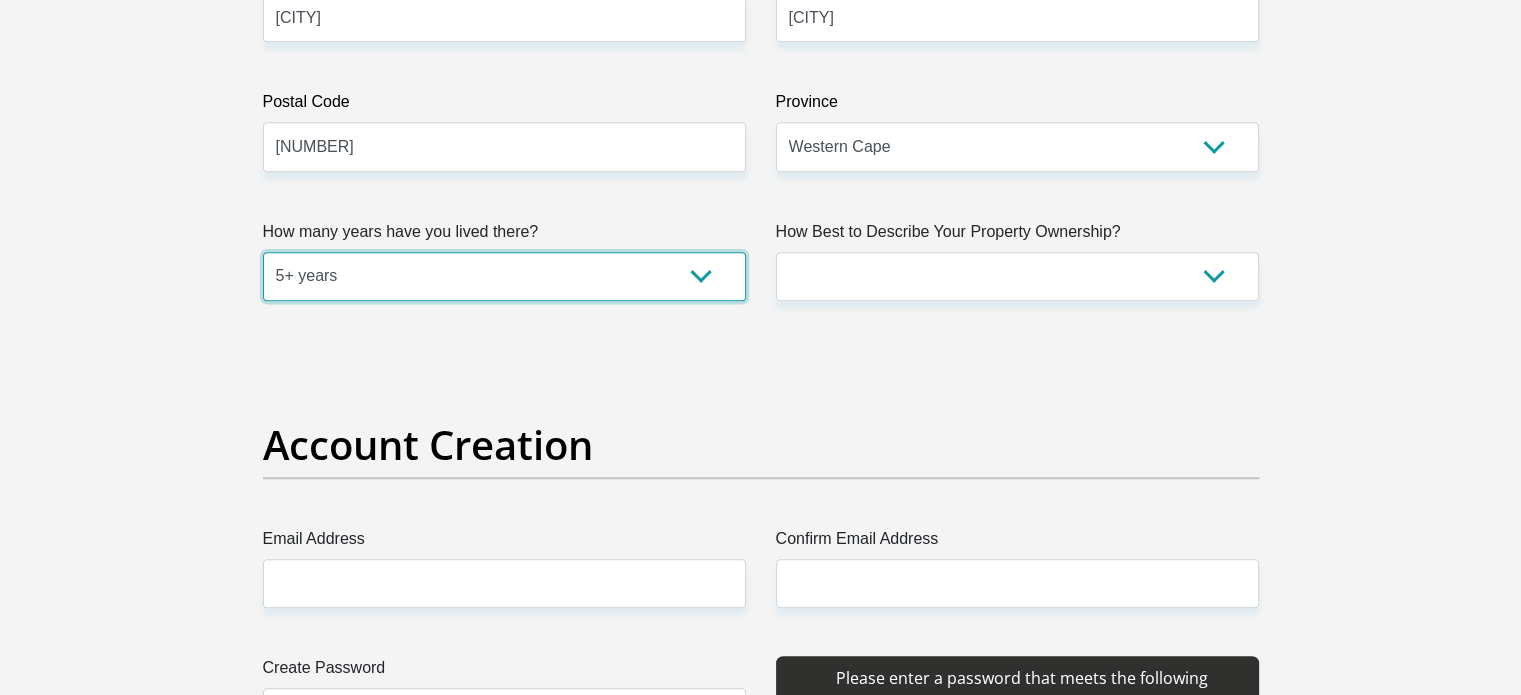 click on "less than 1 year
1-3 years
3-5 years
5+ years" at bounding box center [504, 276] 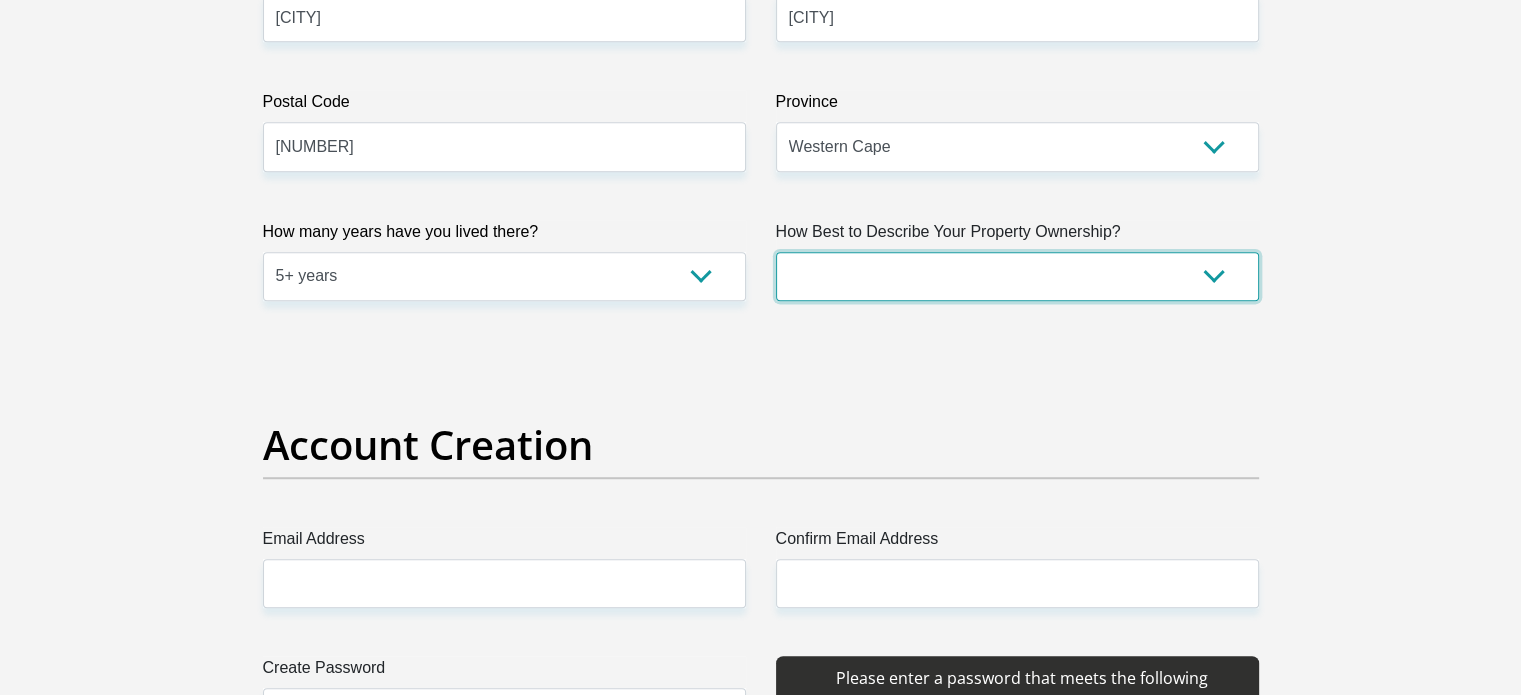 click on "Owned
Rented
Family Owned
Company Dwelling" at bounding box center (1017, 276) 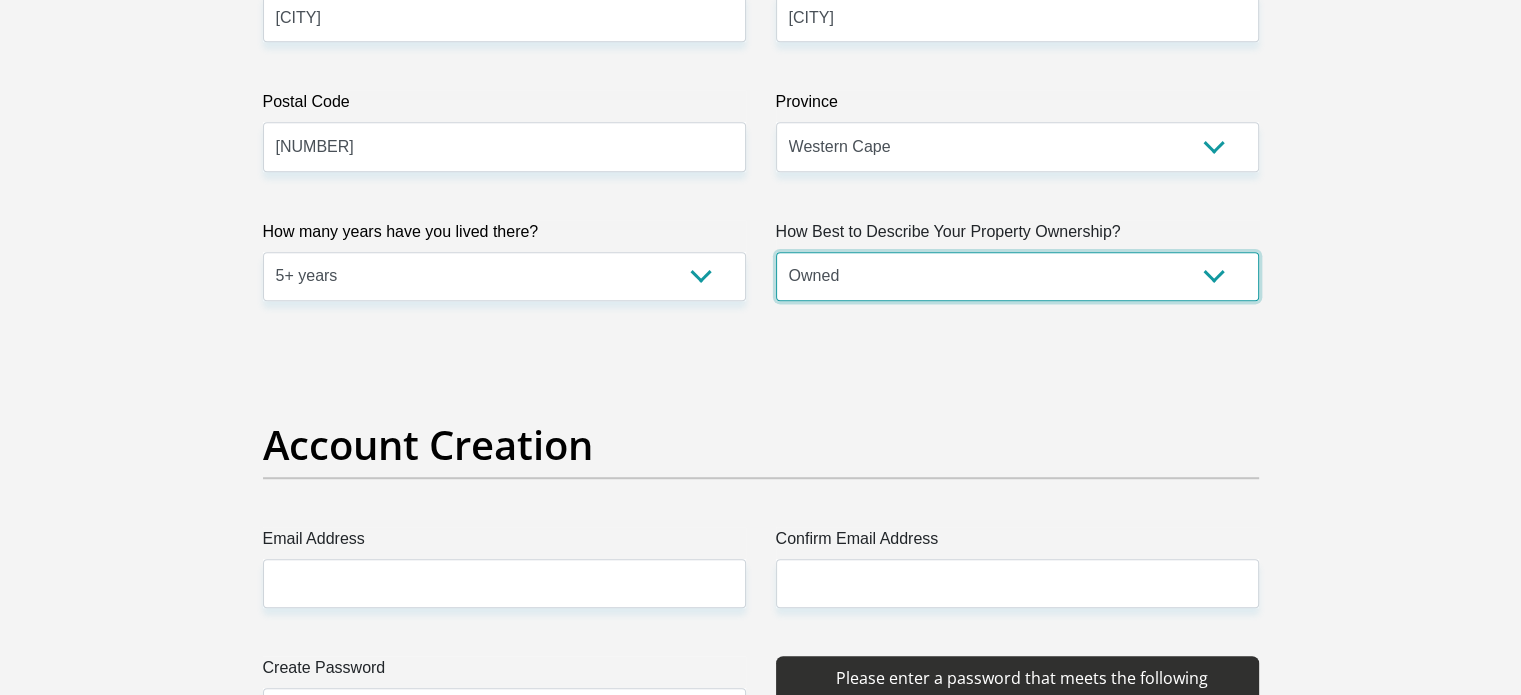 click on "Owned
Rented
Family Owned
Company Dwelling" at bounding box center (1017, 276) 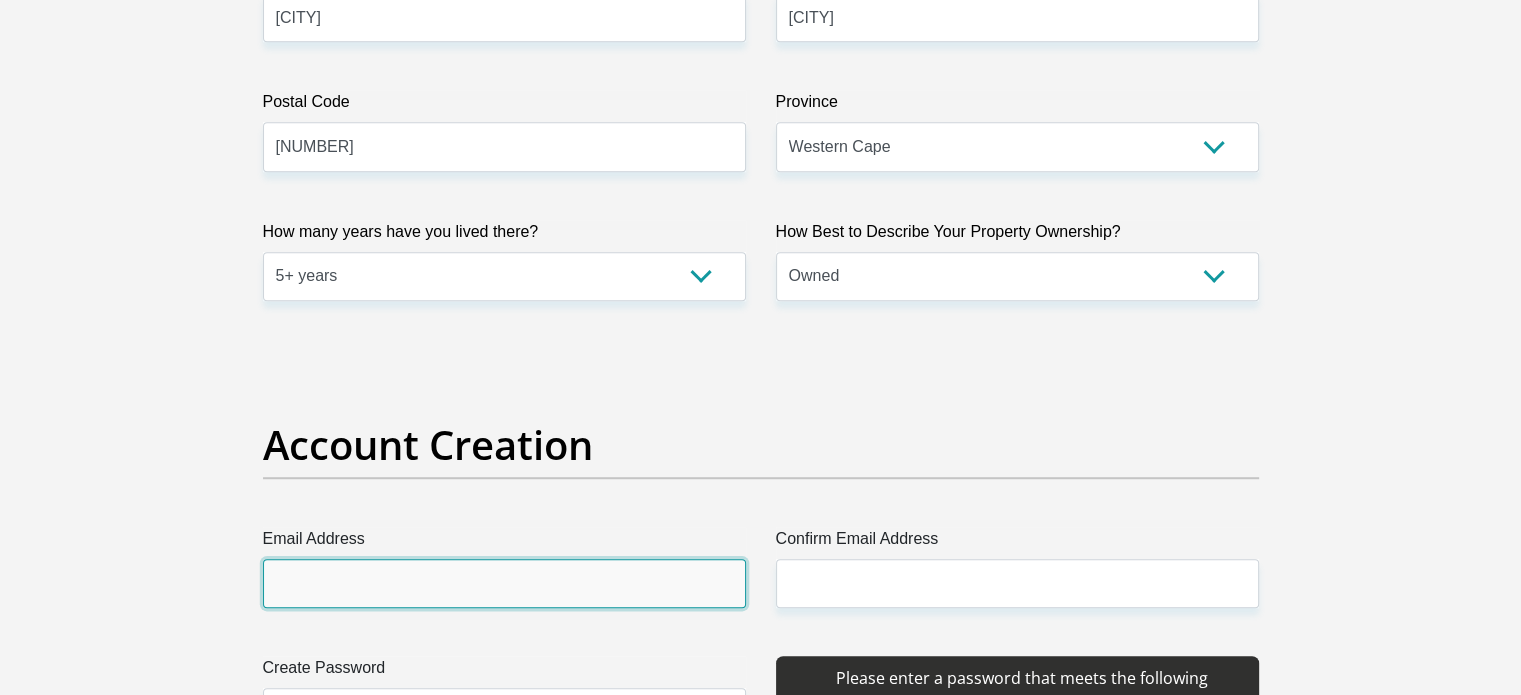 click on "Email Address" at bounding box center [504, 583] 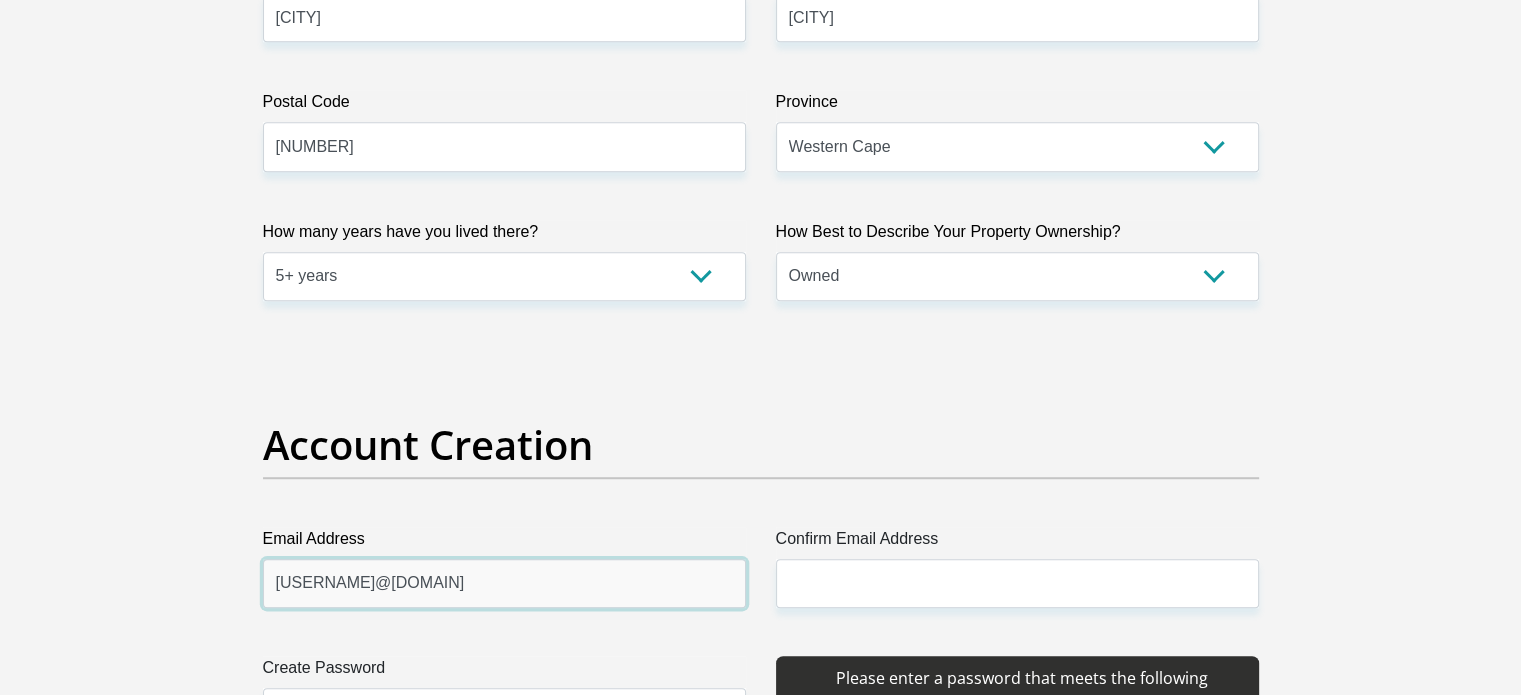 type on "[USERNAME]@[DOMAIN]" 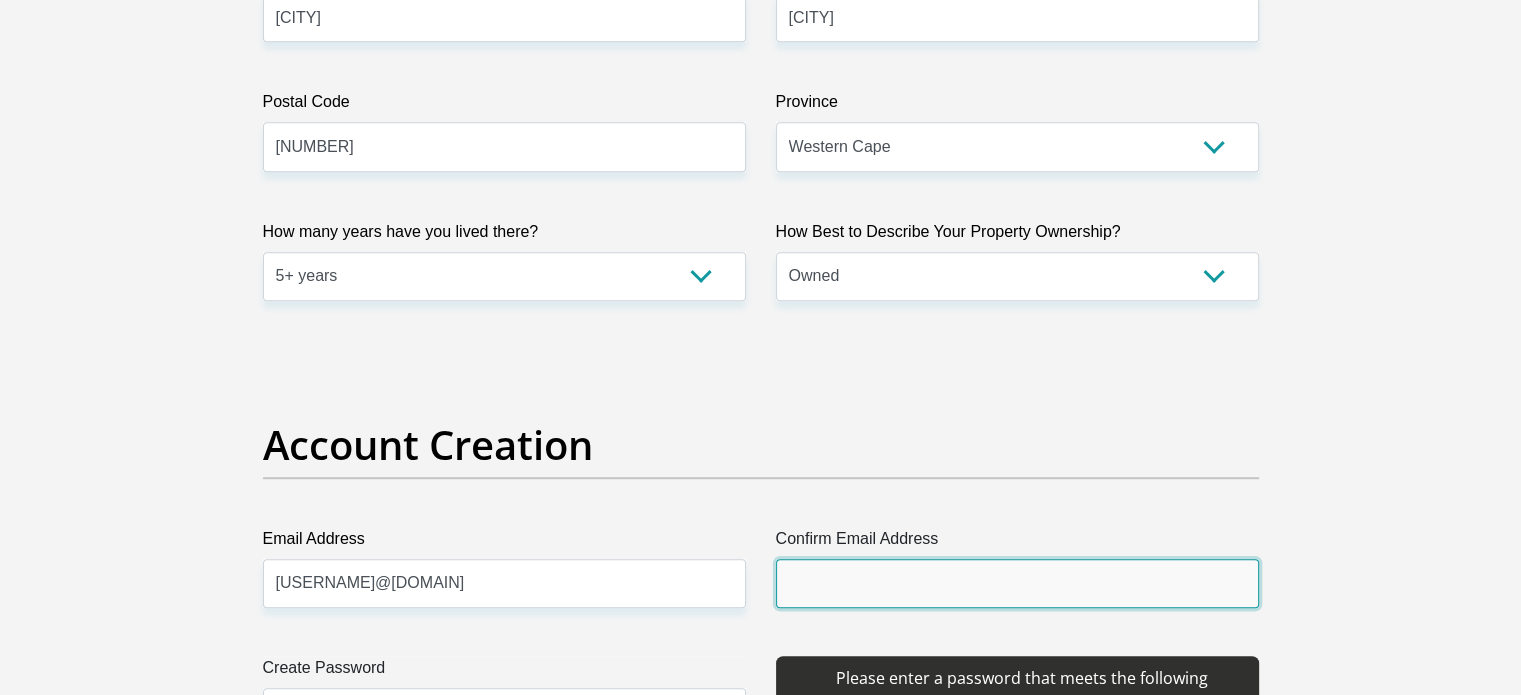 click on "Confirm Email Address" at bounding box center (1017, 583) 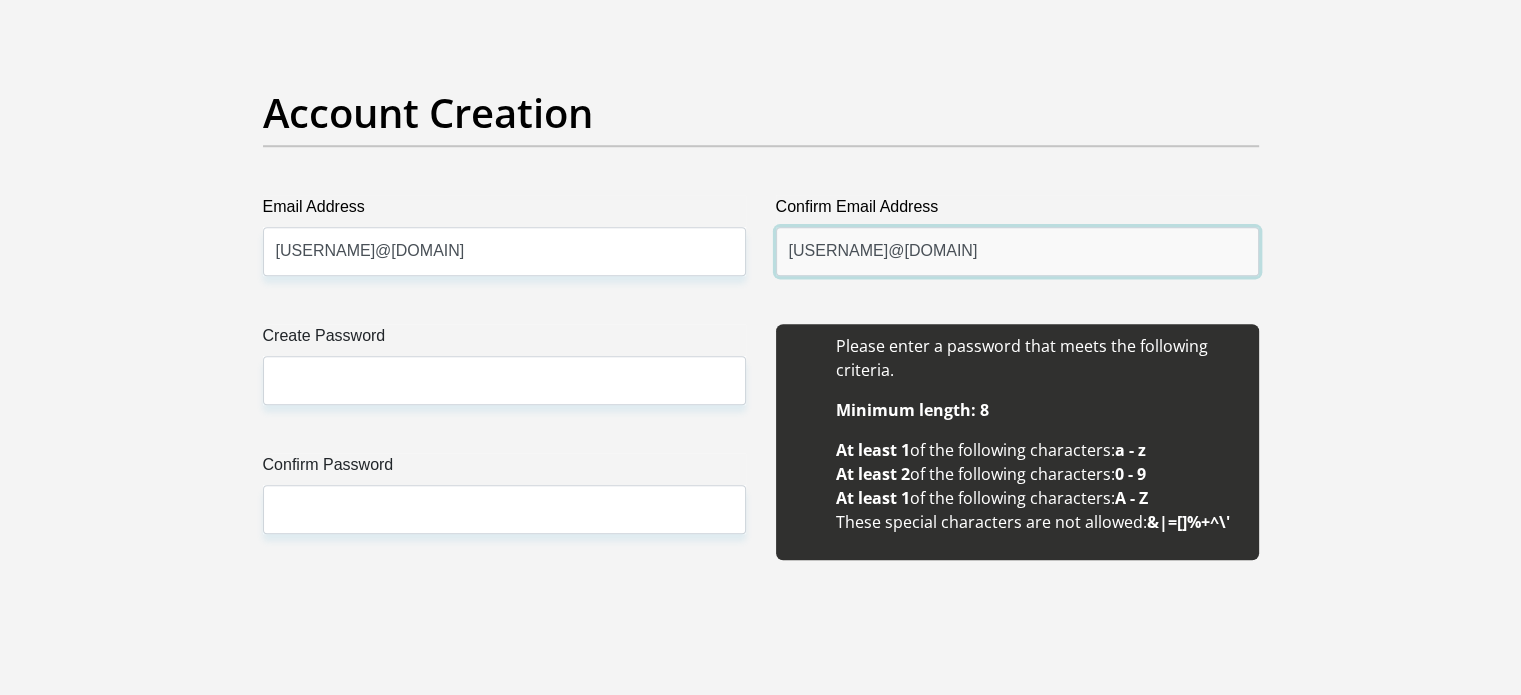scroll, scrollTop: 1652, scrollLeft: 0, axis: vertical 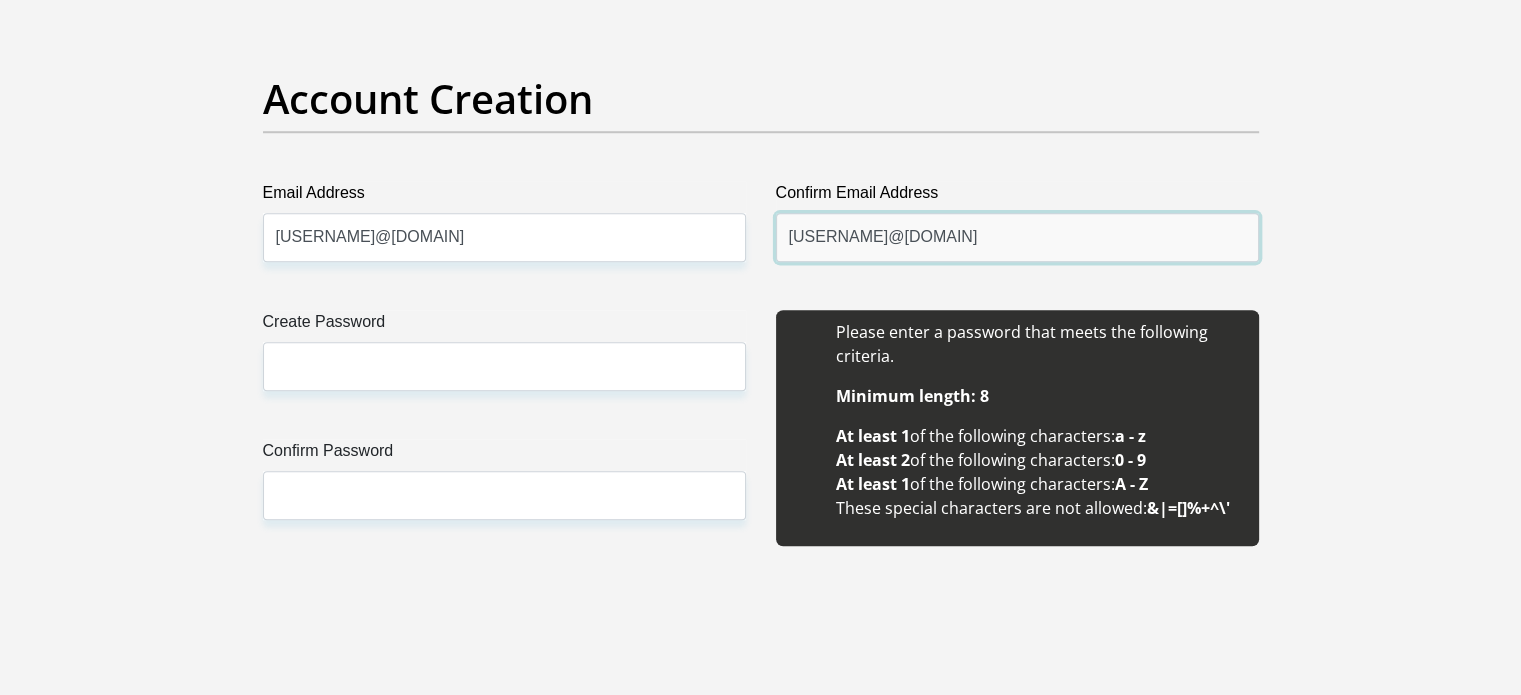 type on "[USERNAME]@[DOMAIN]" 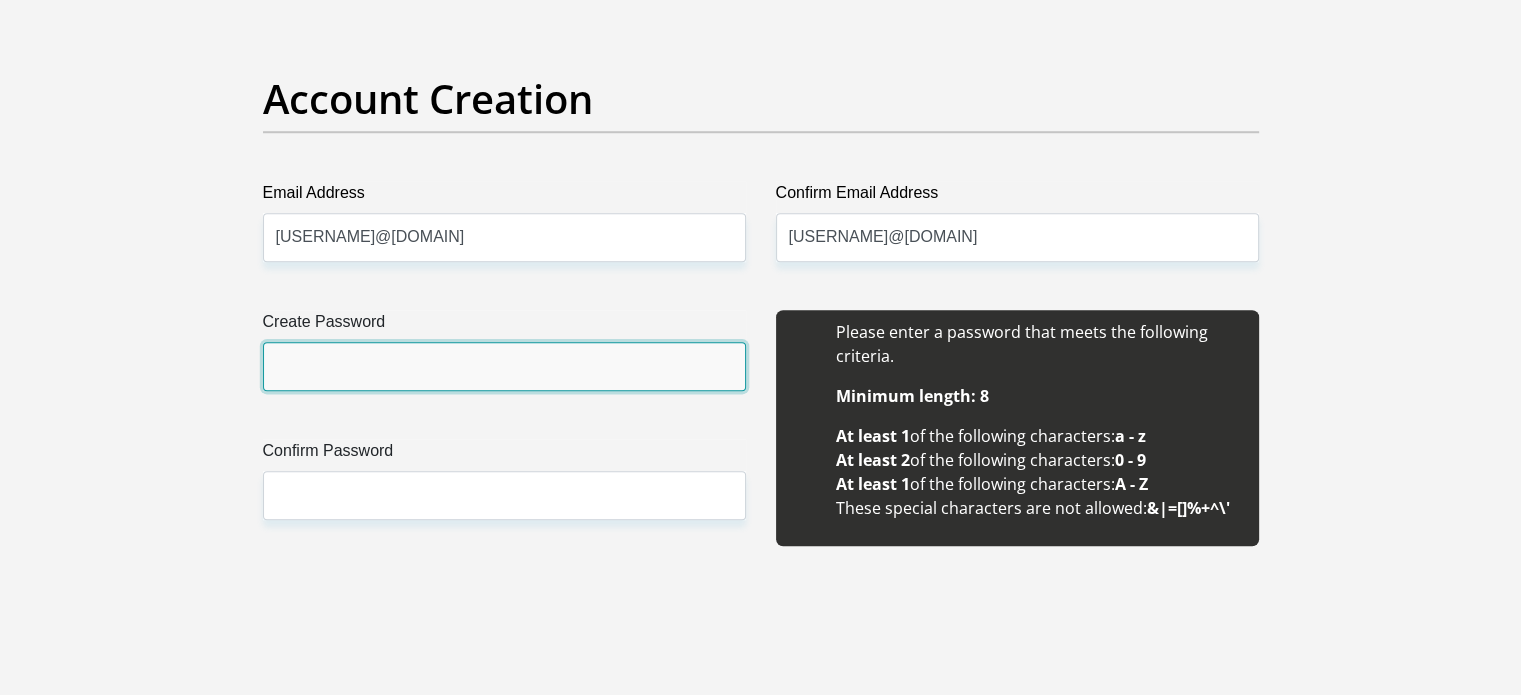click on "Create Password" at bounding box center [504, 366] 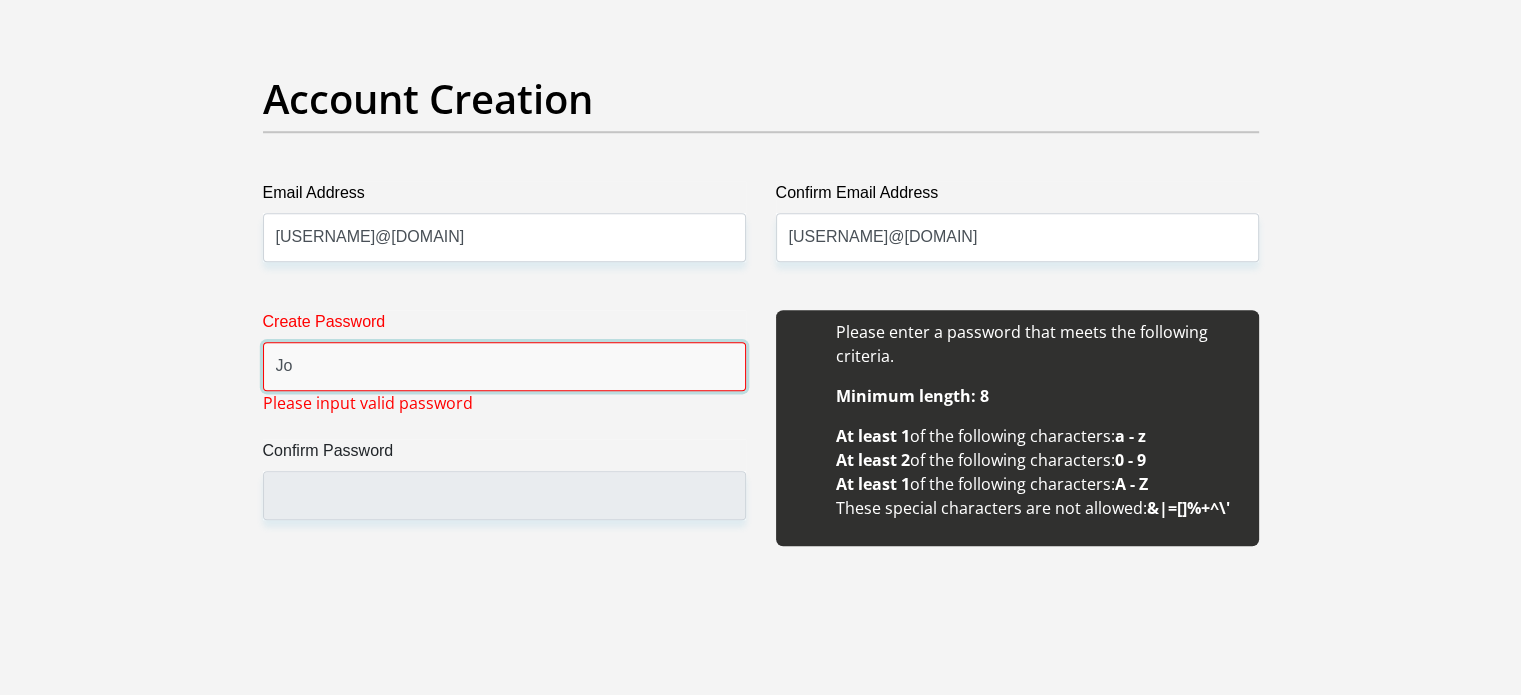 type on "J" 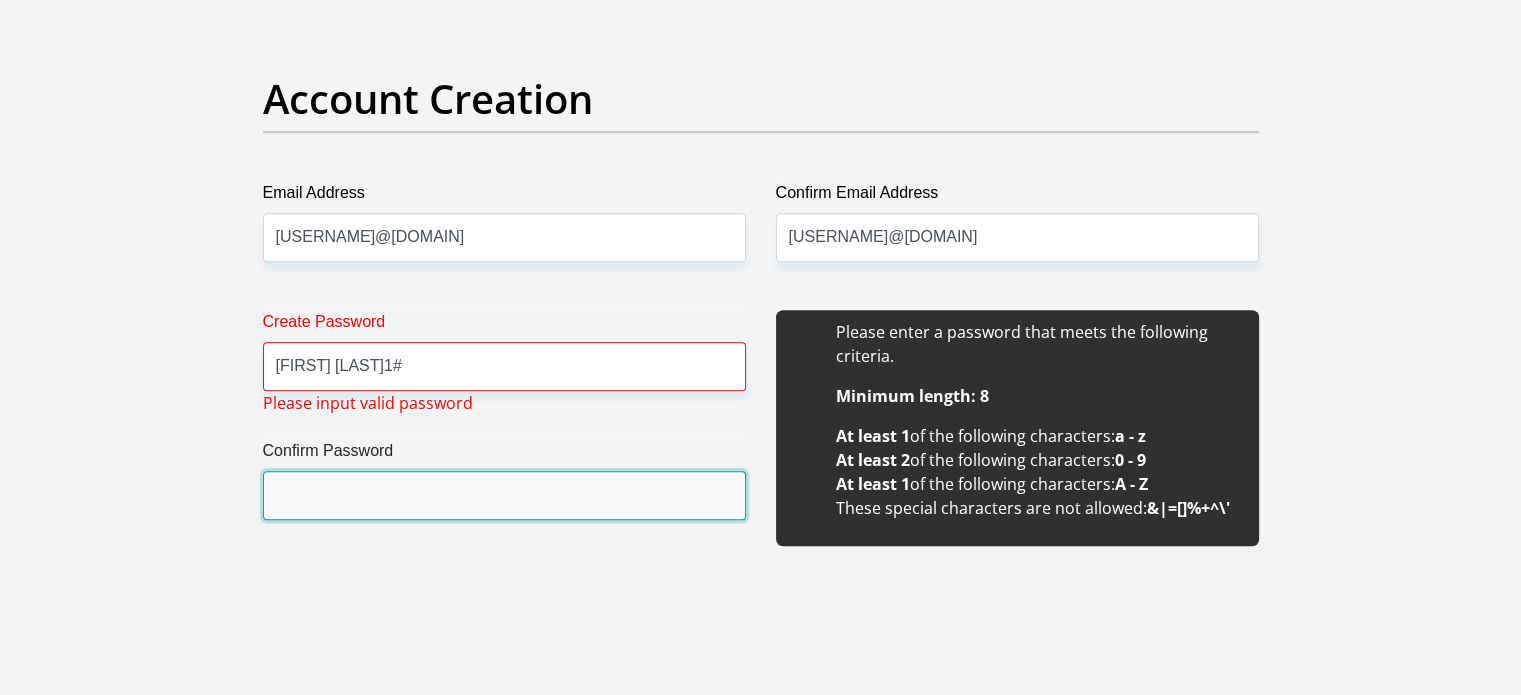 click on "Confirm Password" at bounding box center [504, 495] 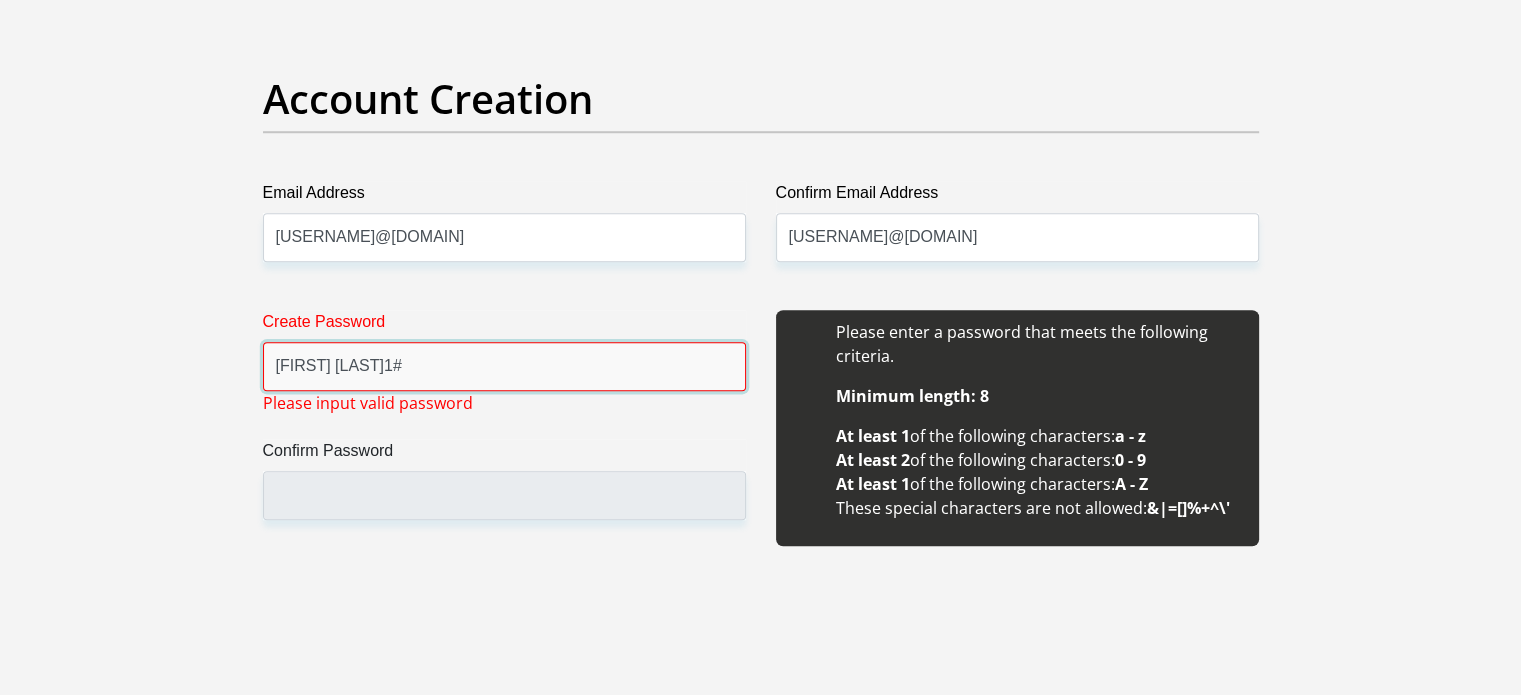 click on "[FIRST] [LAST]1#" at bounding box center (504, 366) 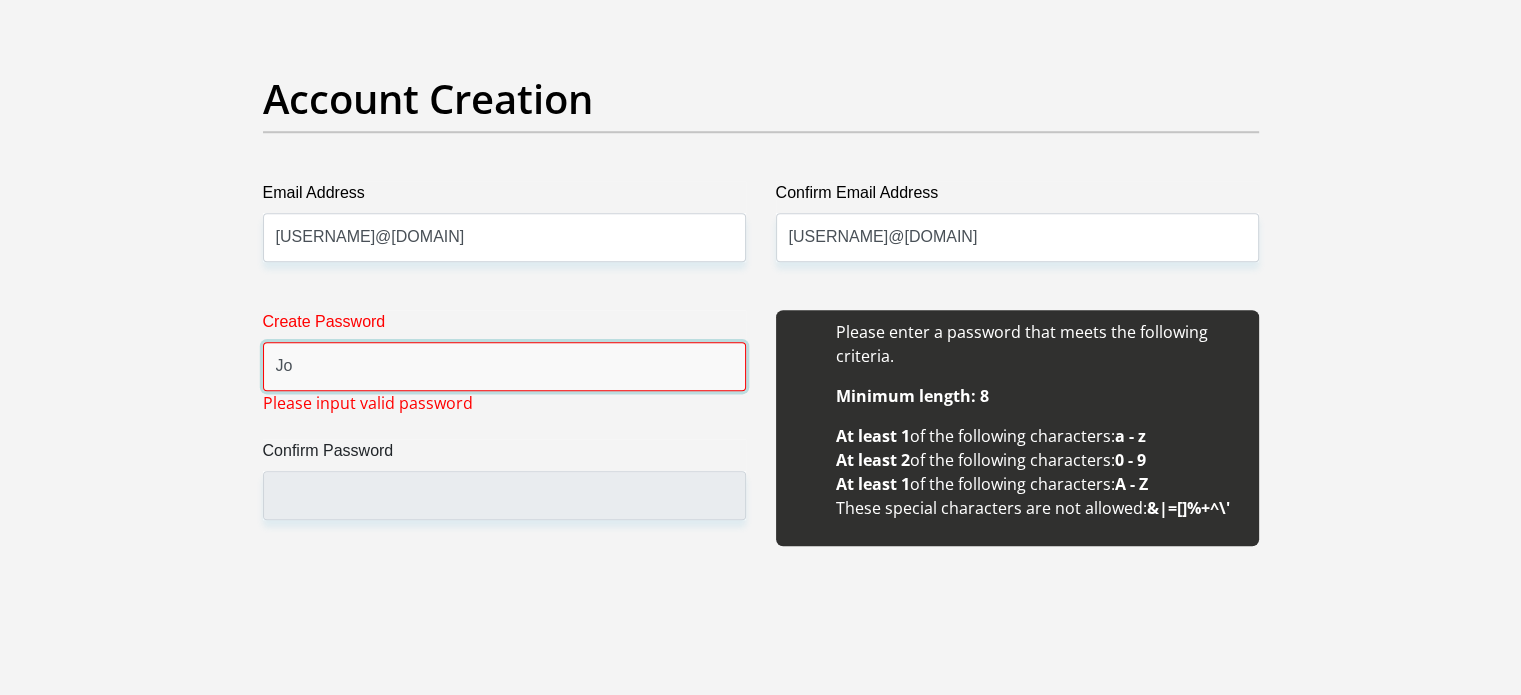 type on "J" 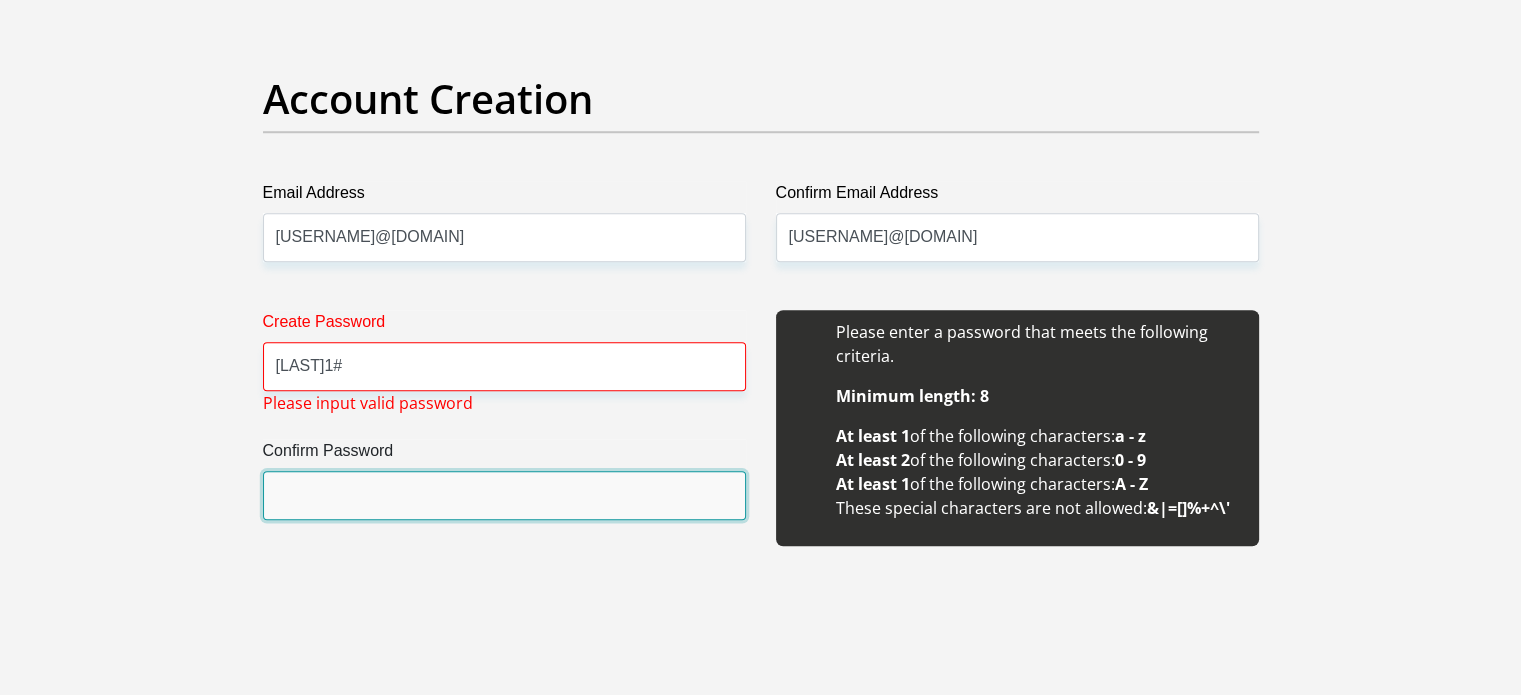 click on "Confirm Password" at bounding box center (504, 495) 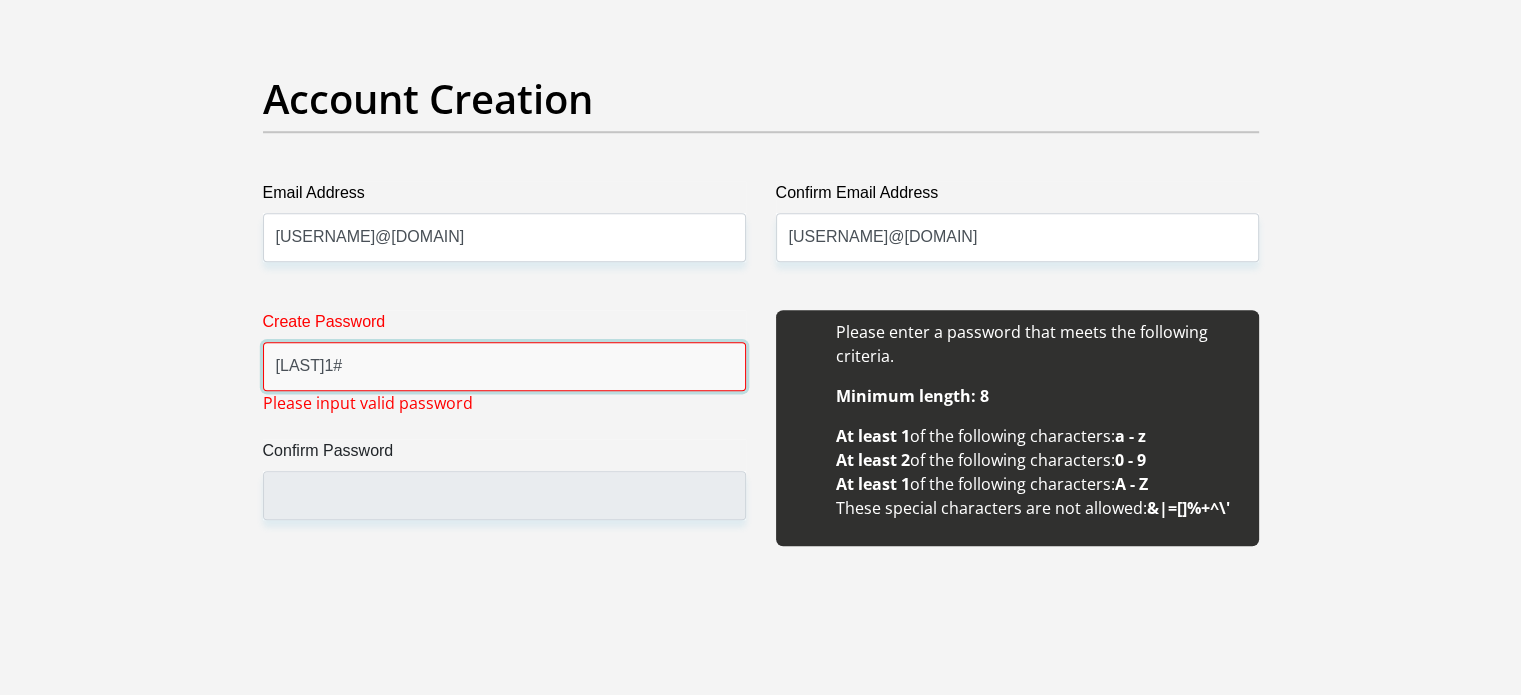 click on "[LAST]1#" at bounding box center (504, 366) 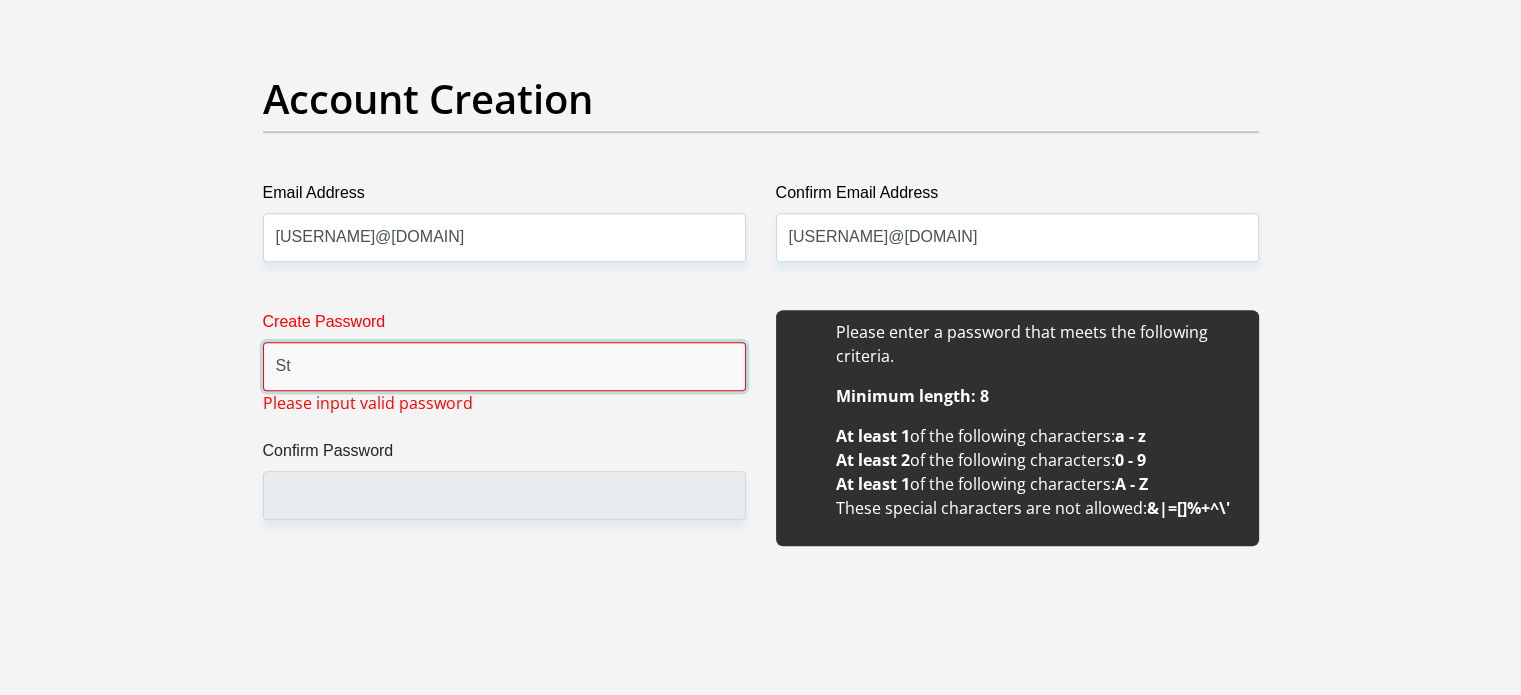 type on "S" 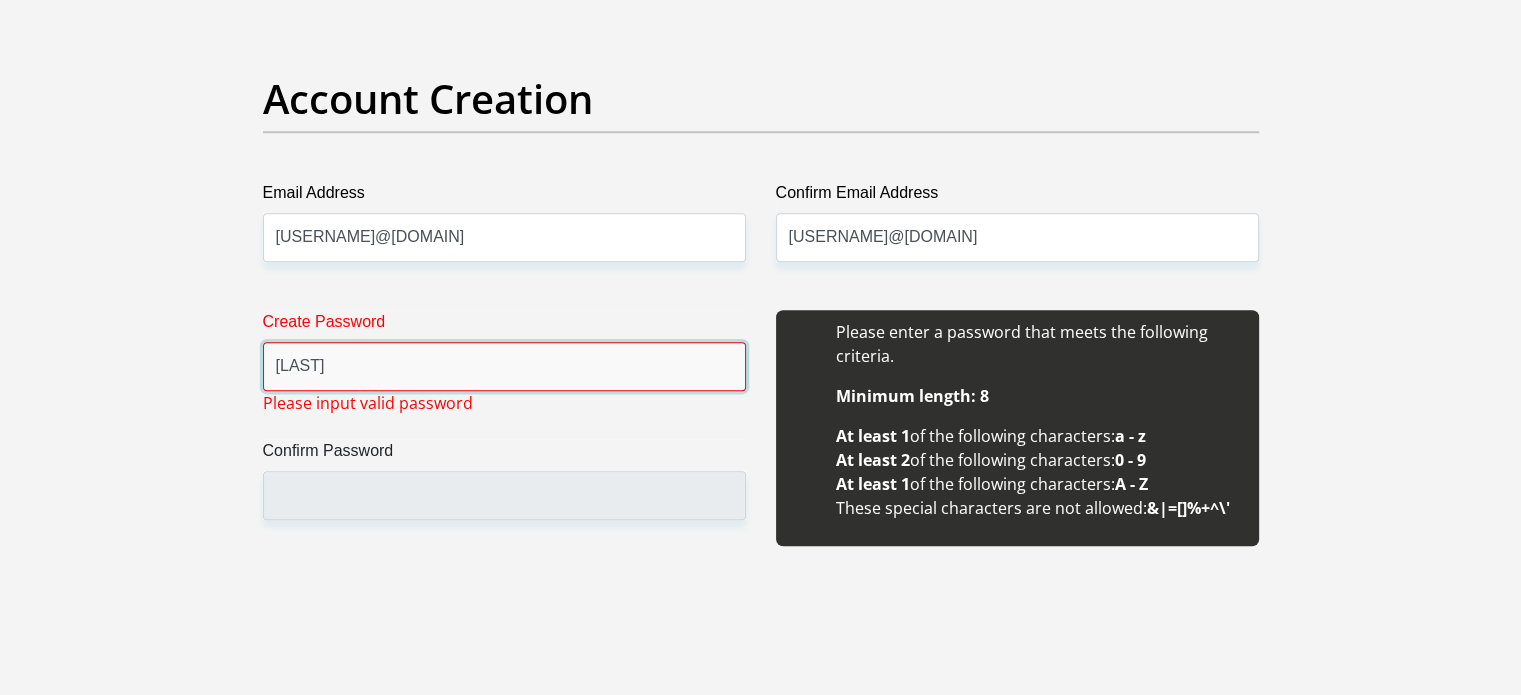 type on "[FIRST] [LAST]1#" 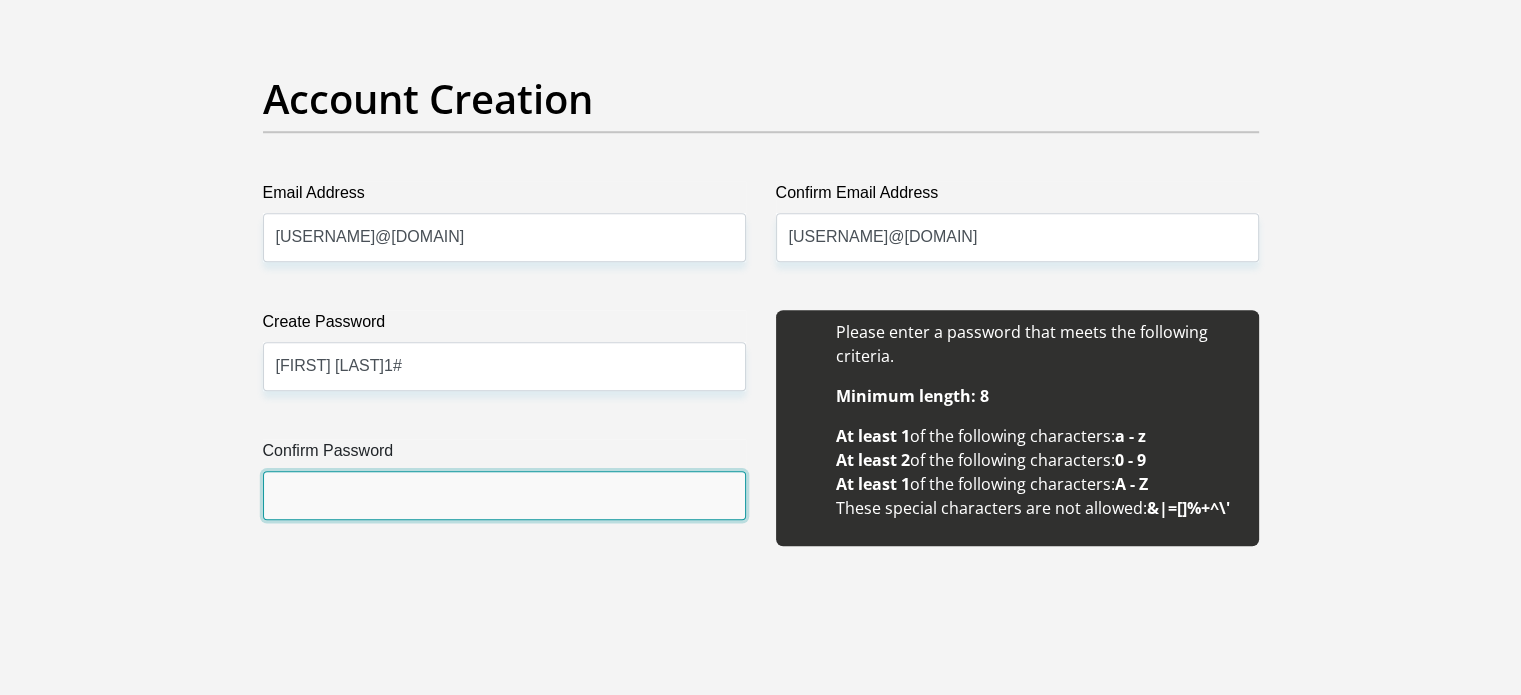 click on "Confirm Password" at bounding box center (504, 495) 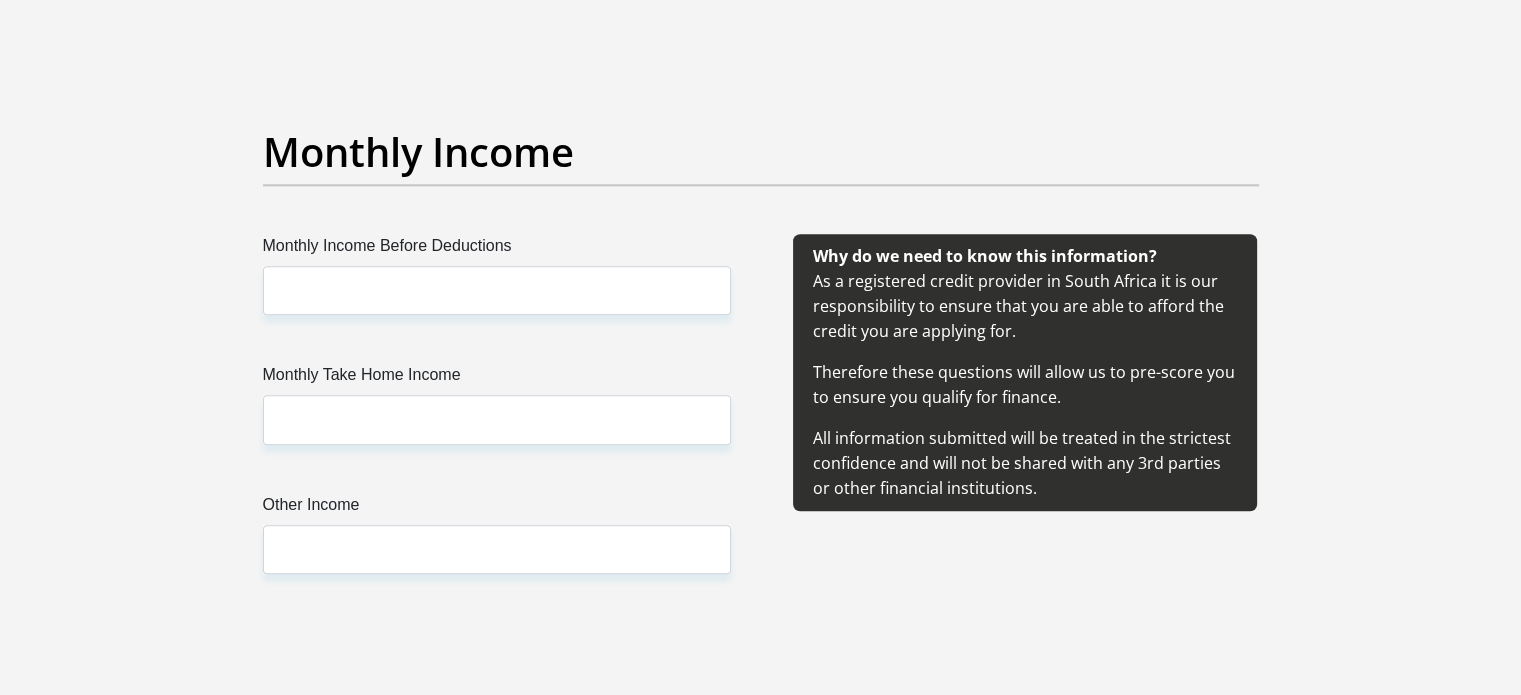 scroll, scrollTop: 2238, scrollLeft: 0, axis: vertical 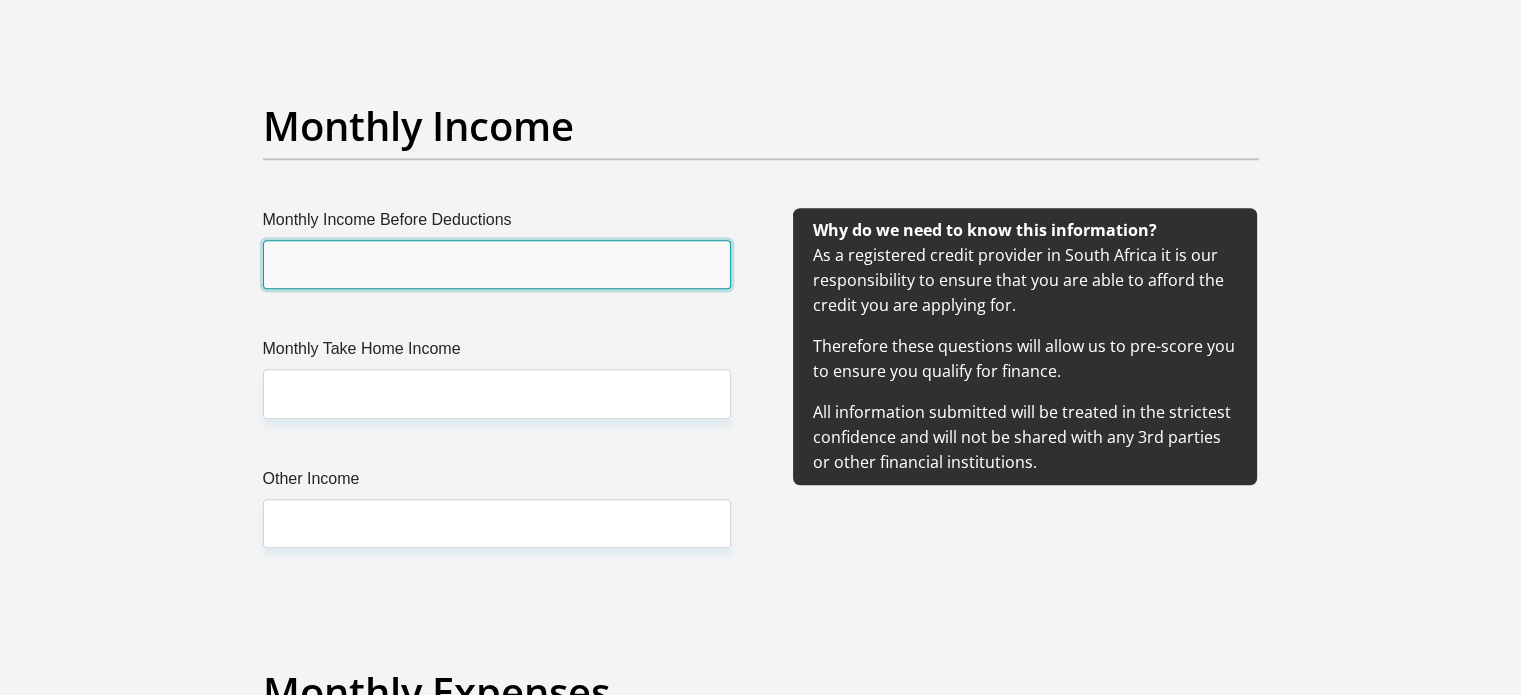 click on "Monthly Income Before Deductions" at bounding box center (497, 264) 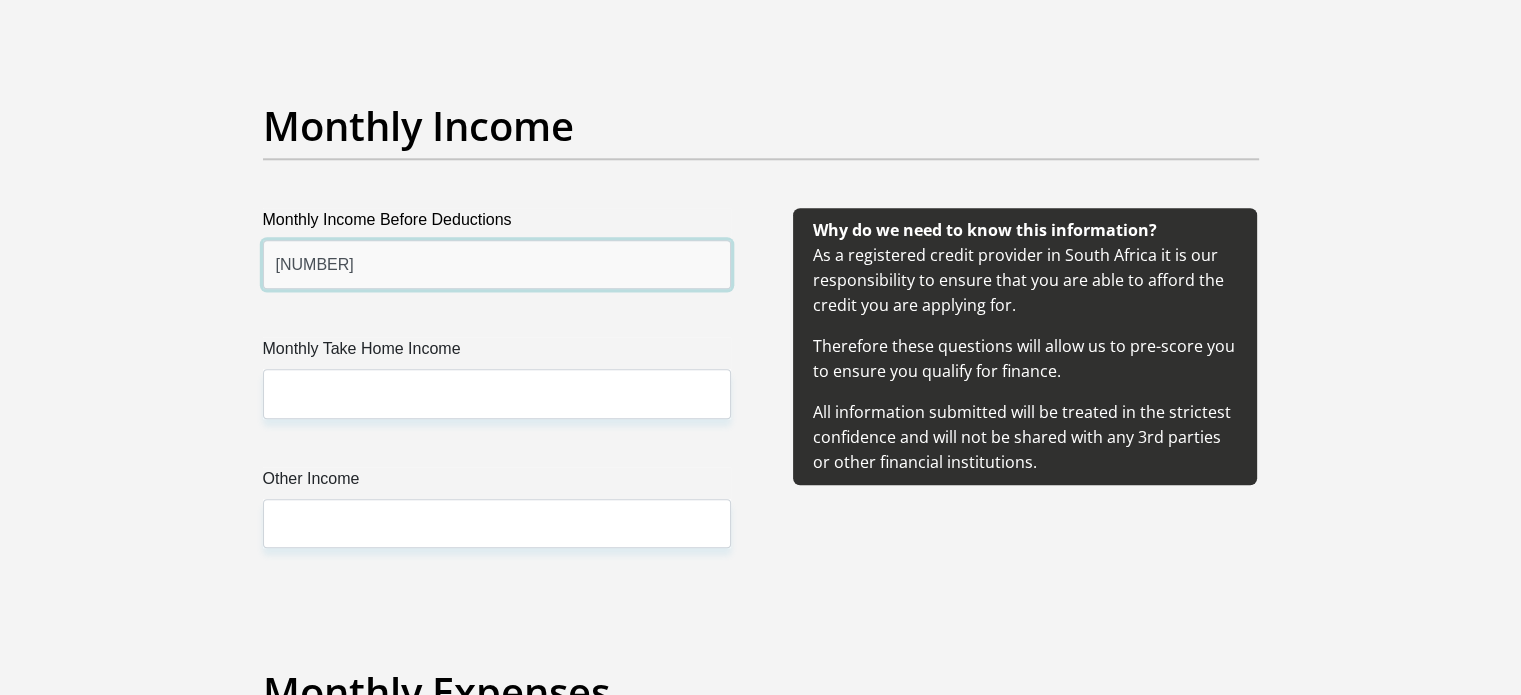 type on "[NUMBER]" 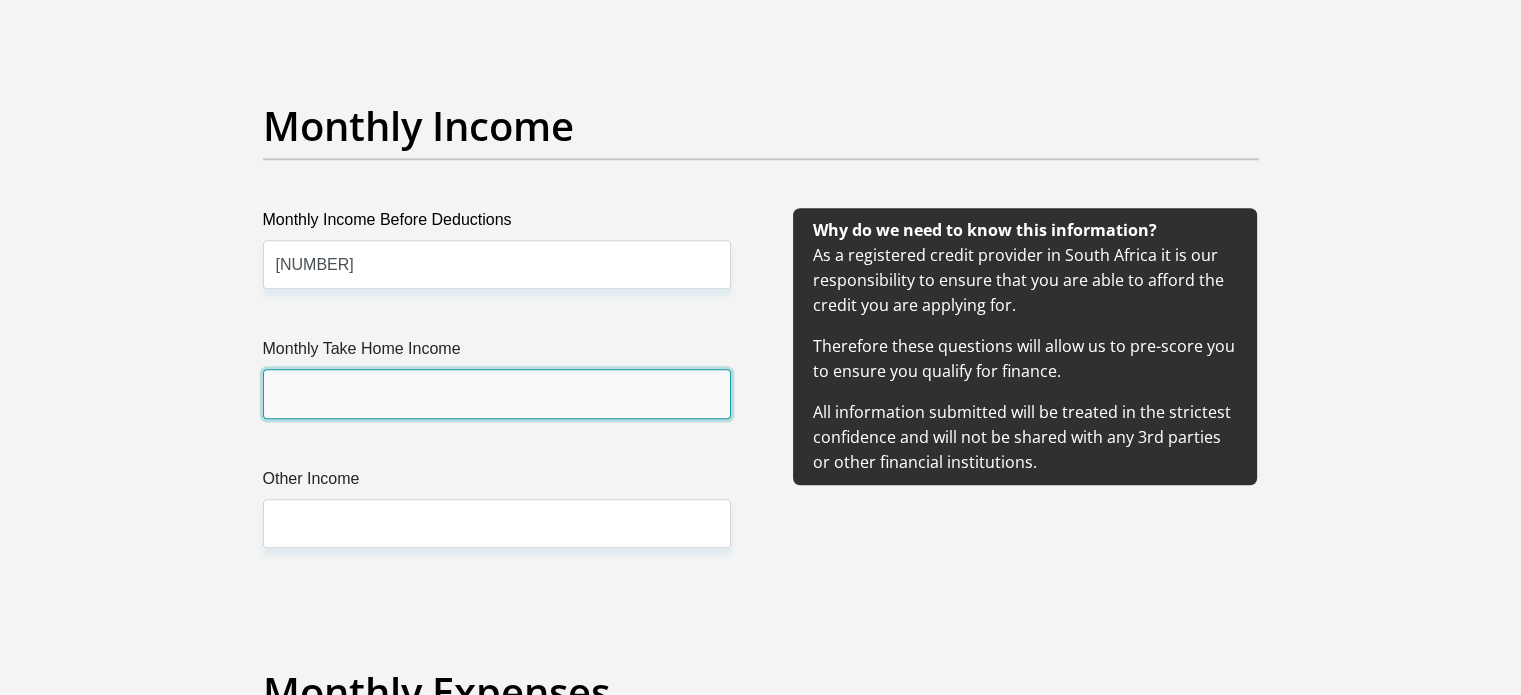click on "Monthly Take Home Income" at bounding box center (497, 393) 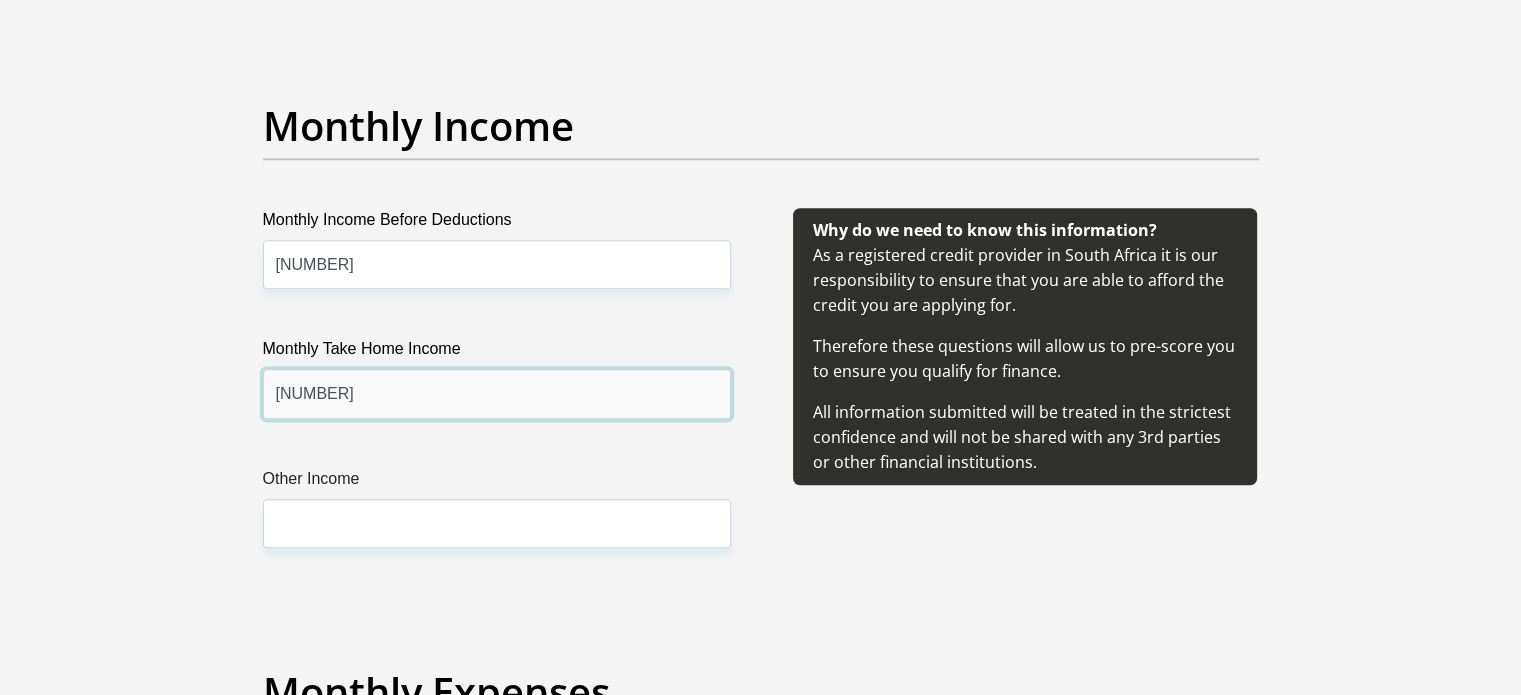 type on "[NUMBER]" 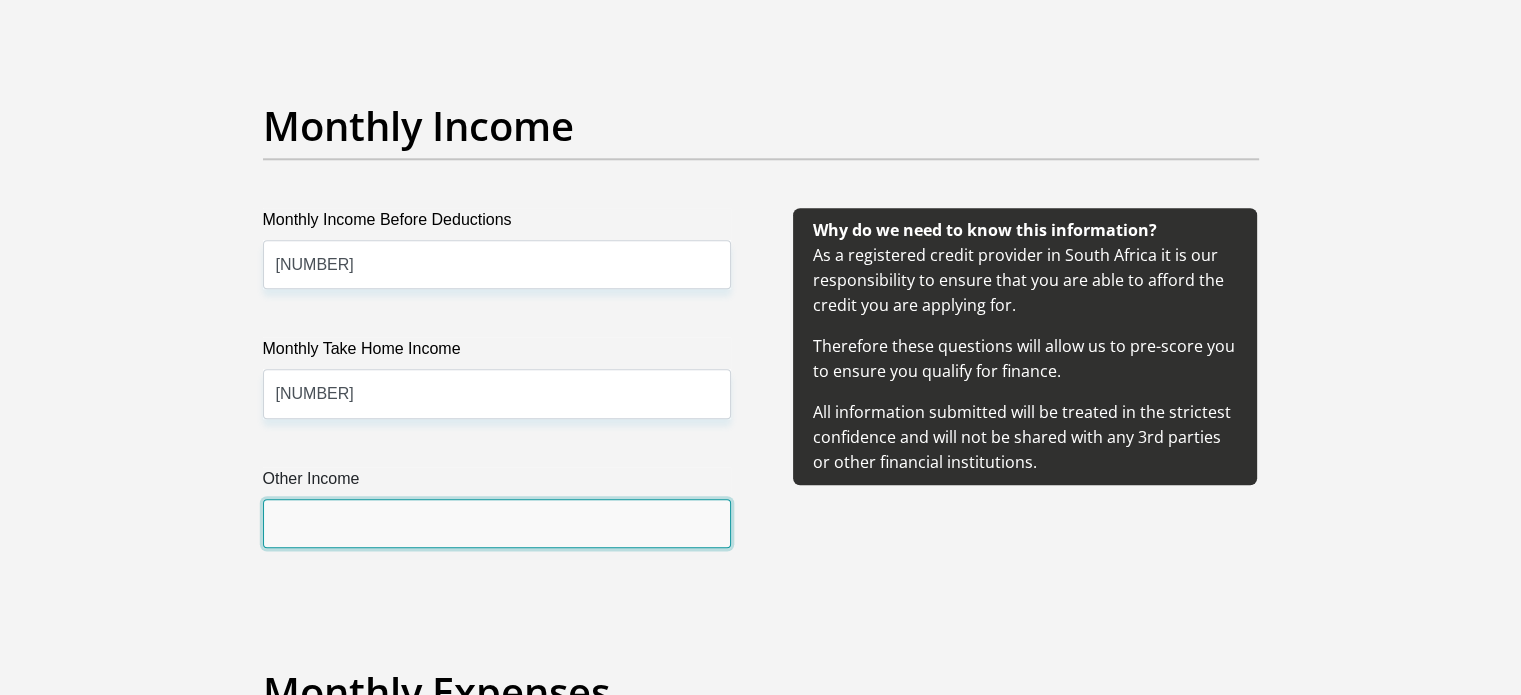 click on "Other Income" at bounding box center [497, 523] 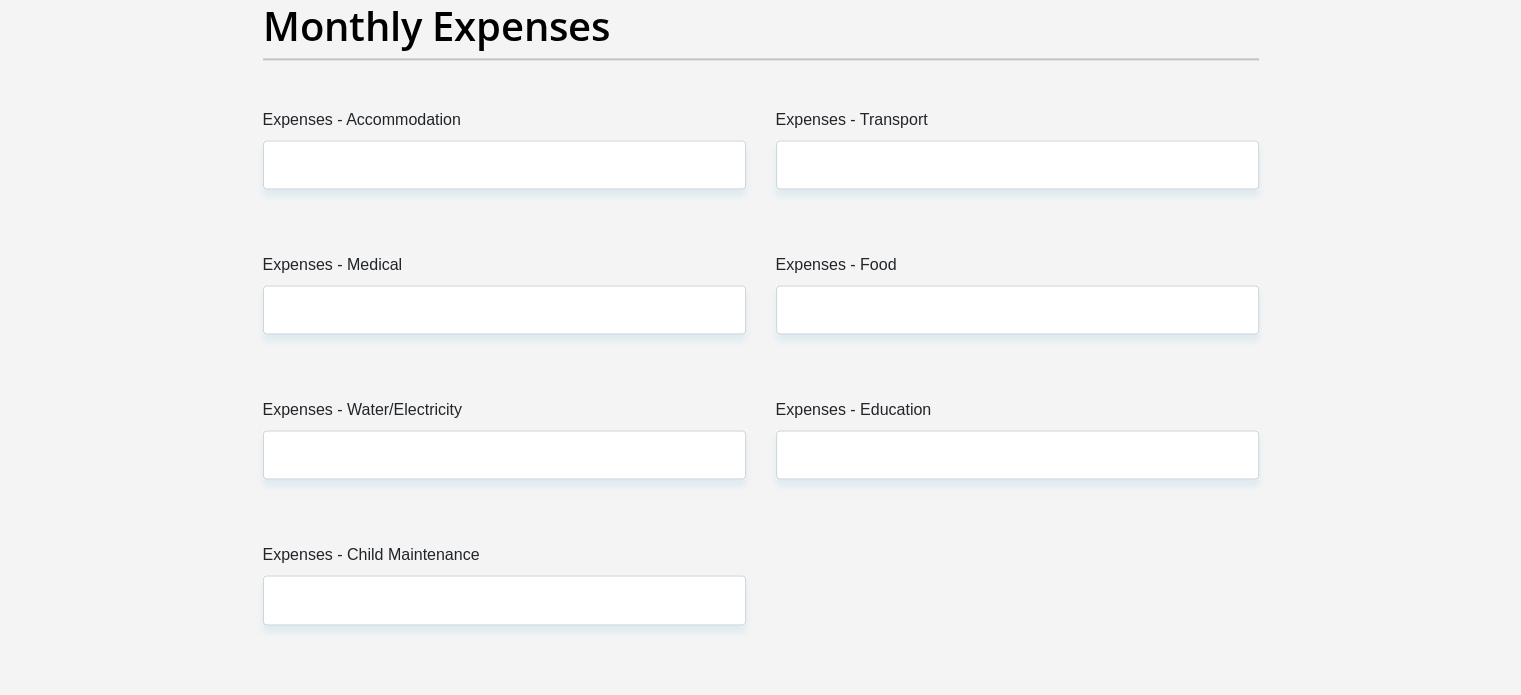scroll, scrollTop: 2970, scrollLeft: 0, axis: vertical 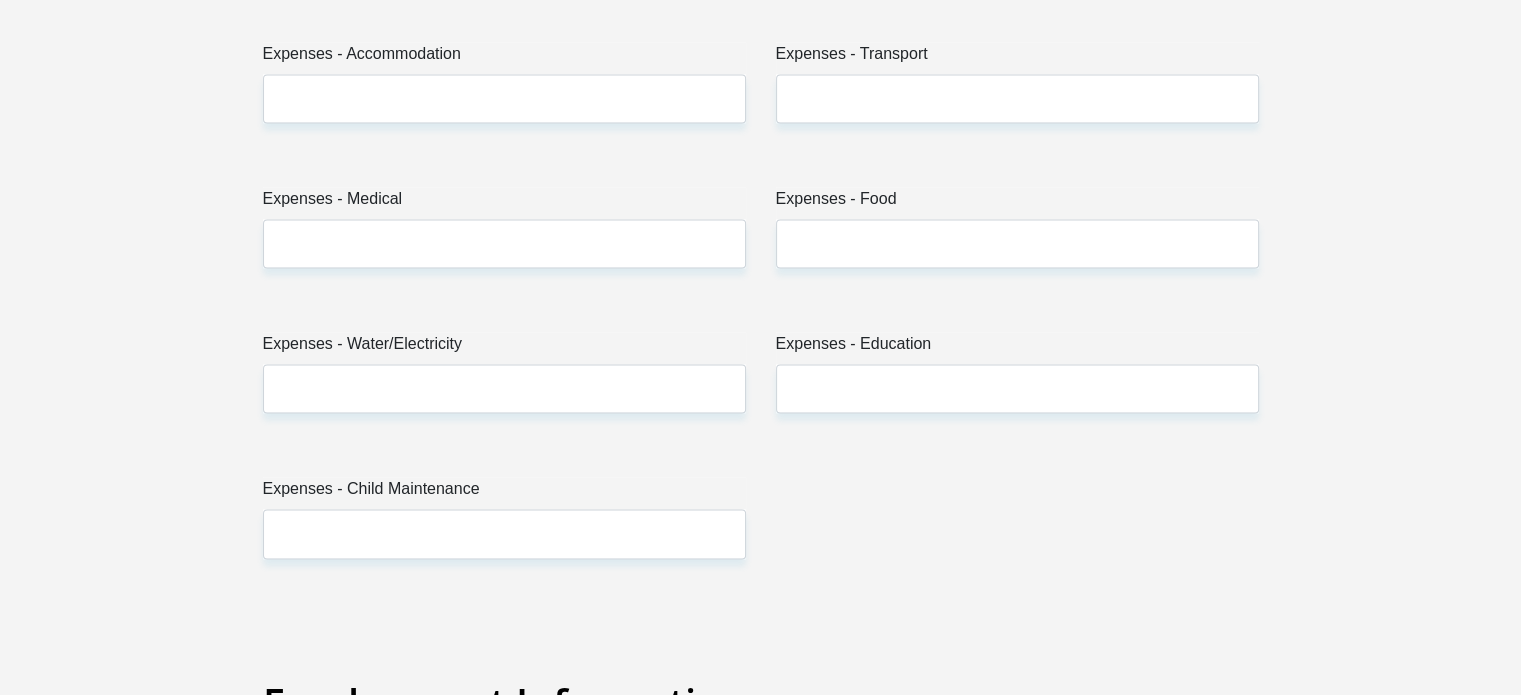 type on "20000" 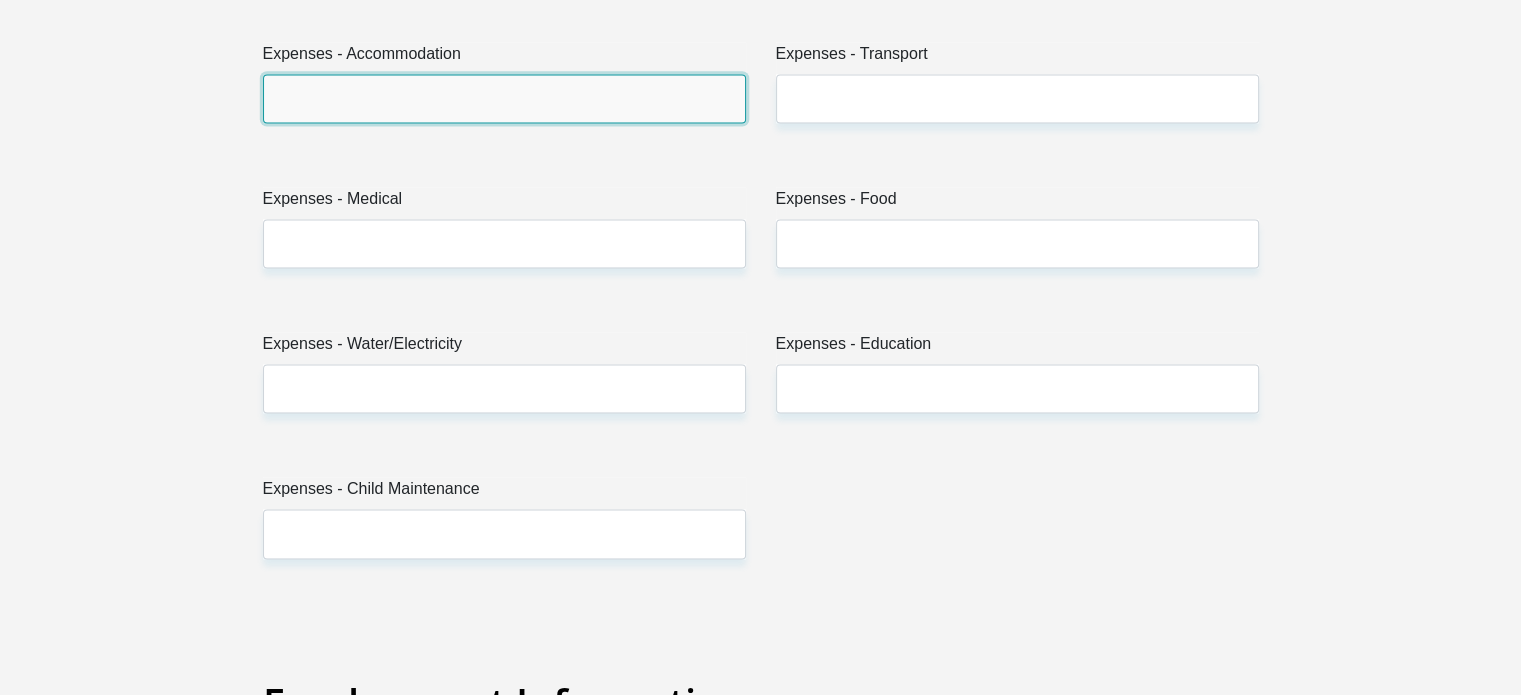 click on "Expenses - Accommodation" at bounding box center [504, 98] 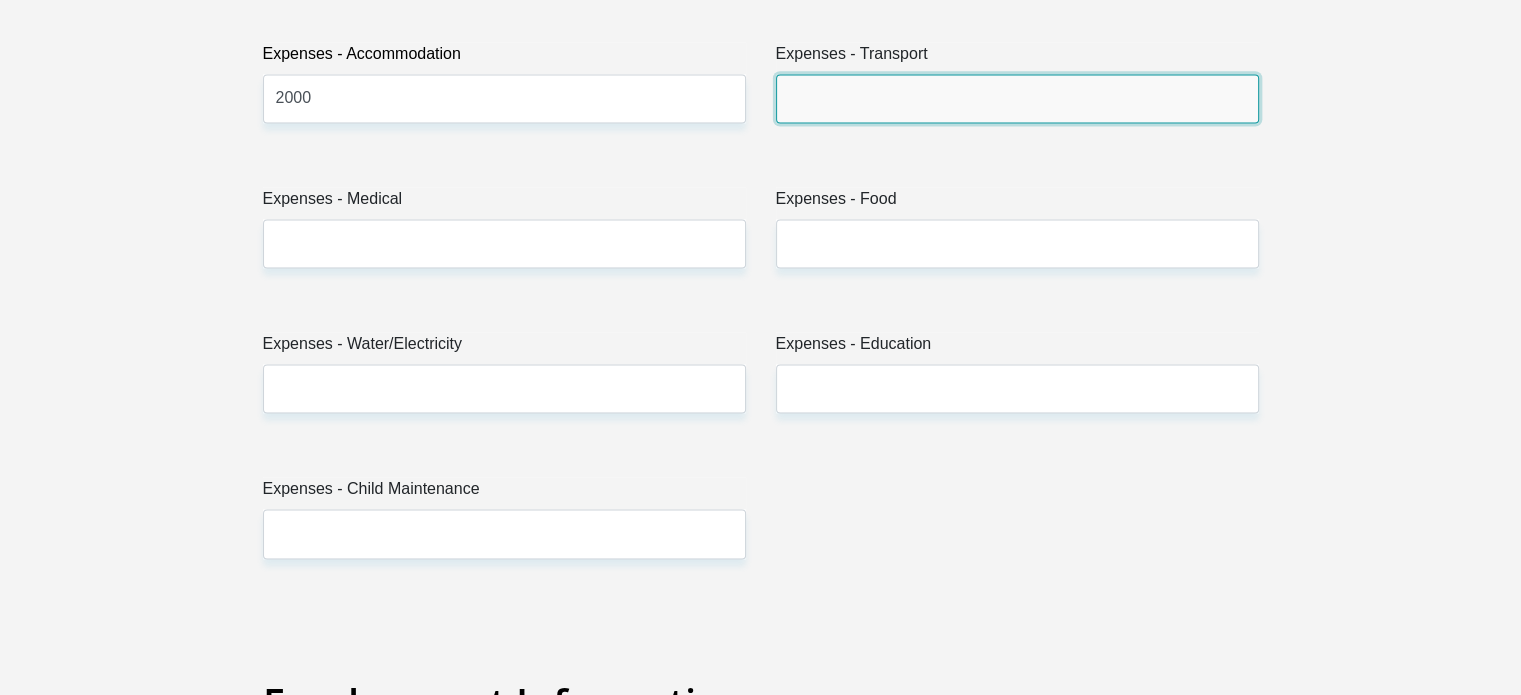 click on "Expenses - Transport" at bounding box center [1017, 98] 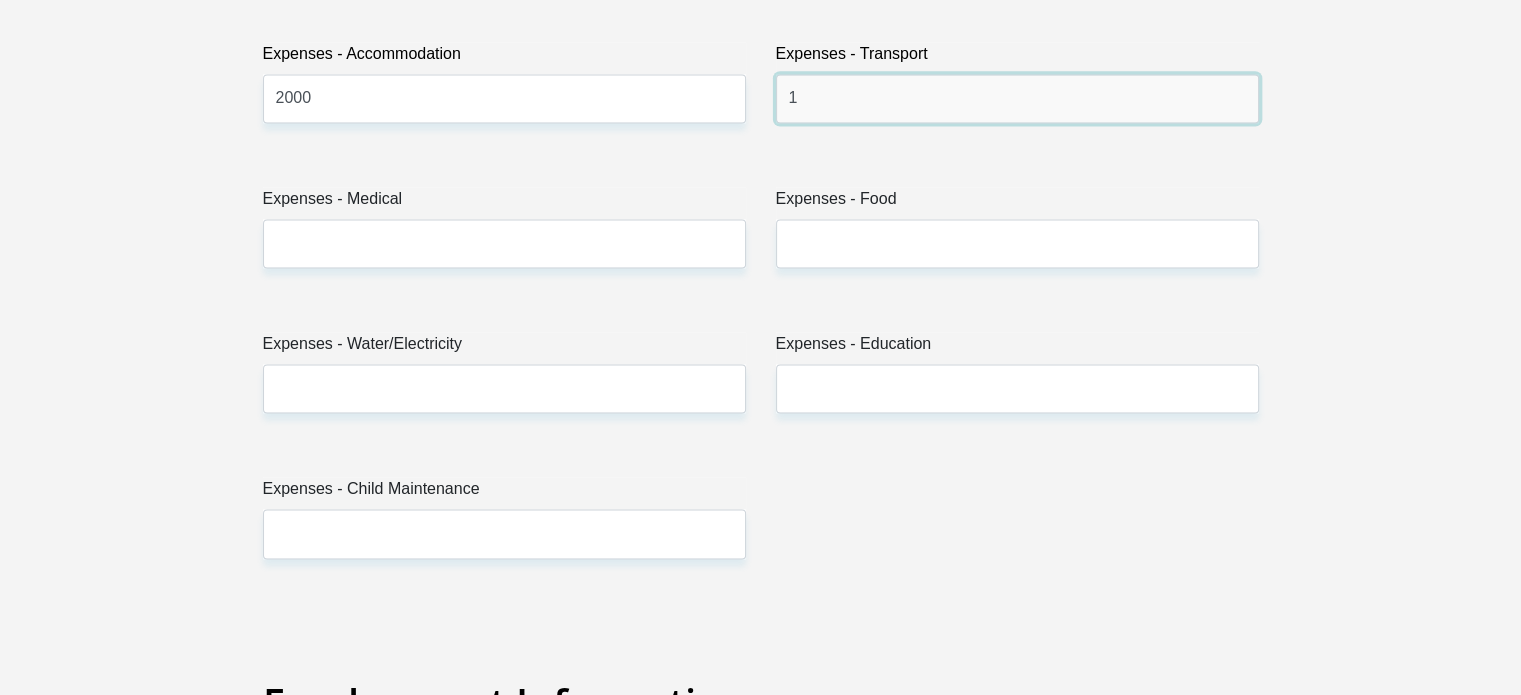 type on "1000" 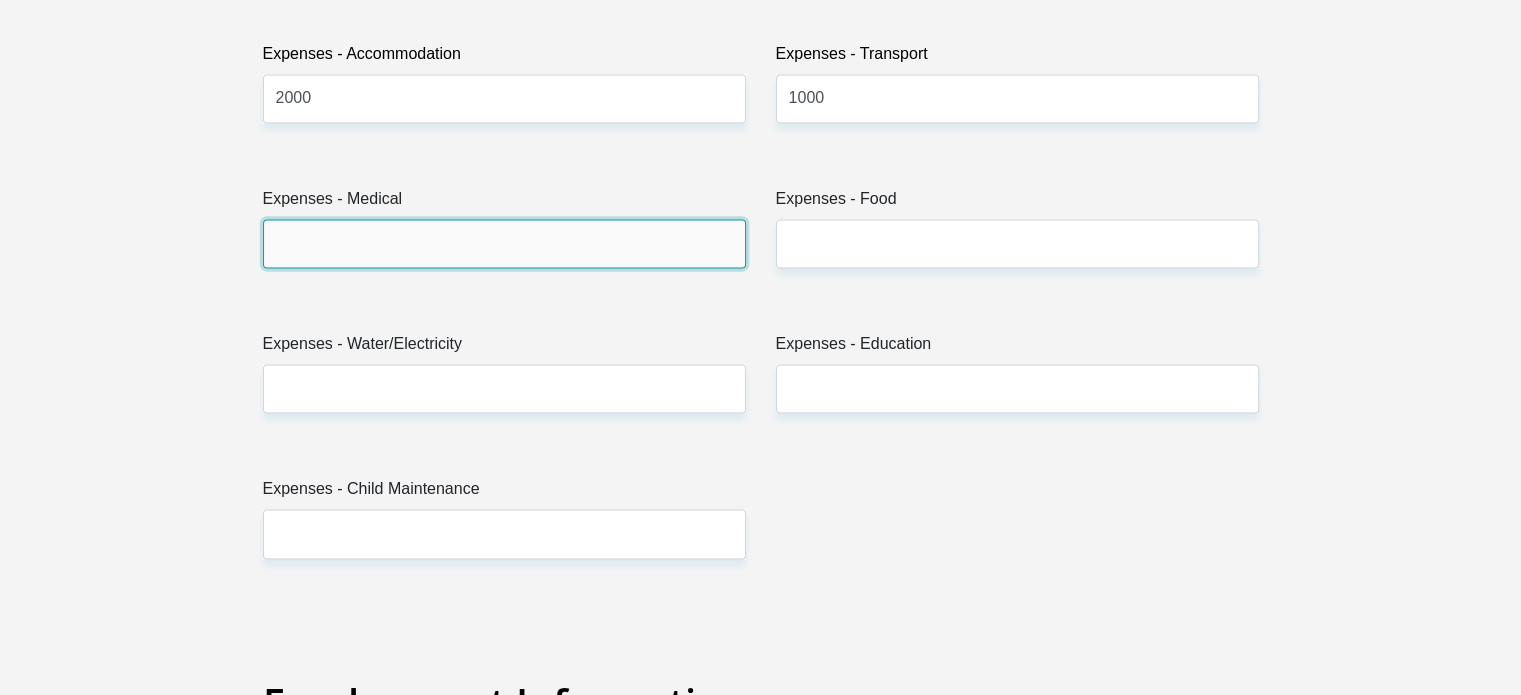 click on "Expenses - Medical" at bounding box center [504, 243] 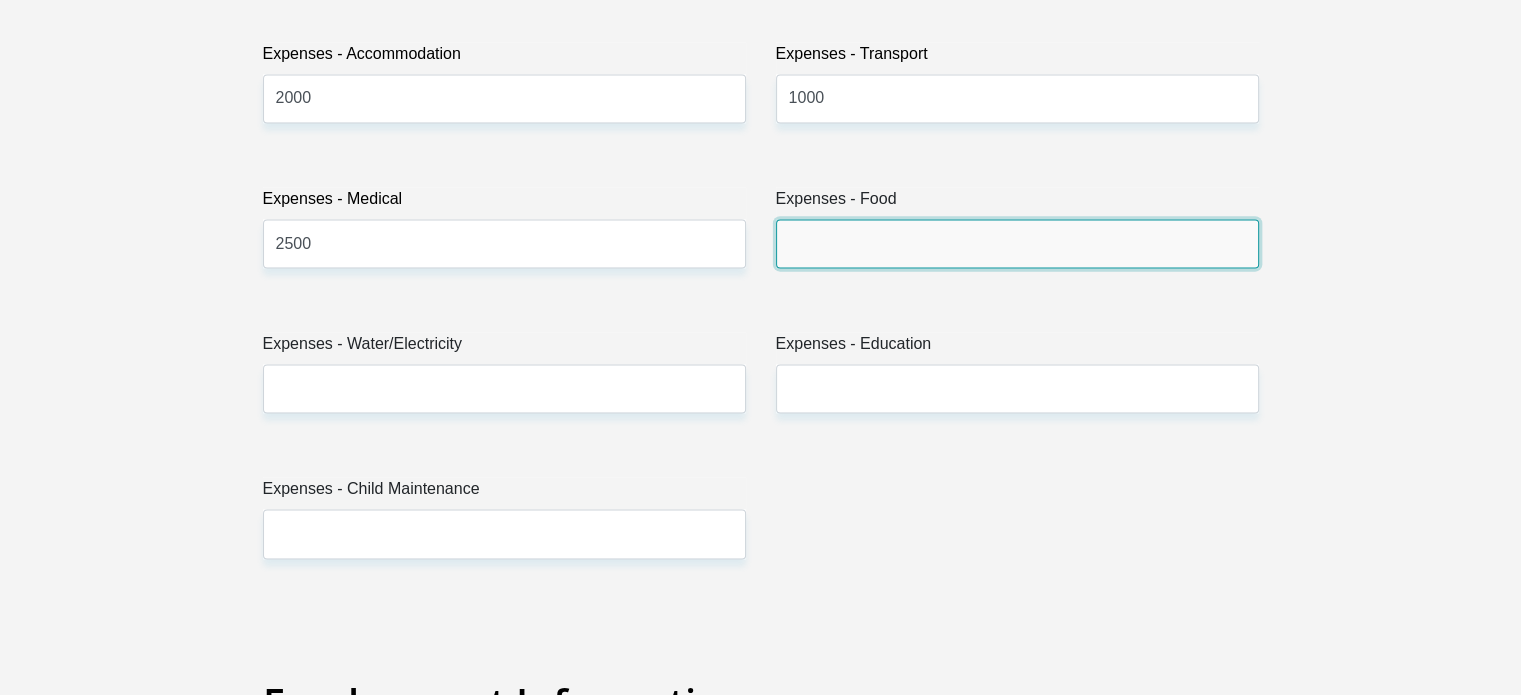 click on "Expenses - Food" at bounding box center [1017, 243] 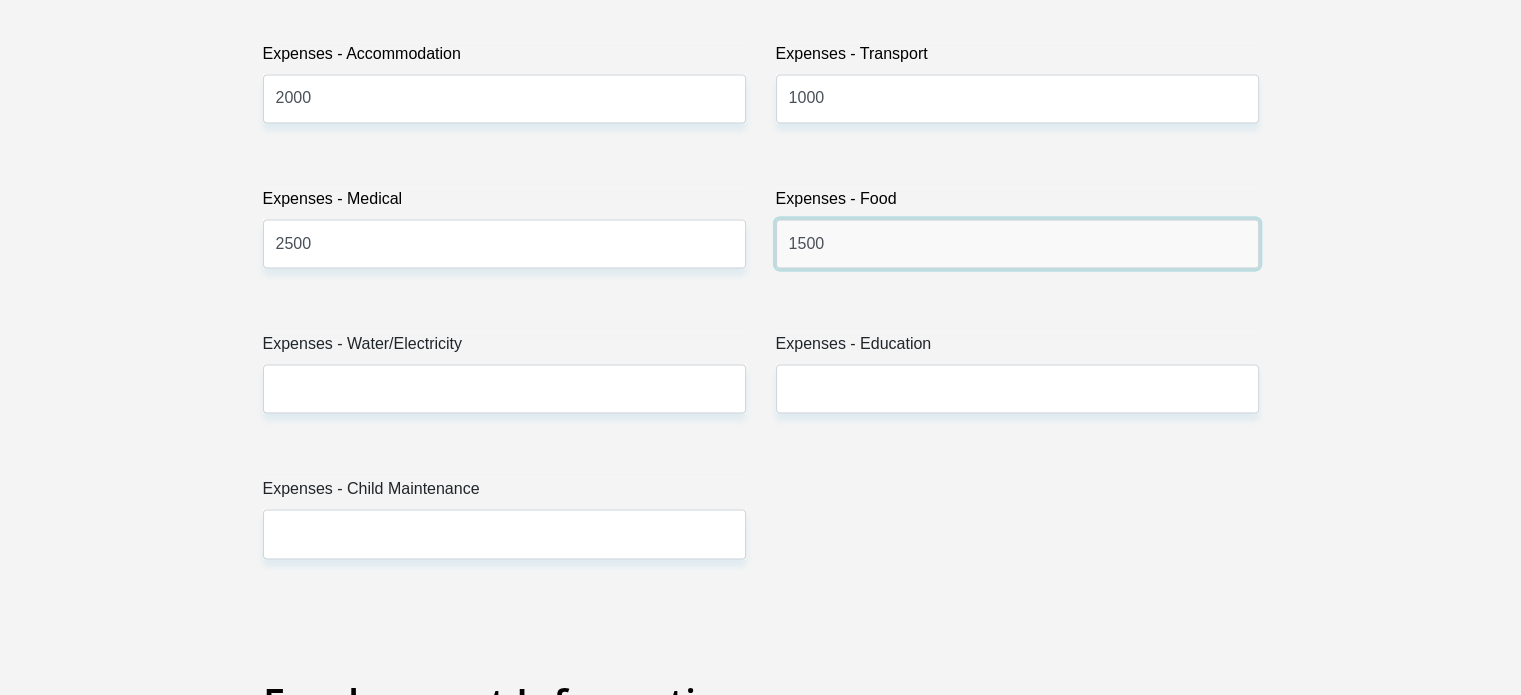 type on "1500" 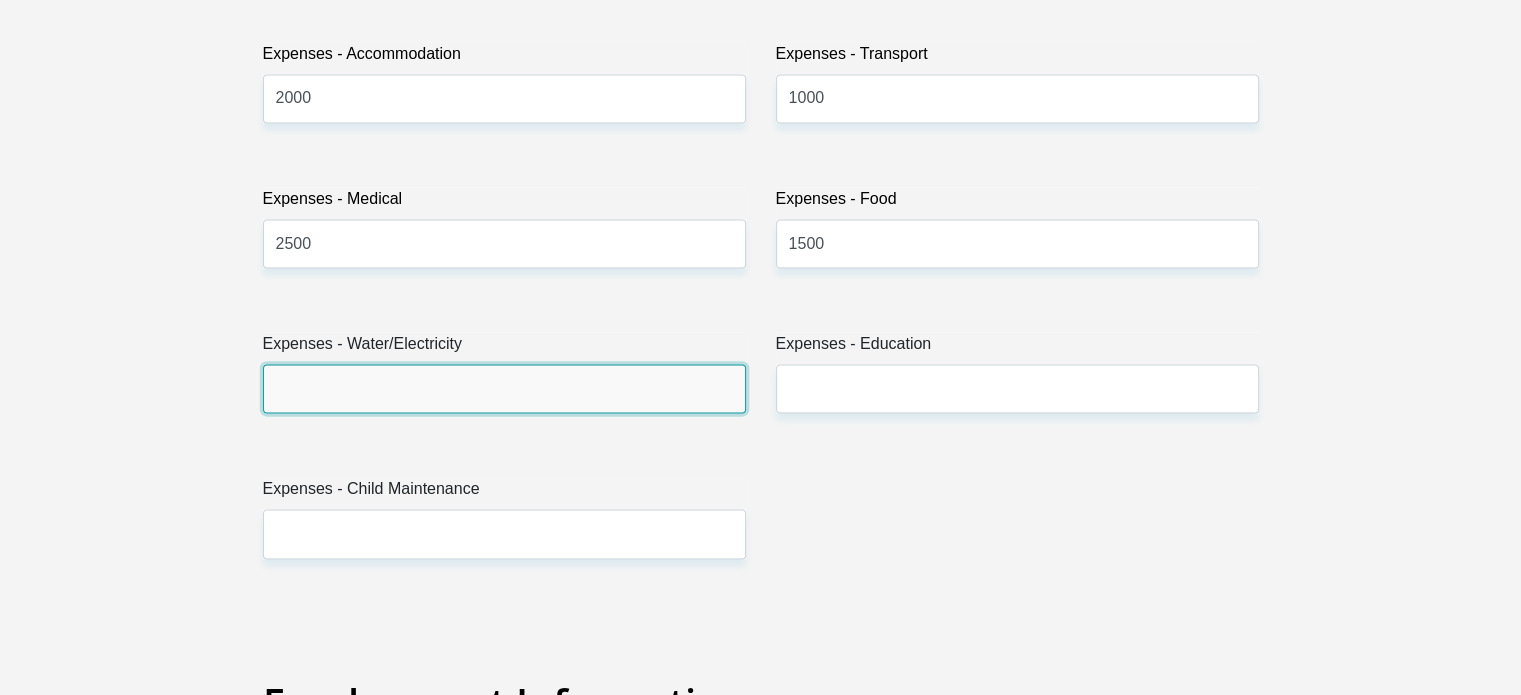 click on "Expenses - Water/Electricity" at bounding box center (504, 388) 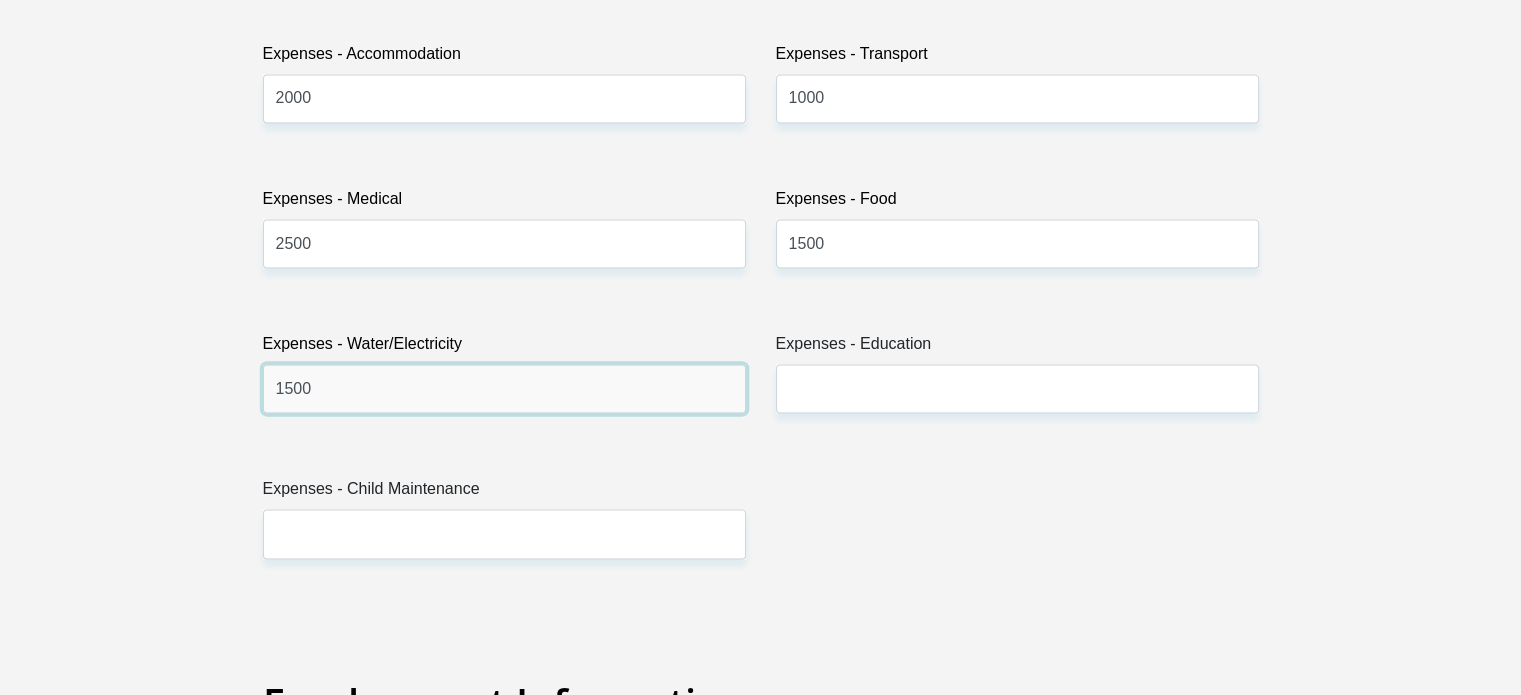 type on "1500" 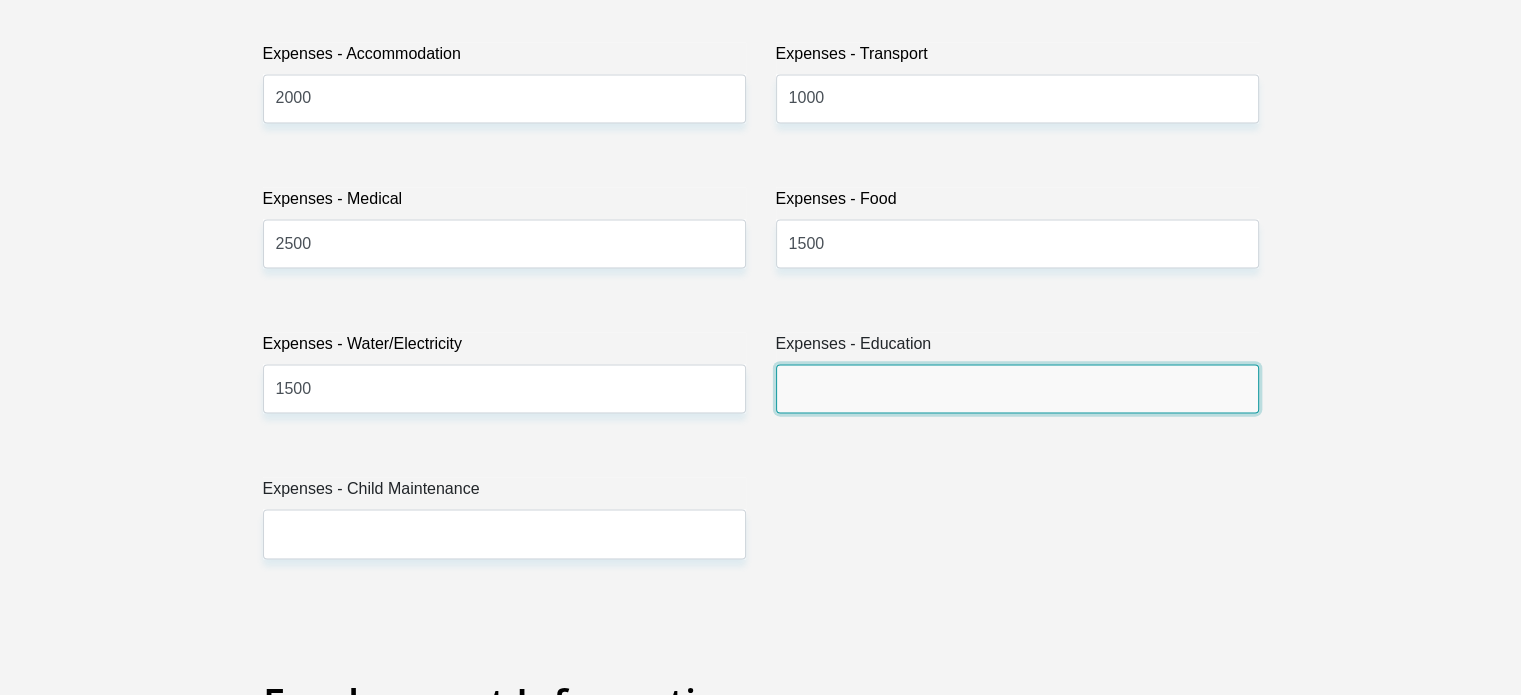 click on "Expenses - Education" at bounding box center (1017, 388) 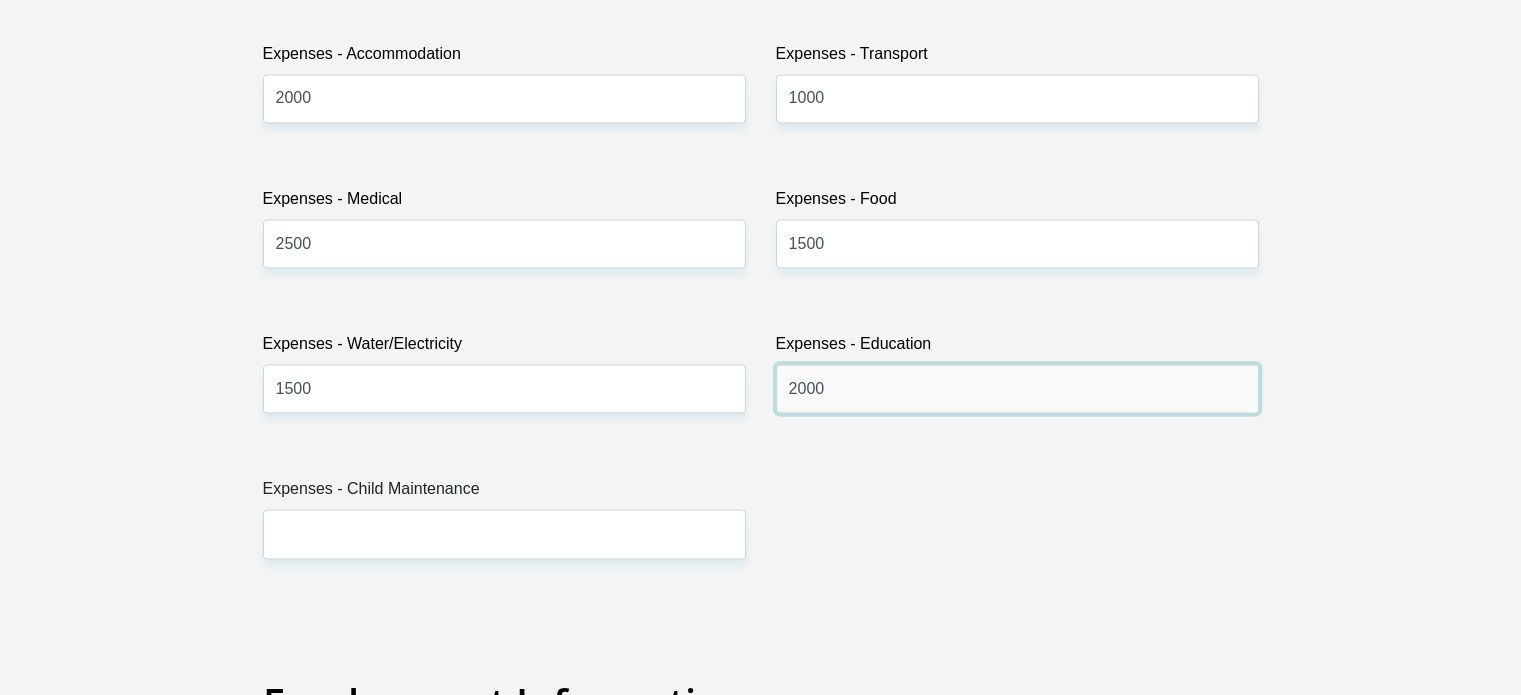 type on "2000" 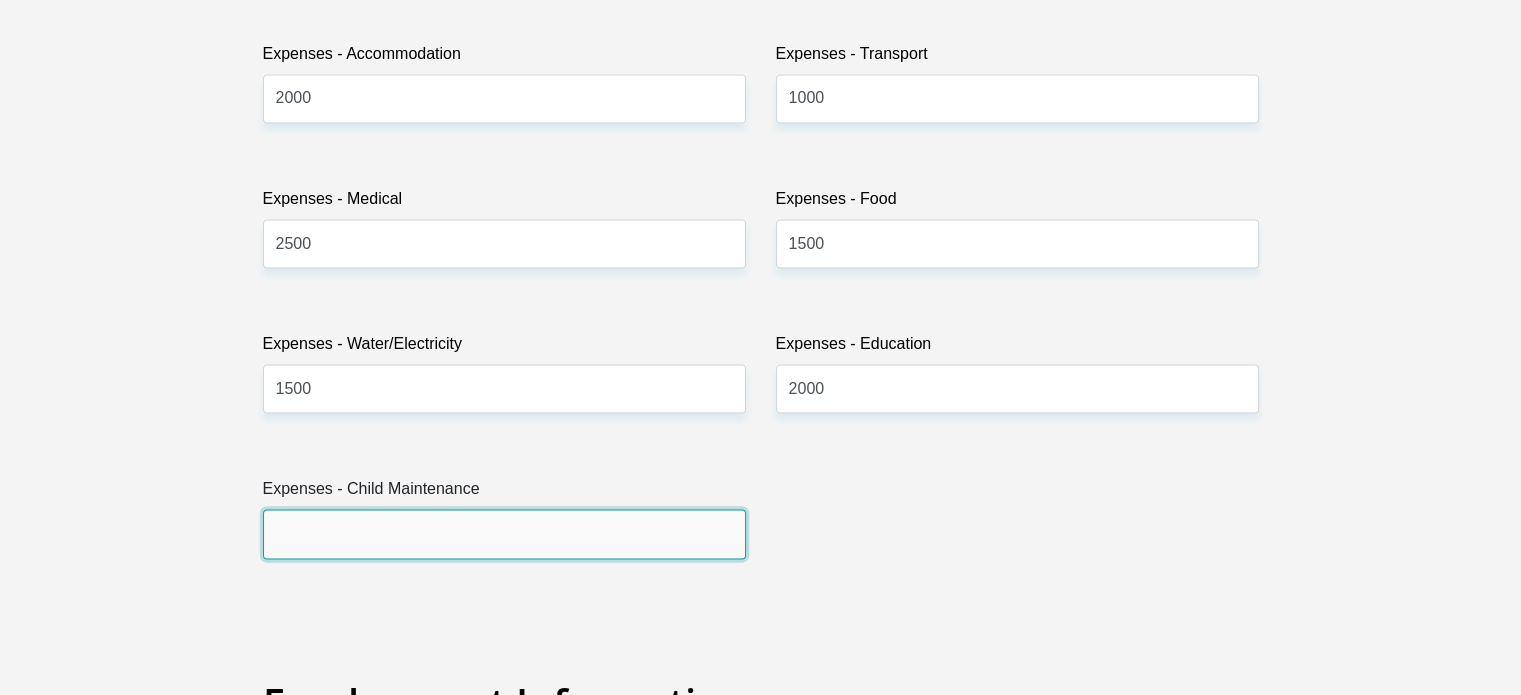 click on "Expenses - Child Maintenance" at bounding box center [504, 533] 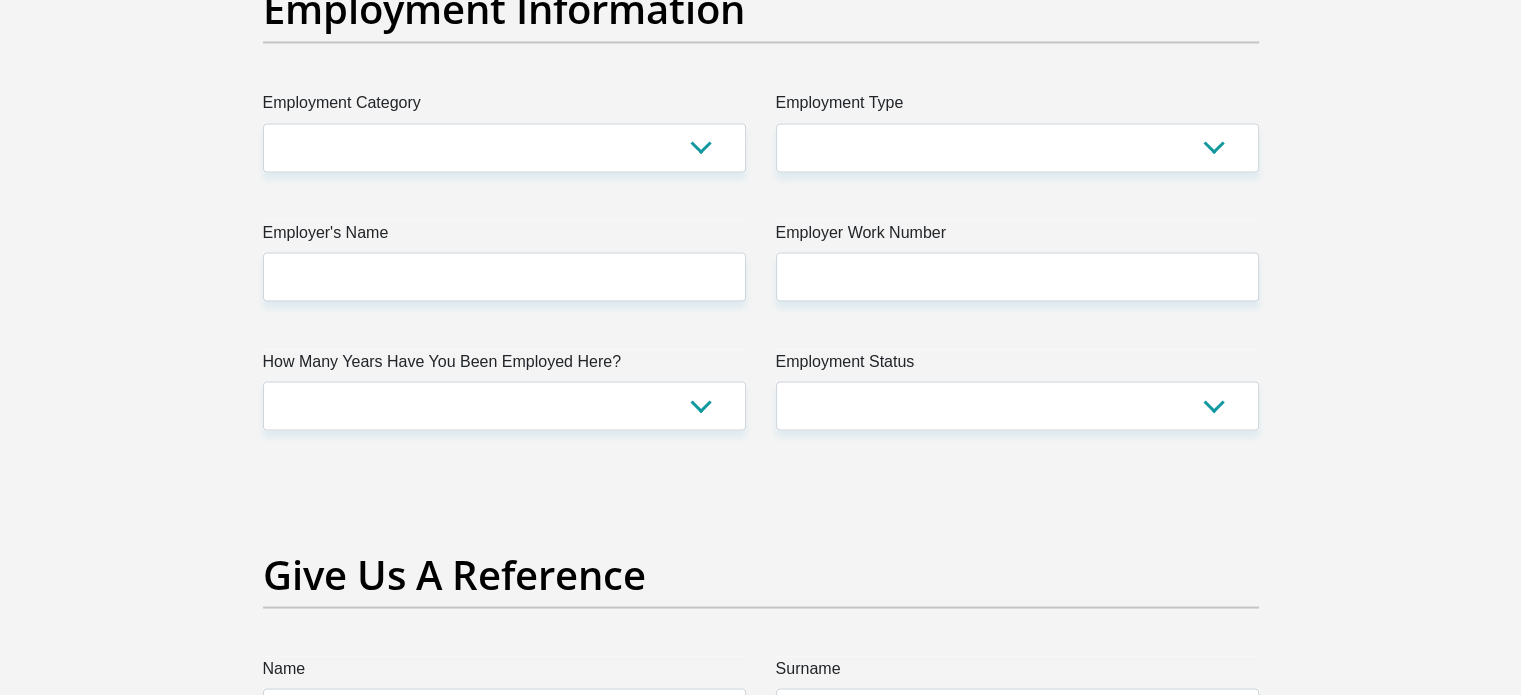 scroll, scrollTop: 3703, scrollLeft: 0, axis: vertical 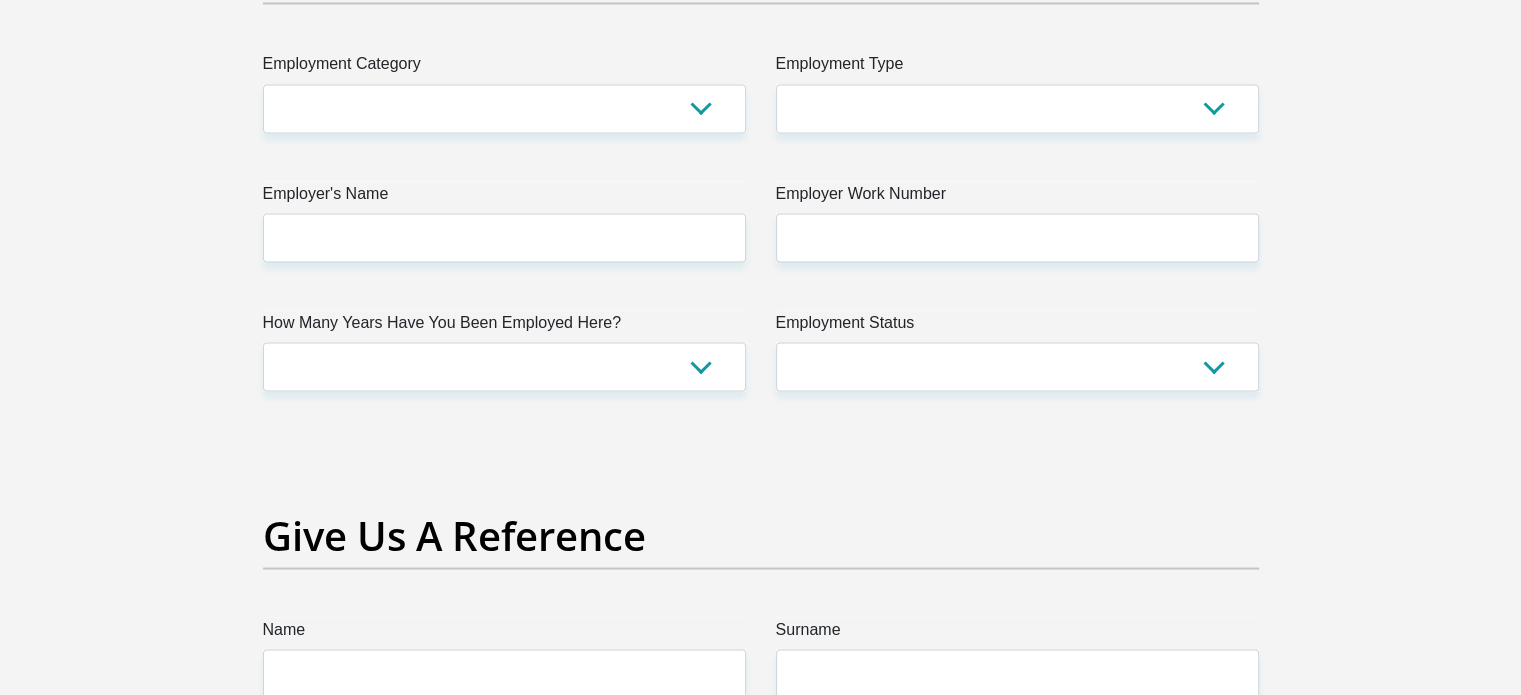 type on "1000" 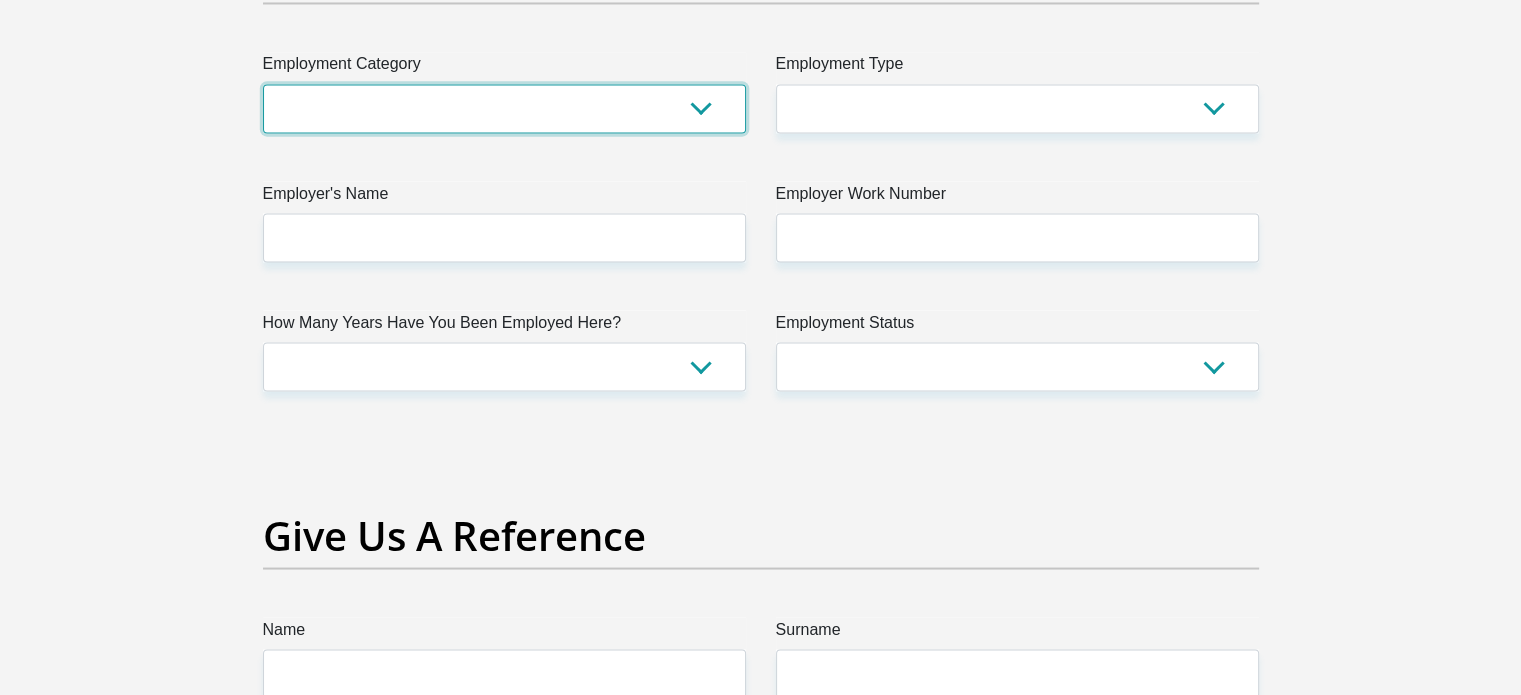 click on "AGRICULTURE
ALCOHOL & TOBACCO
CONSTRUCTION MATERIALS
METALLURGY
EQUIPMENT FOR RENEWABLE ENERGY
SPECIALIZED CONTRACTORS
CAR
GAMING (INCL. INTERNET
OTHER WHOLESALE
UNLICENSED PHARMACEUTICALS
CURRENCY EXCHANGE HOUSES
OTHER FINANCIAL INSTITUTIONS & INSURANCE
REAL ESTATE AGENTS
OIL & GAS
OTHER MATERIALS (E.G. IRON ORE)
PRECIOUS STONES & PRECIOUS METALS
POLITICAL ORGANIZATIONS
RELIGIOUS ORGANIZATIONS(NOT SECTS)
ACTI. HAVING BUSINESS DEAL WITH PUBLIC ADMINISTRATION
LAUNDROMATS" at bounding box center (504, 108) 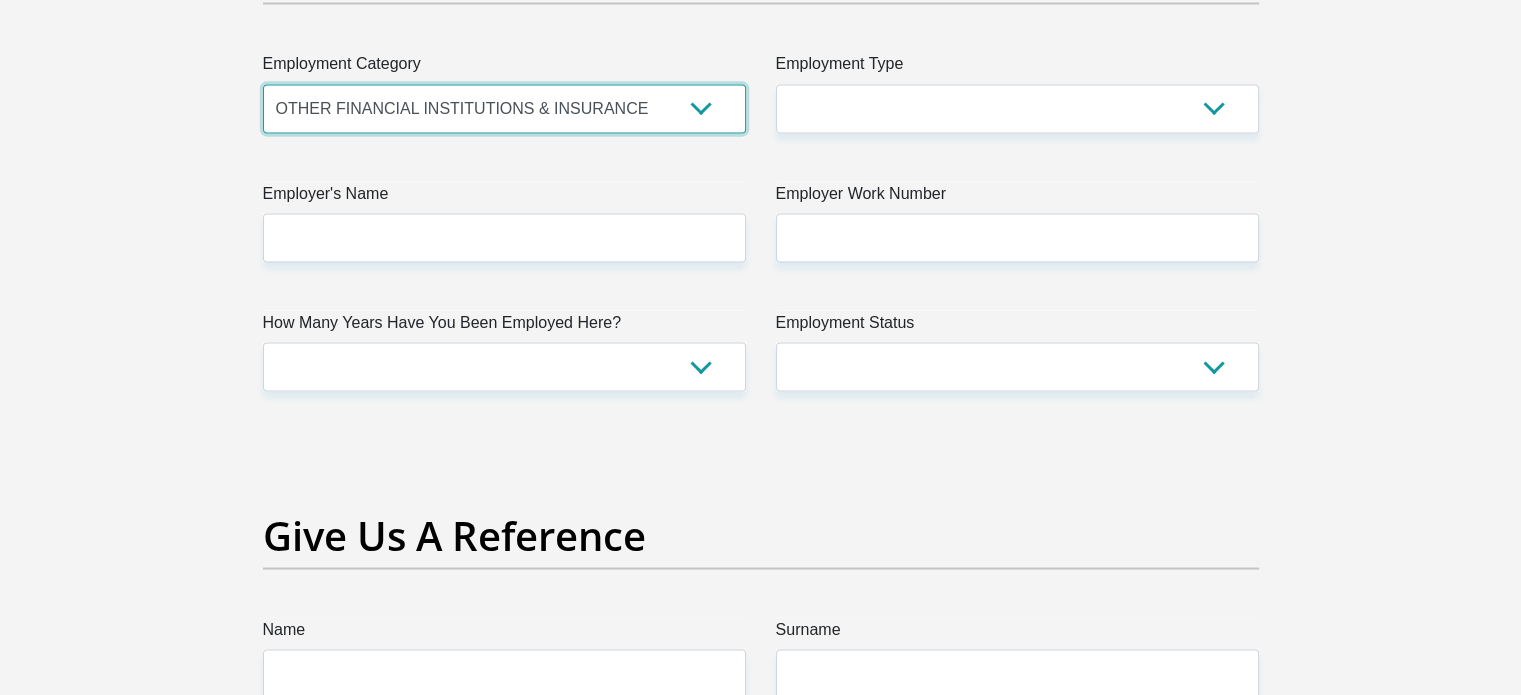click on "AGRICULTURE
ALCOHOL & TOBACCO
CONSTRUCTION MATERIALS
METALLURGY
EQUIPMENT FOR RENEWABLE ENERGY
SPECIALIZED CONTRACTORS
CAR
GAMING (INCL. INTERNET
OTHER WHOLESALE
UNLICENSED PHARMACEUTICALS
CURRENCY EXCHANGE HOUSES
OTHER FINANCIAL INSTITUTIONS & INSURANCE
REAL ESTATE AGENTS
OIL & GAS
OTHER MATERIALS (E.G. IRON ORE)
PRECIOUS STONES & PRECIOUS METALS
POLITICAL ORGANIZATIONS
RELIGIOUS ORGANIZATIONS(NOT SECTS)
ACTI. HAVING BUSINESS DEAL WITH PUBLIC ADMINISTRATION
LAUNDROMATS" at bounding box center (504, 108) 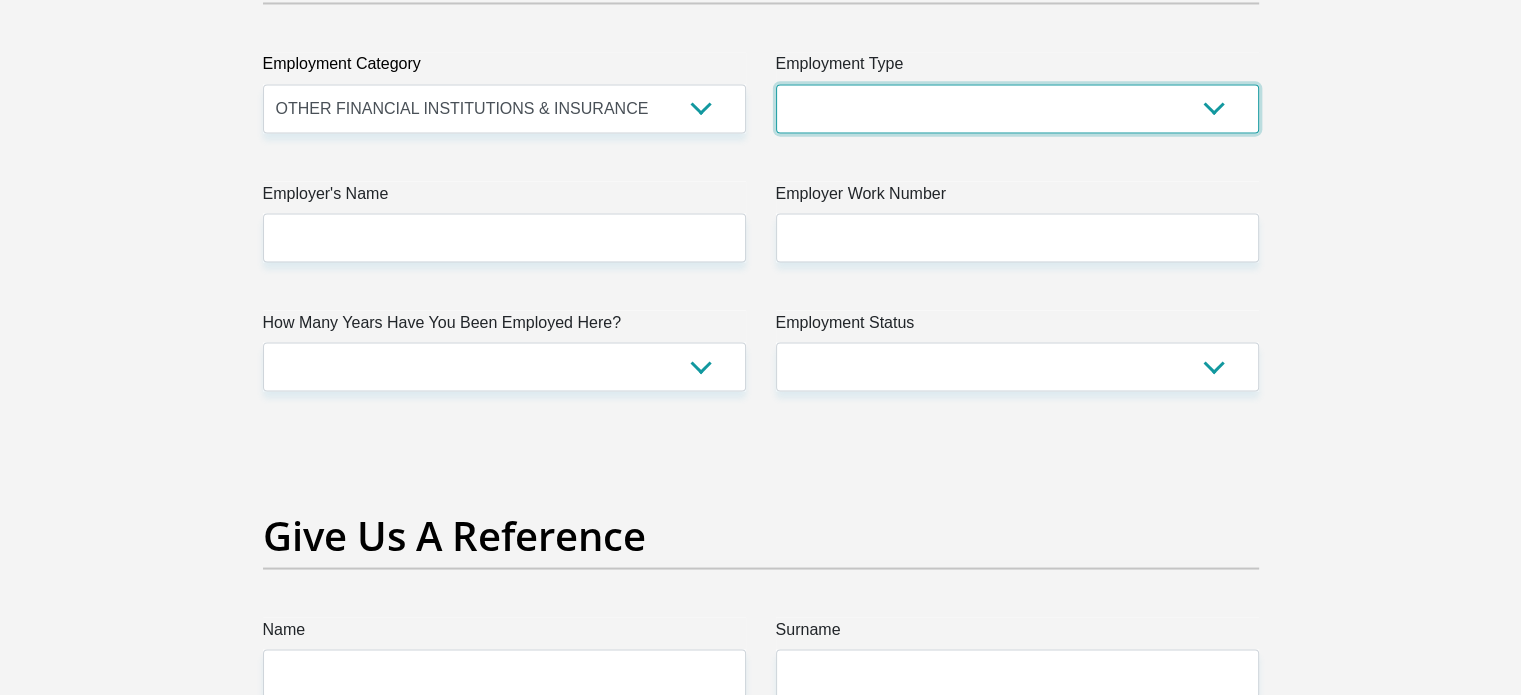click on "College/Lecturer
Craft Seller
Creative
Driver
Executive
Farmer
Forces - Non Commissioned
Forces - Officer
Hawker
Housewife
Labourer
Licenced Professional
Manager
Miner
Non Licenced Professional
Office Staff/Clerk
Outside Worker
Pensioner
Permanent Teacher
Production/Manufacturing
Sales
Self-Employed
Semi-Professional Worker
Service Industry  Social Worker  Student" at bounding box center [1017, 108] 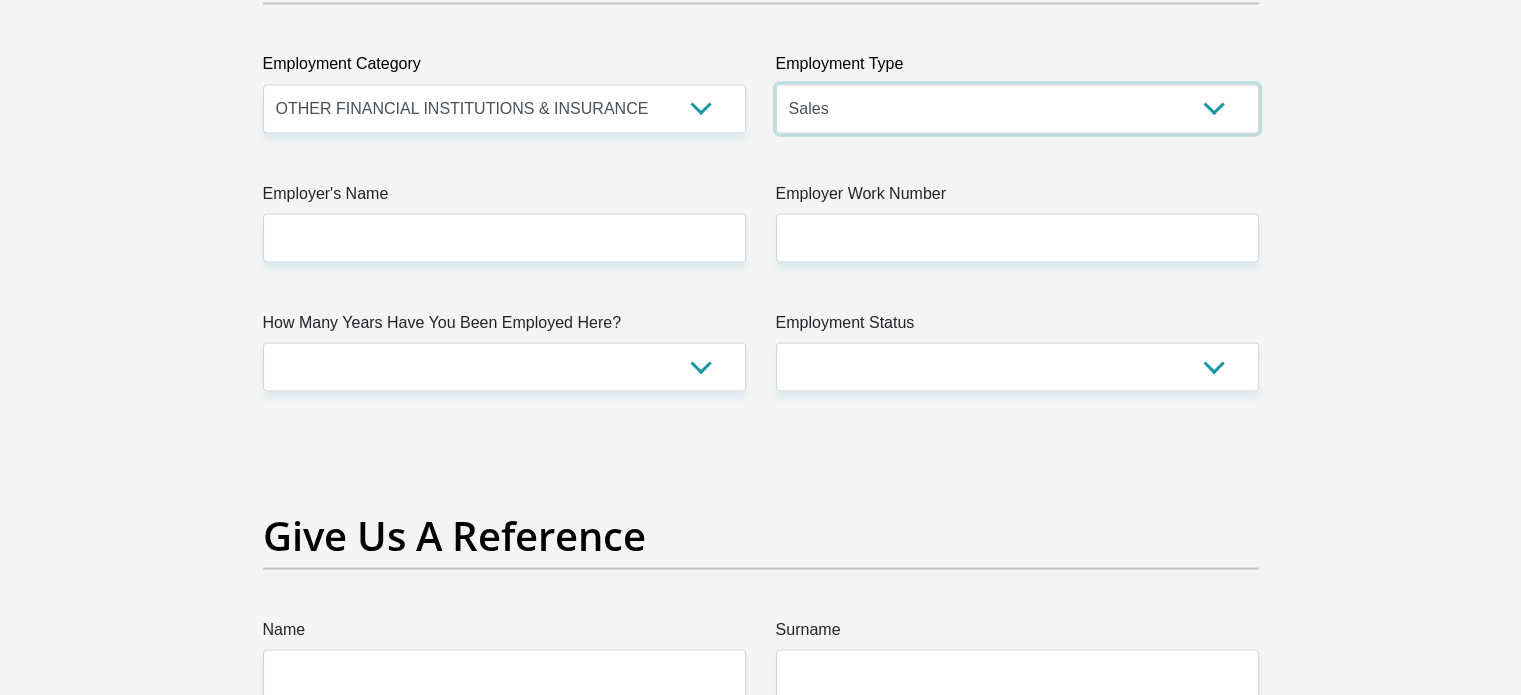 click on "College/Lecturer
Craft Seller
Creative
Driver
Executive
Farmer
Forces - Non Commissioned
Forces - Officer
Hawker
Housewife
Labourer
Licenced Professional
Manager
Miner
Non Licenced Professional
Office Staff/Clerk
Outside Worker
Pensioner
Permanent Teacher
Production/Manufacturing
Sales
Self-Employed
Semi-Professional Worker
Service Industry  Social Worker  Student" at bounding box center (1017, 108) 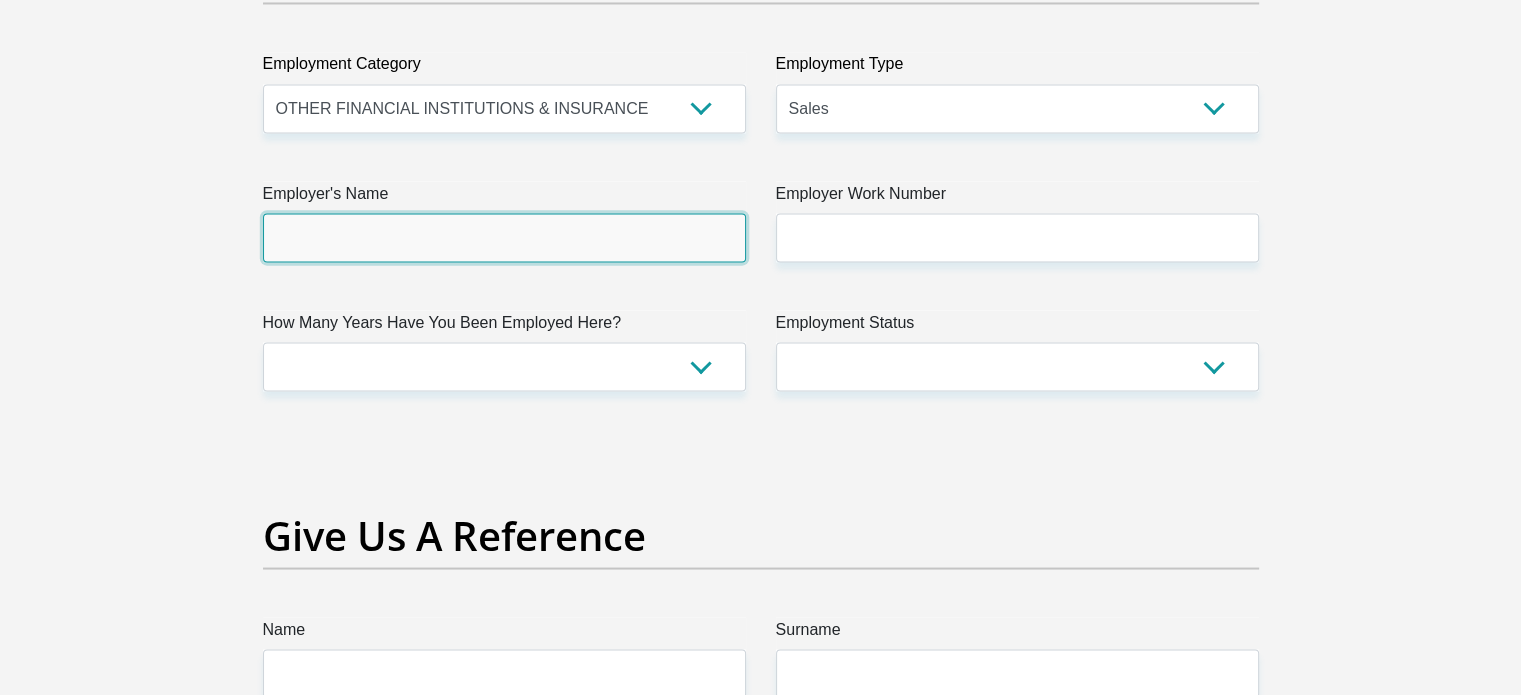click on "Employer's Name" at bounding box center [504, 237] 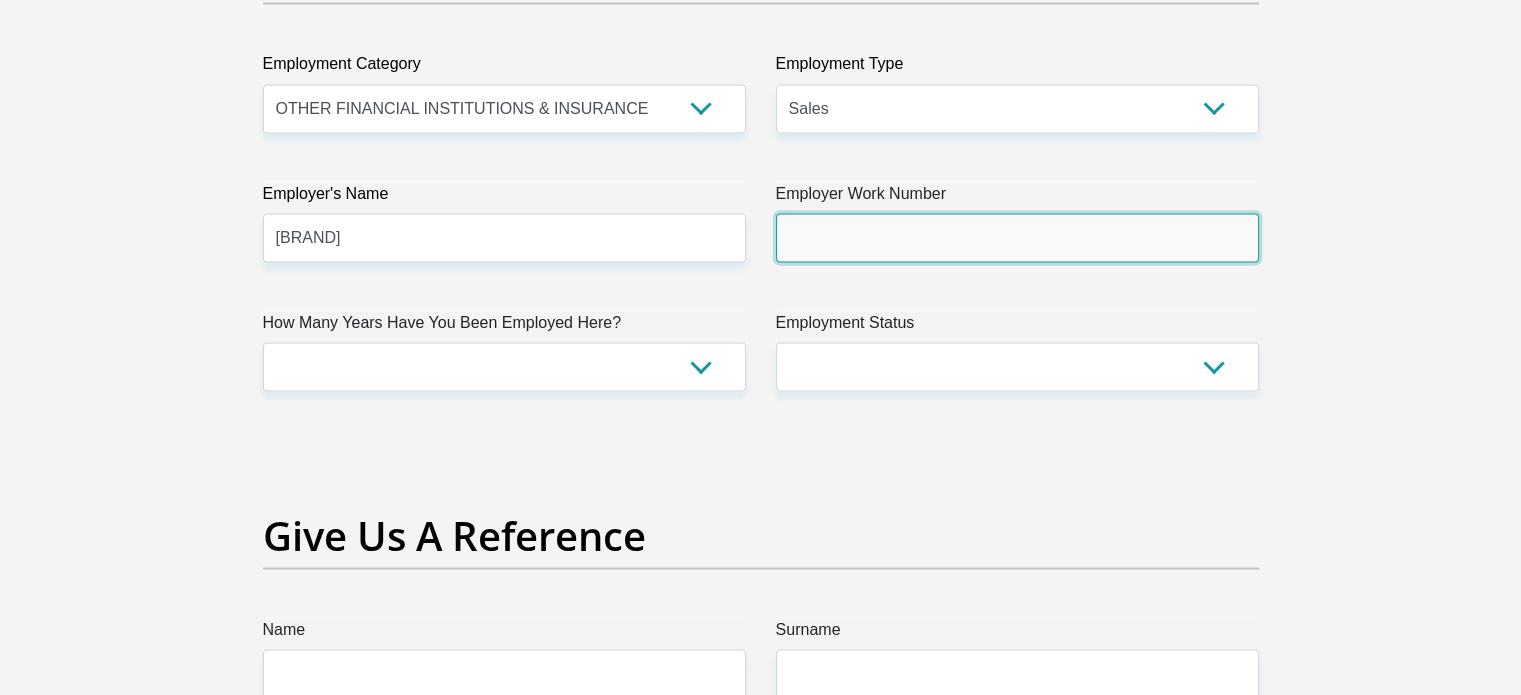 click on "Employer Work Number" at bounding box center (1017, 237) 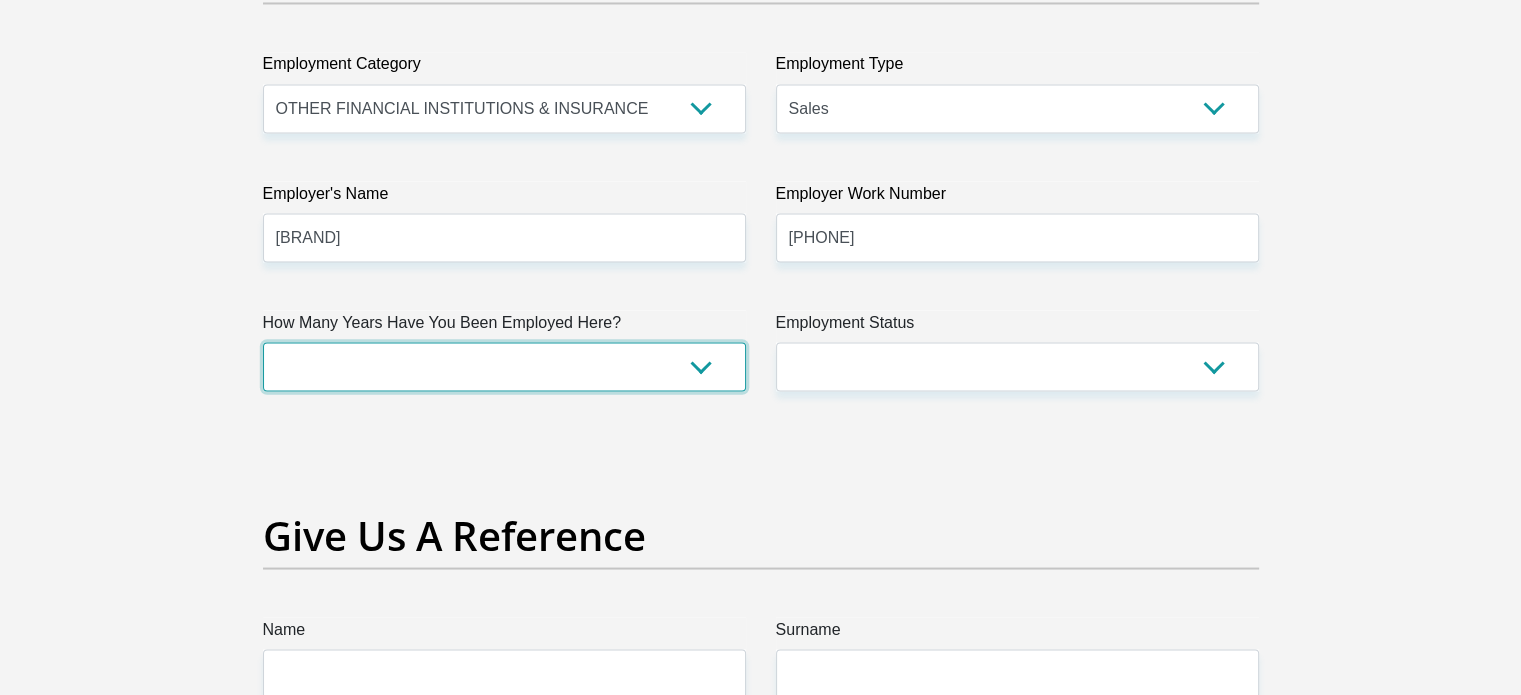 click on "less than 1 year
1-3 years
3-5 years
5+ years" at bounding box center [504, 366] 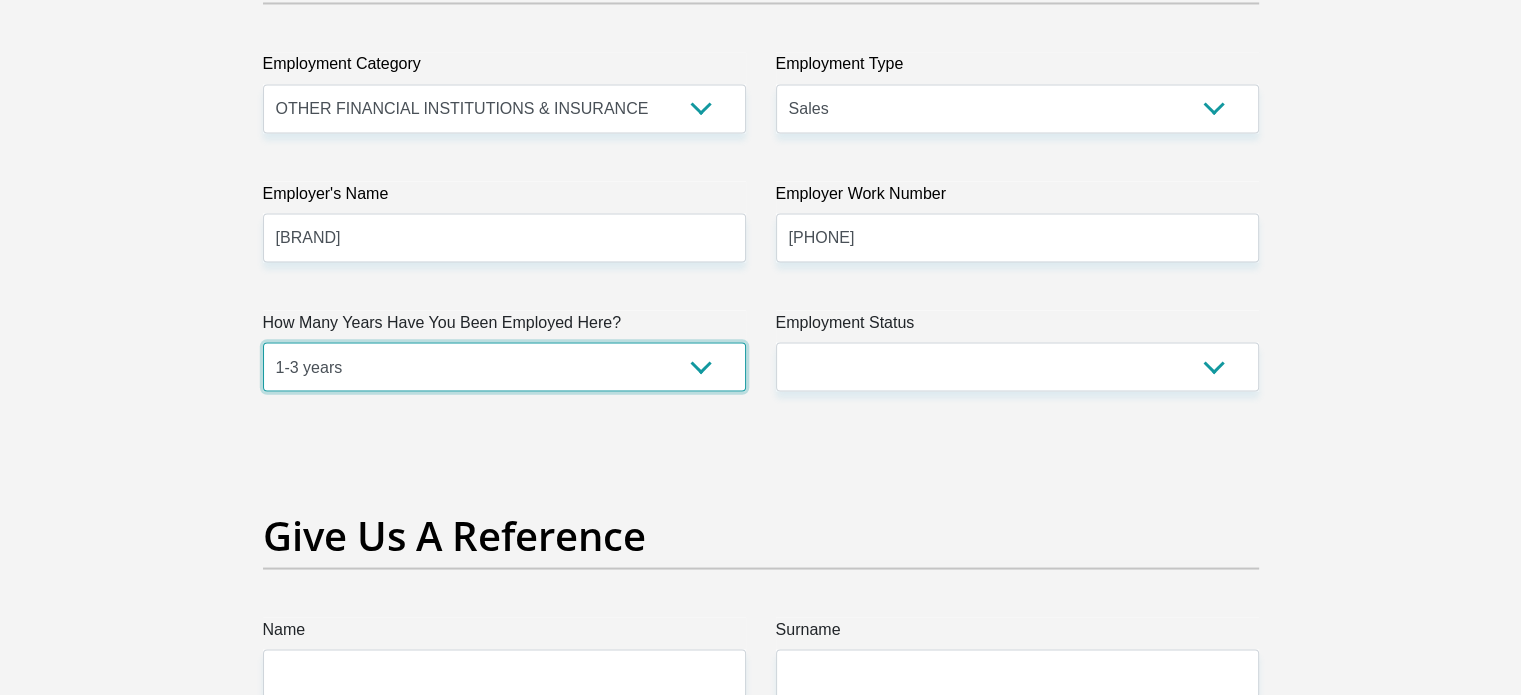 click on "less than 1 year
1-3 years
3-5 years
5+ years" at bounding box center (504, 366) 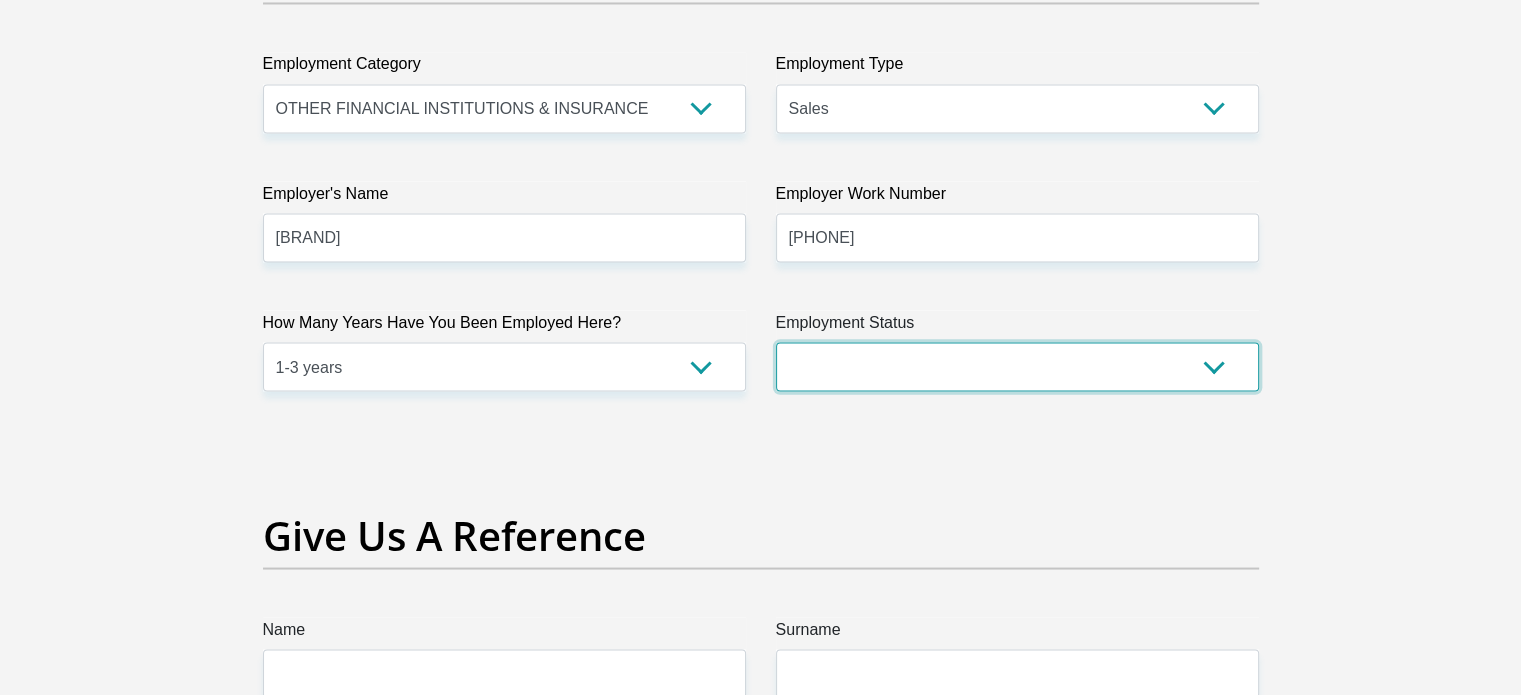 click on "Permanent/Full-time
Part-time/Casual
Contract Worker
Self-Employed
Housewife
Retired
Student
Medically Boarded
Disability
Unemployed" at bounding box center [1017, 366] 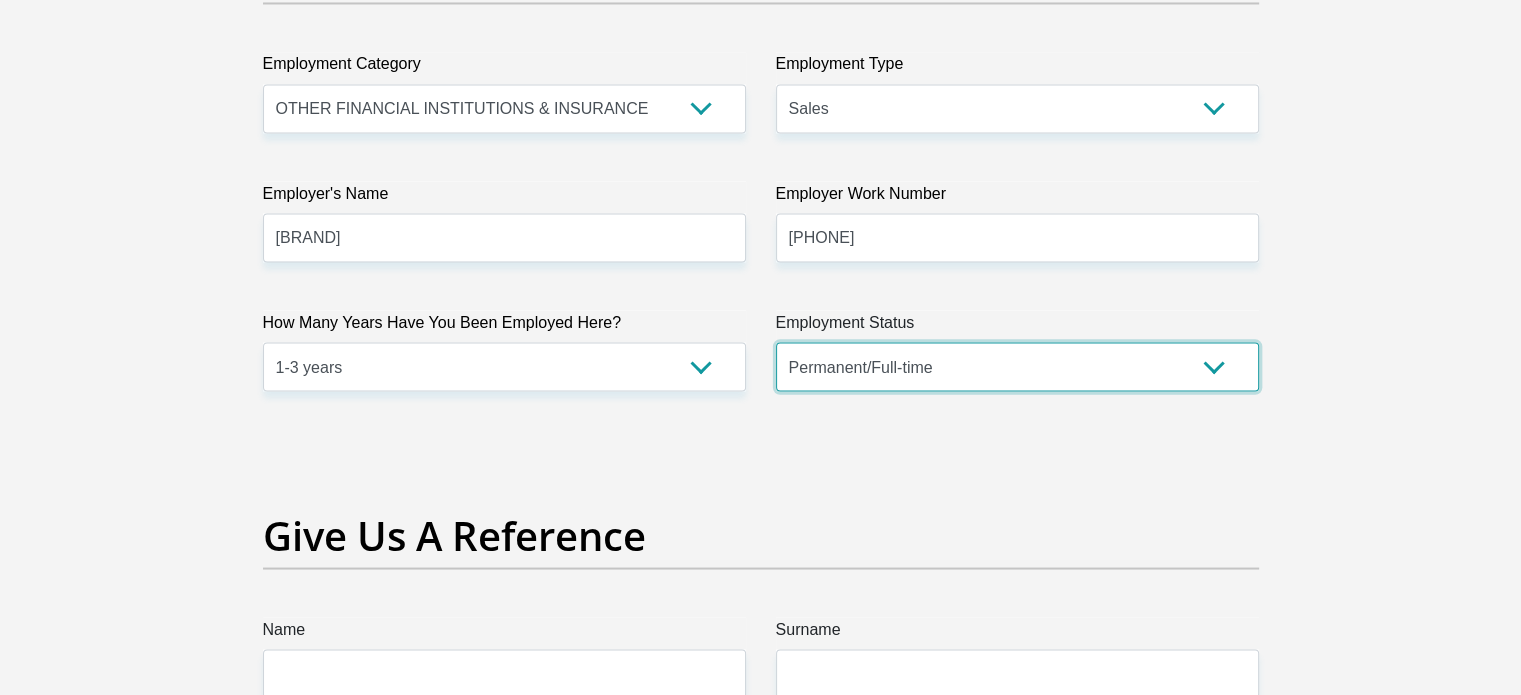 click on "Permanent/Full-time
Part-time/Casual
Contract Worker
Self-Employed
Housewife
Retired
Student
Medically Boarded
Disability
Unemployed" at bounding box center [1017, 366] 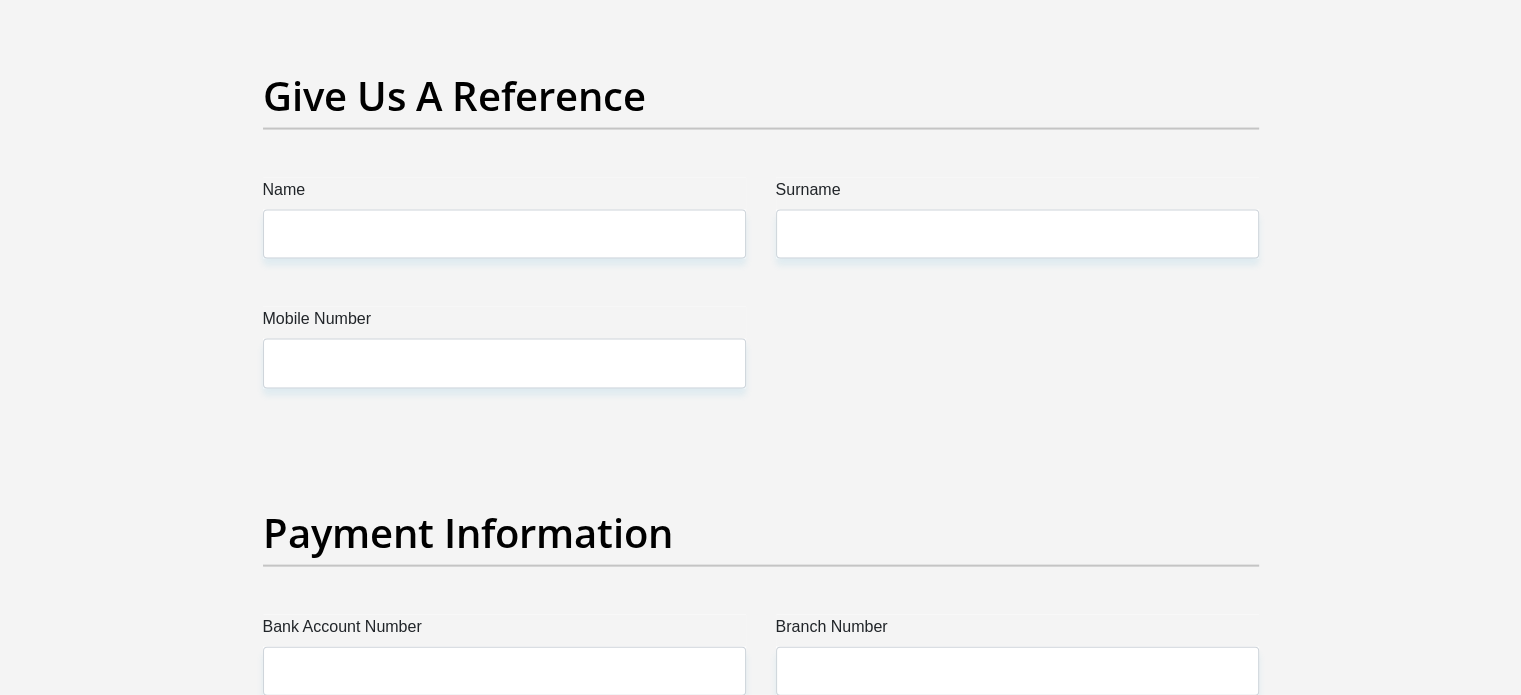 scroll, scrollTop: 4156, scrollLeft: 0, axis: vertical 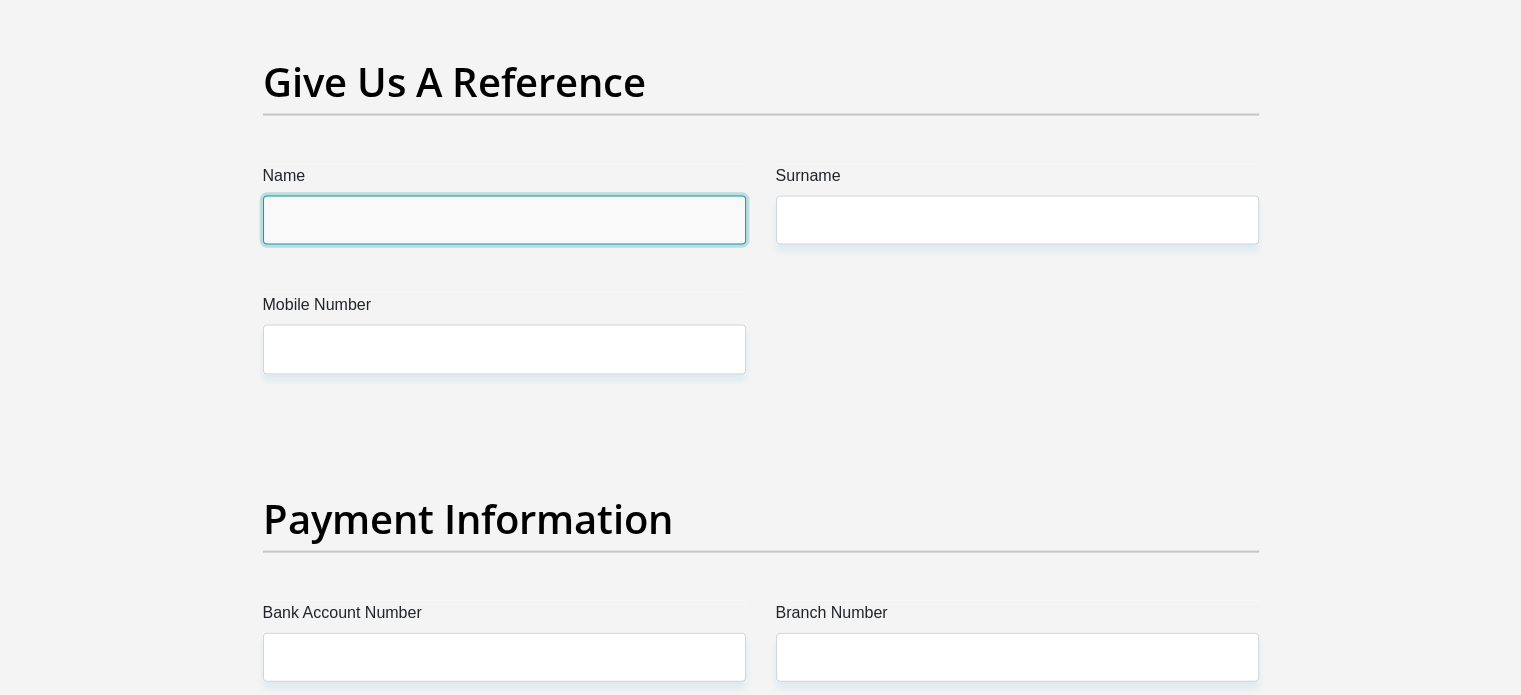 click on "Name" at bounding box center (504, 220) 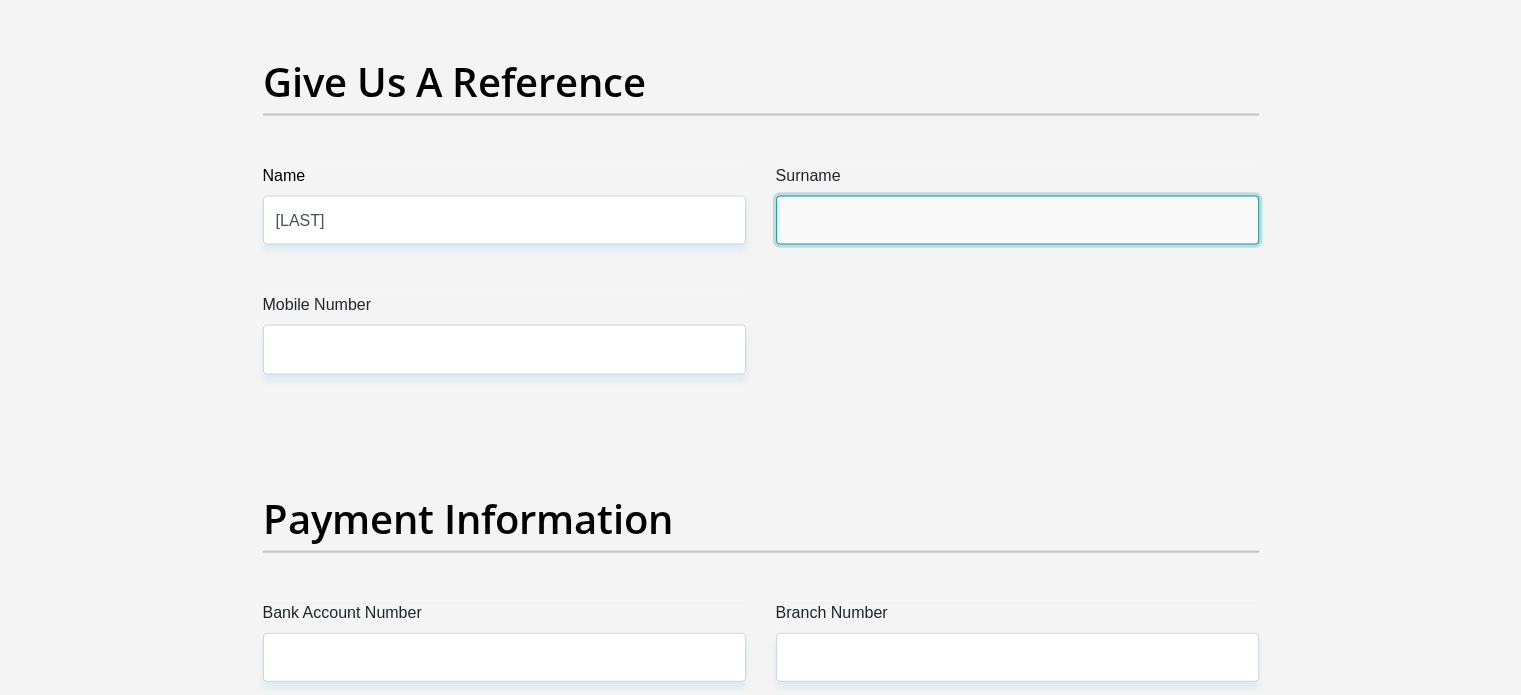click on "Surname" at bounding box center (1017, 220) 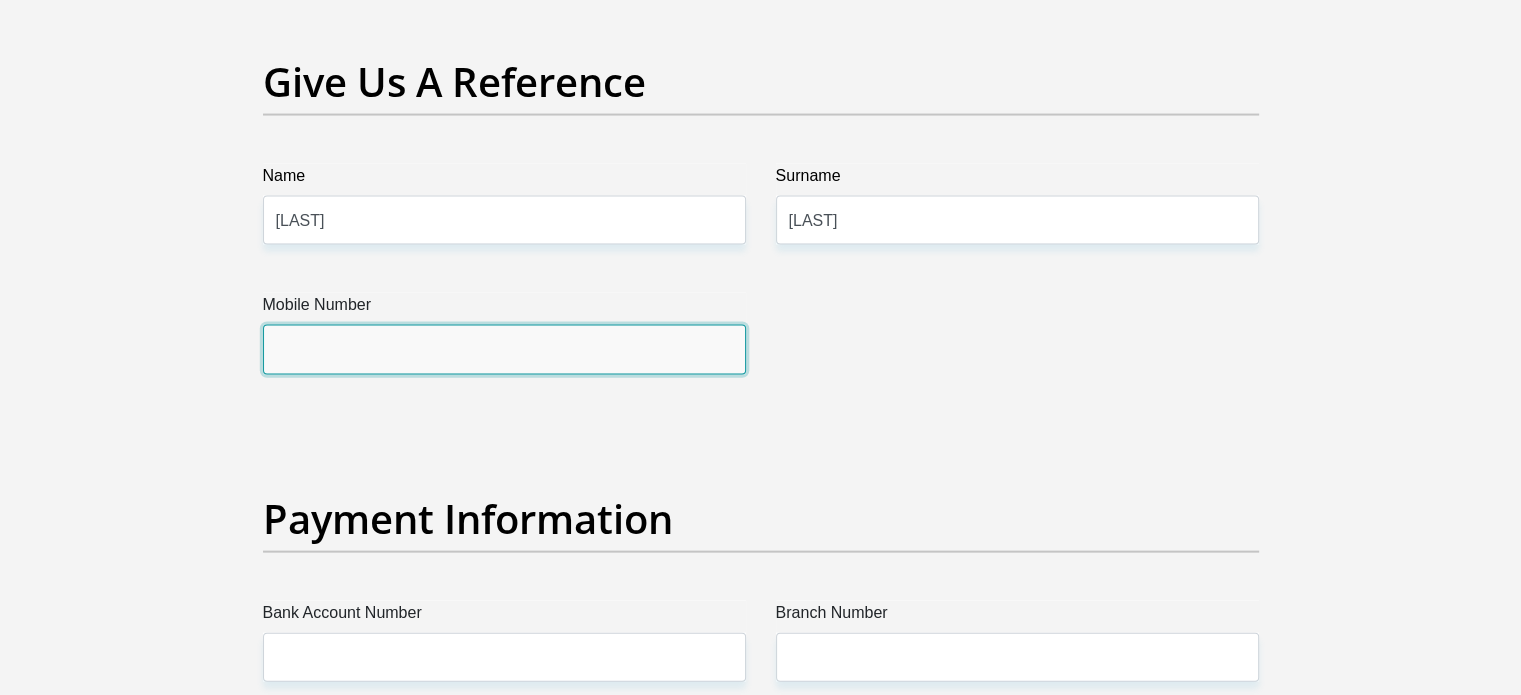 click on "Mobile Number" at bounding box center [504, 349] 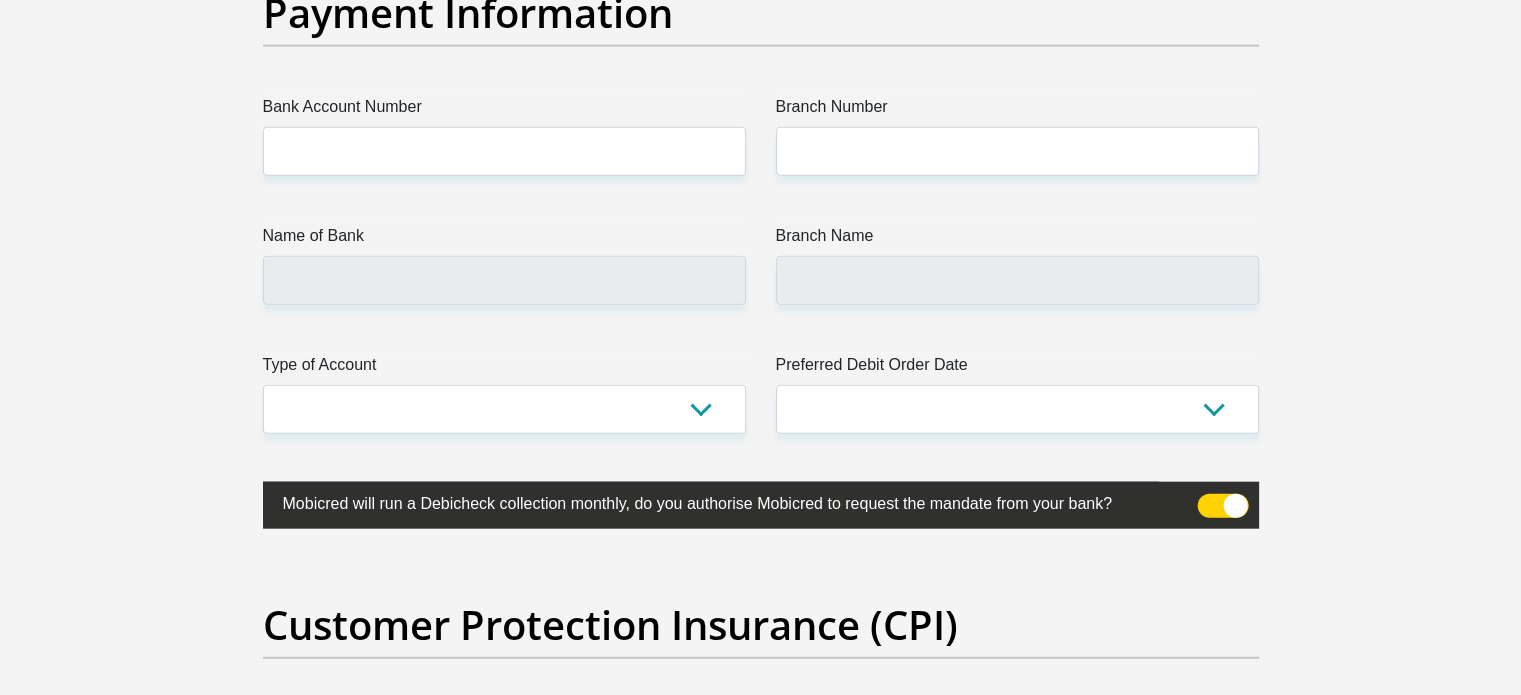 scroll, scrollTop: 4702, scrollLeft: 0, axis: vertical 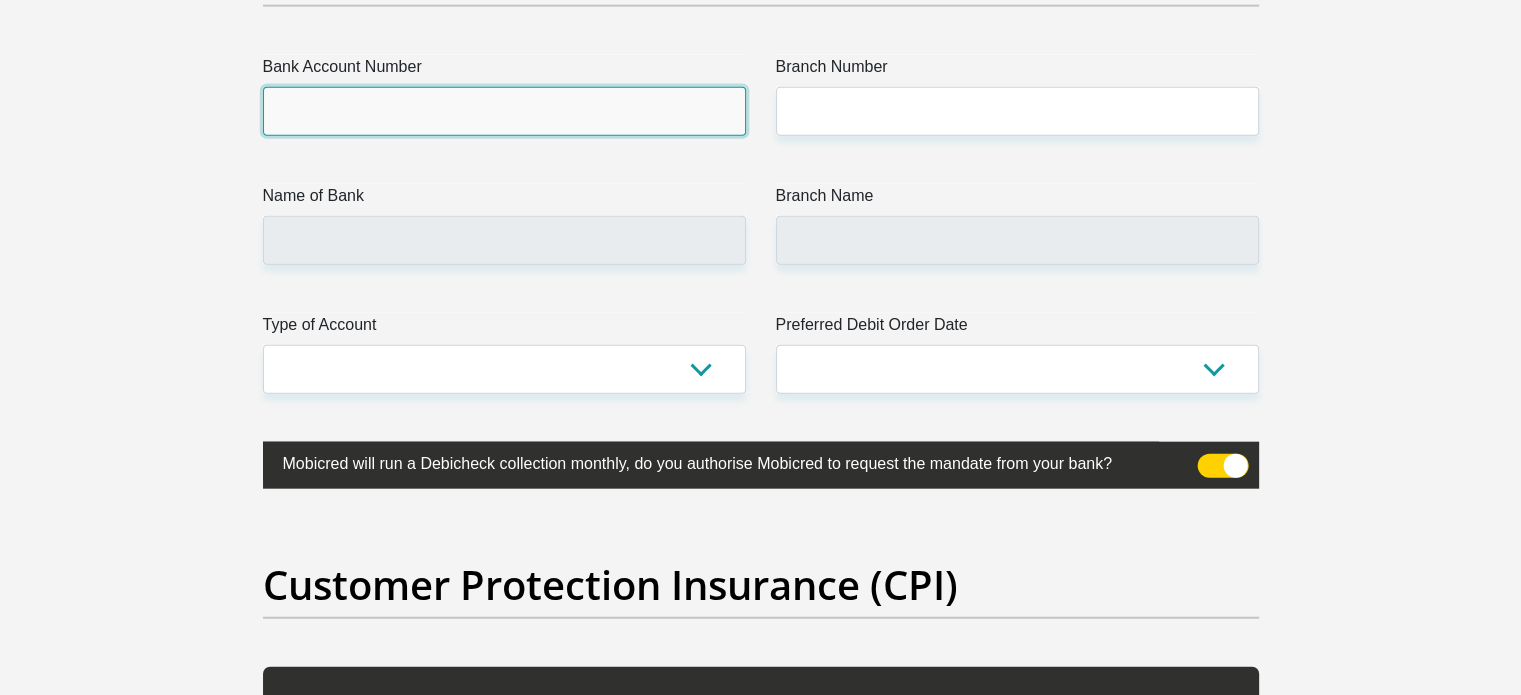 click on "Bank Account Number" at bounding box center [504, 111] 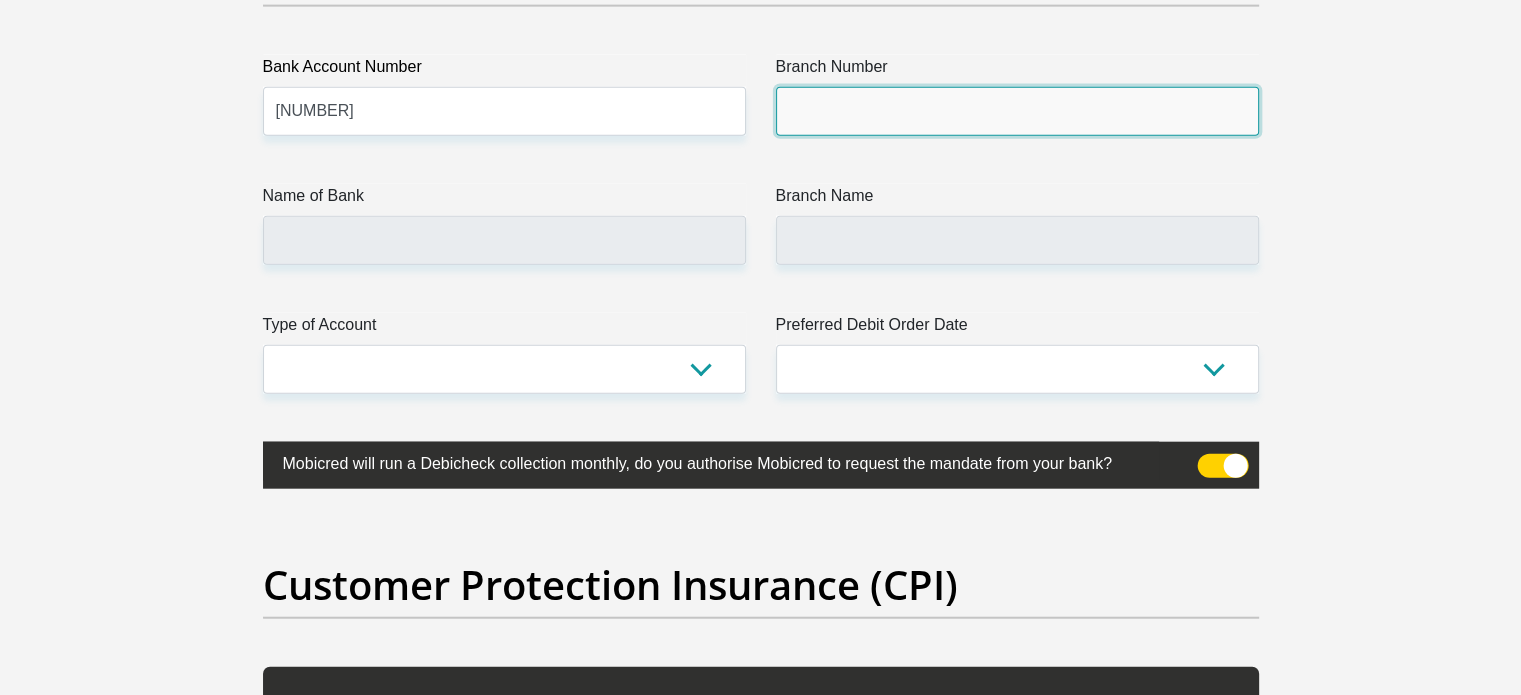 click on "Branch Number" at bounding box center [1017, 111] 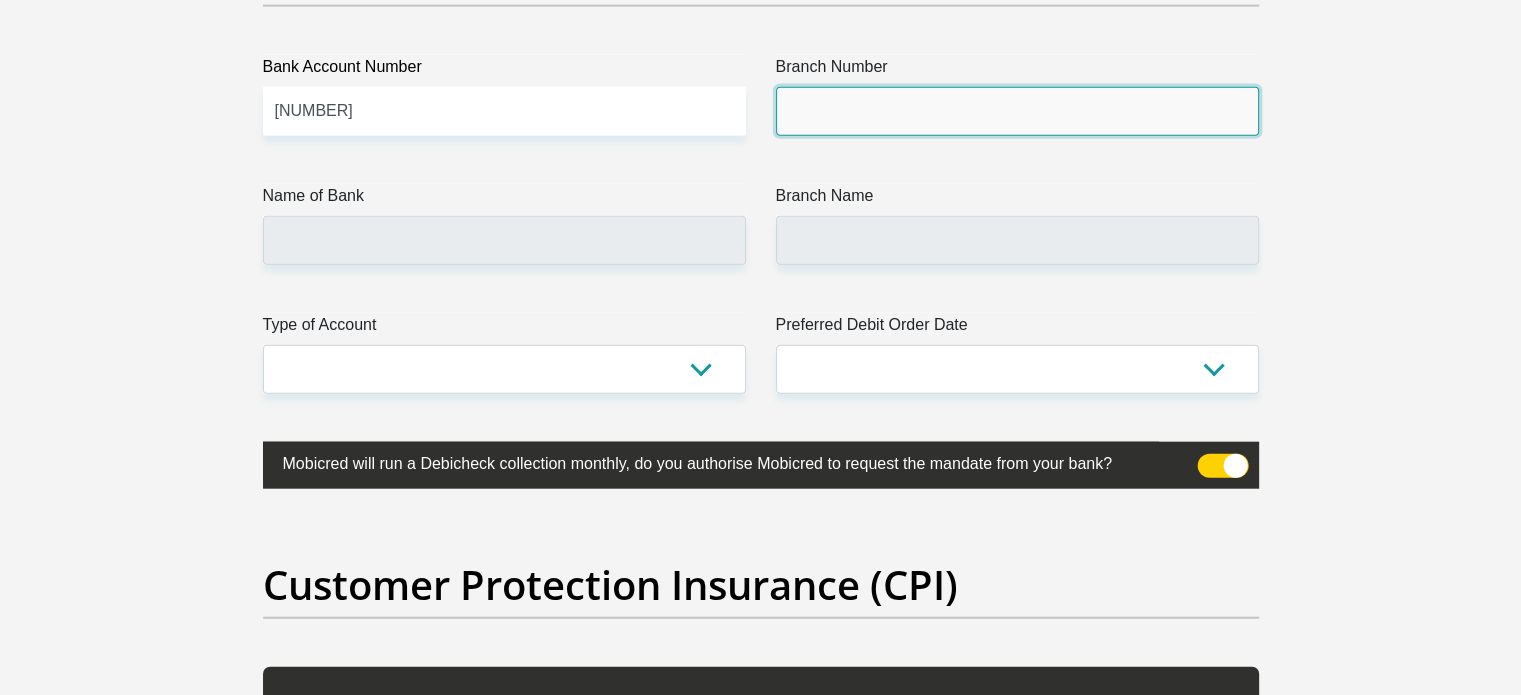 type on "470010" 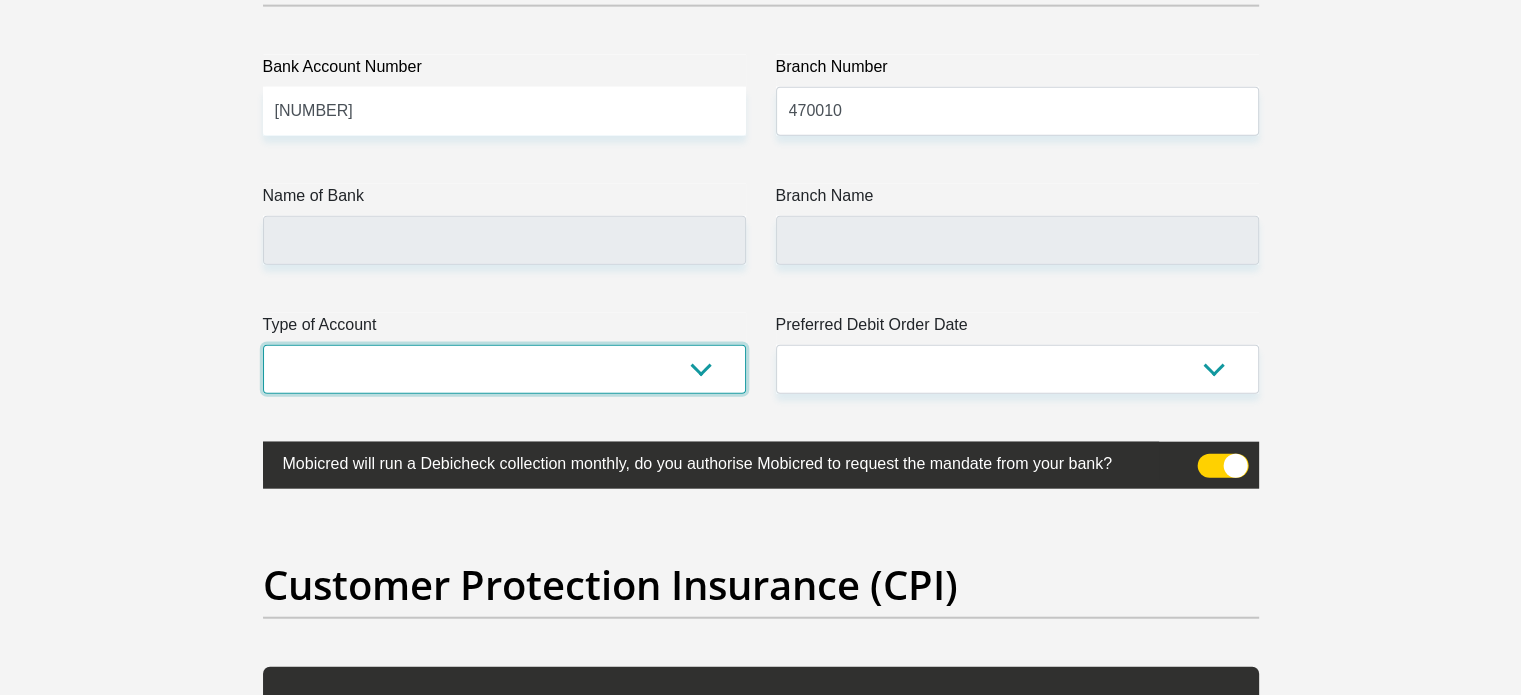 click on "Cheque
Savings" at bounding box center (504, 369) 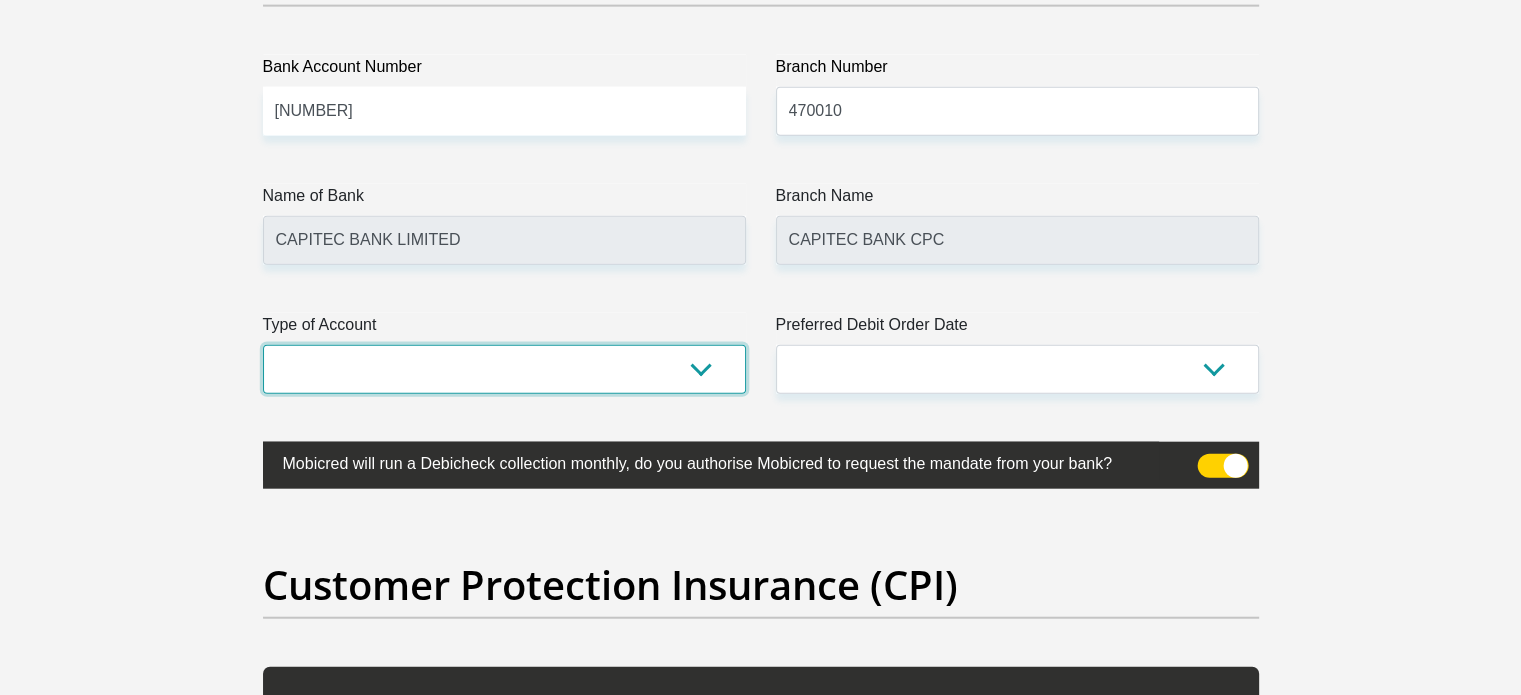 select on "SAV" 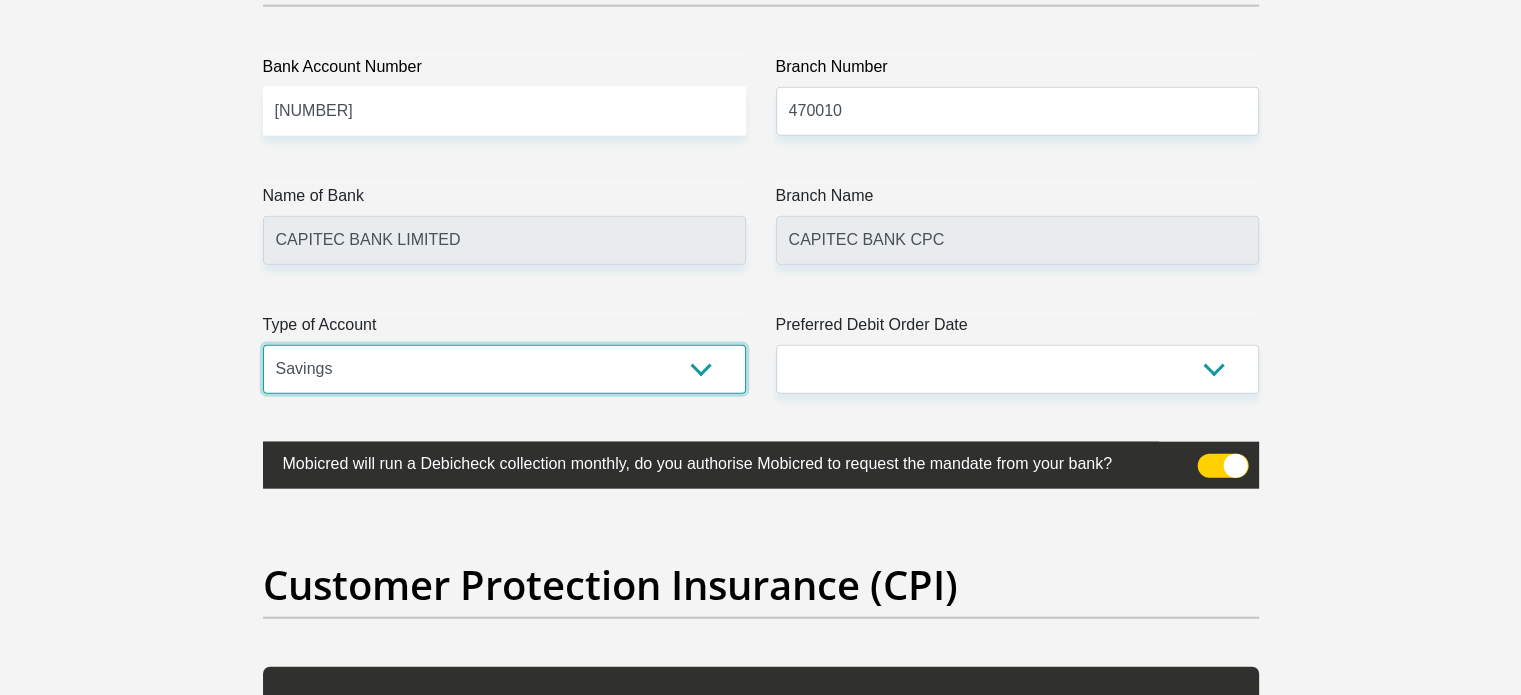 click on "Cheque
Savings" at bounding box center (504, 369) 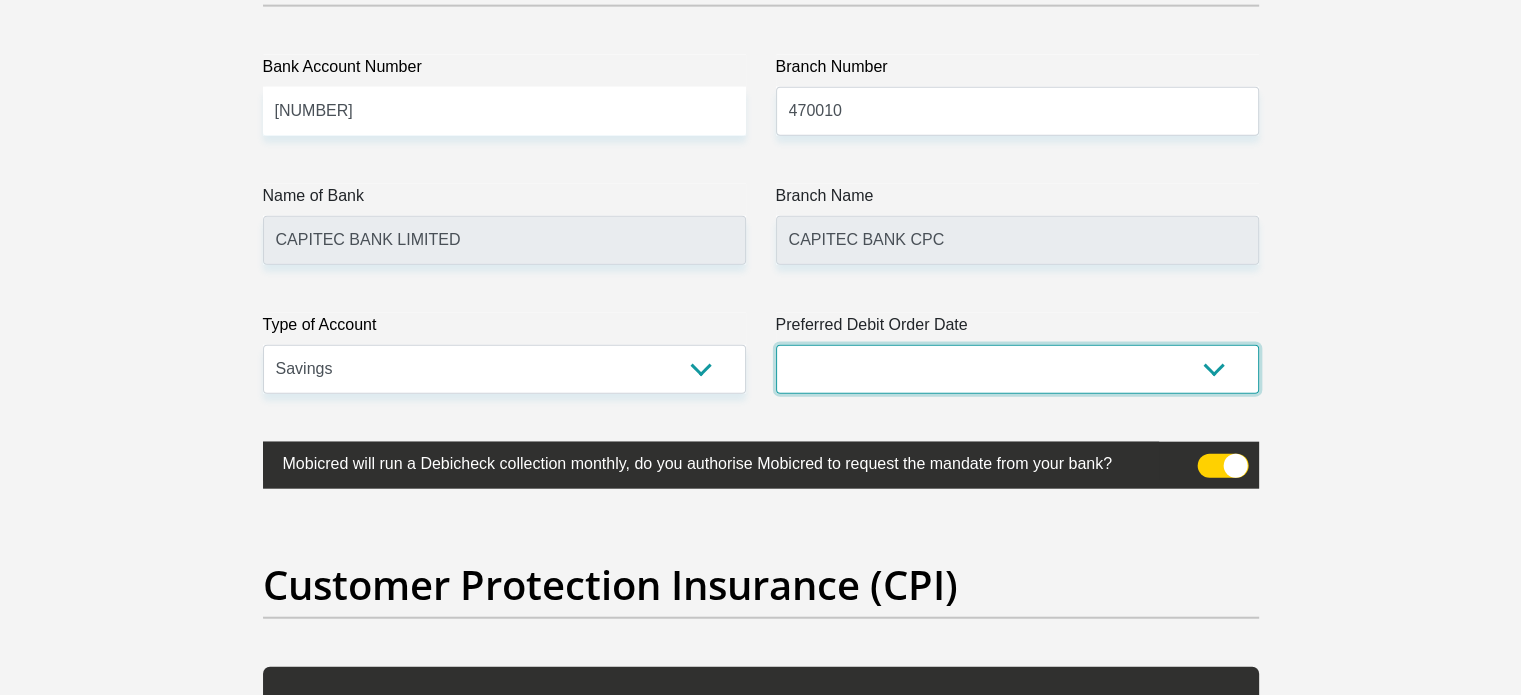 click on "1st
2nd
3rd
4th
5th
7th
18th
19th
20th
21st
22nd
23rd
24th
25th
26th
27th
28th
29th
30th" at bounding box center (1017, 369) 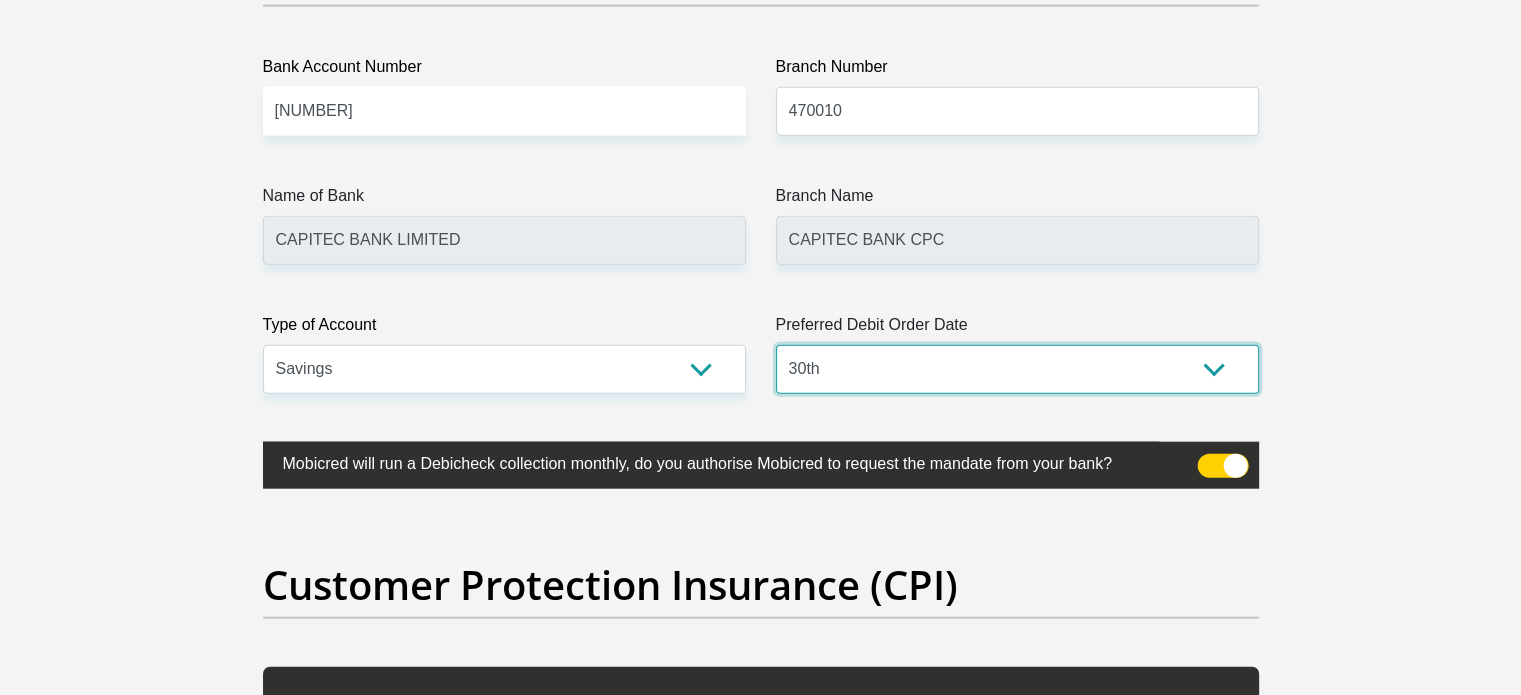 click on "1st
2nd
3rd
4th
5th
7th
18th
19th
20th
21st
22nd
23rd
24th
25th
26th
27th
28th
29th
30th" at bounding box center [1017, 369] 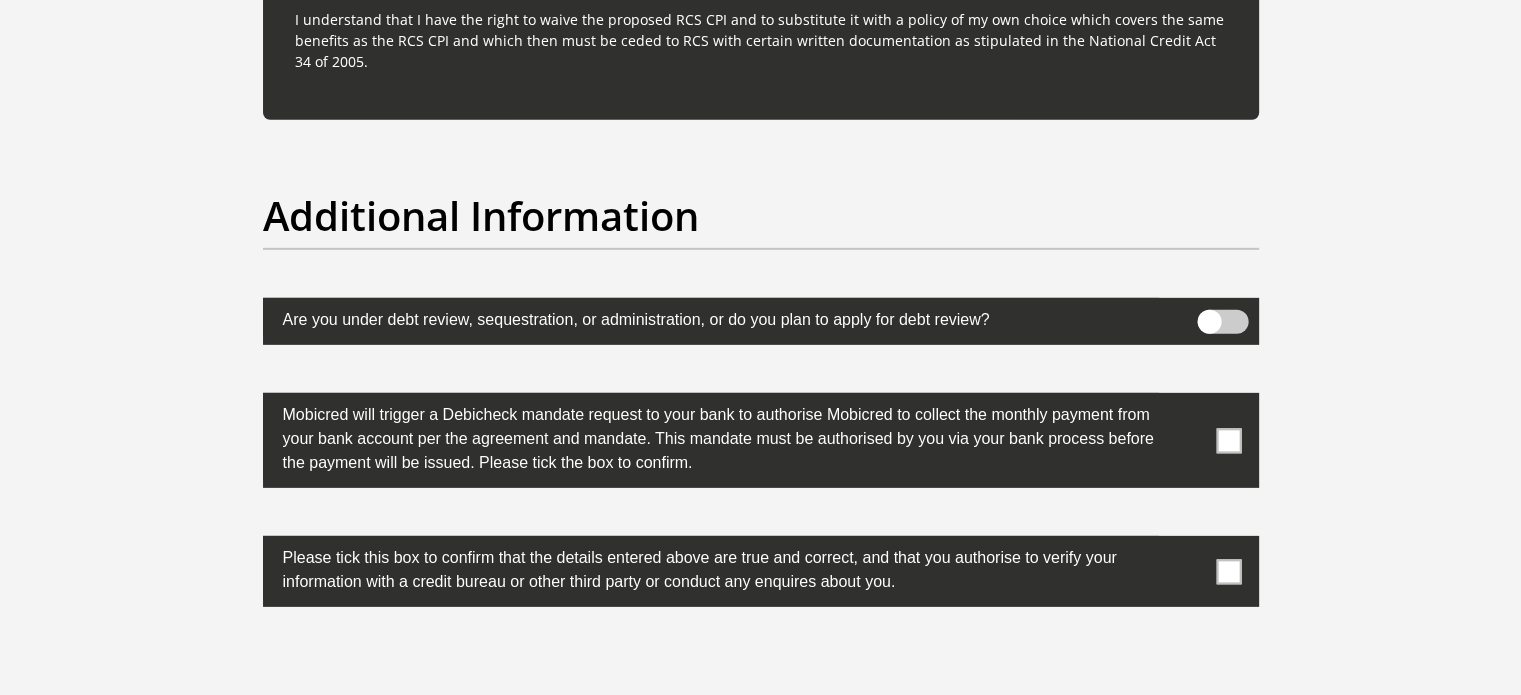 scroll, scrollTop: 6101, scrollLeft: 0, axis: vertical 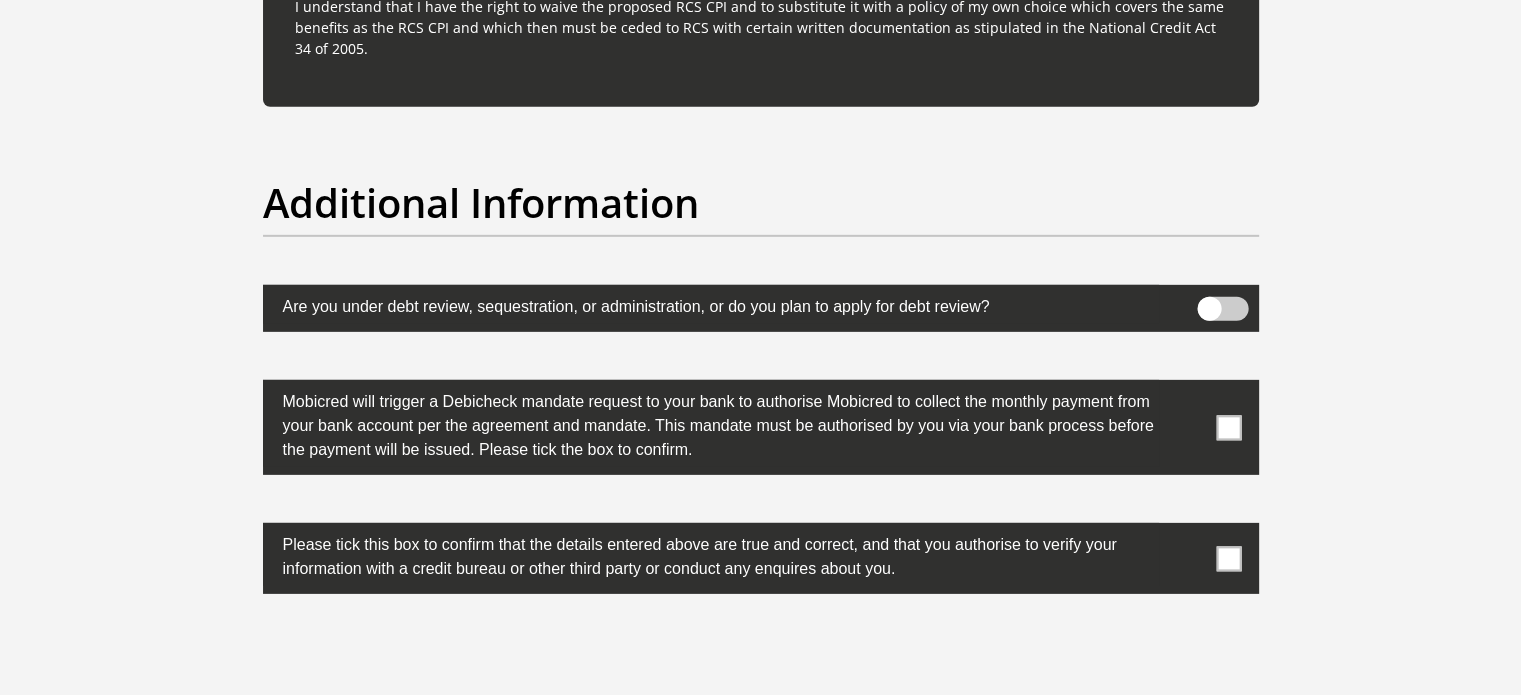 click at bounding box center (1228, 427) 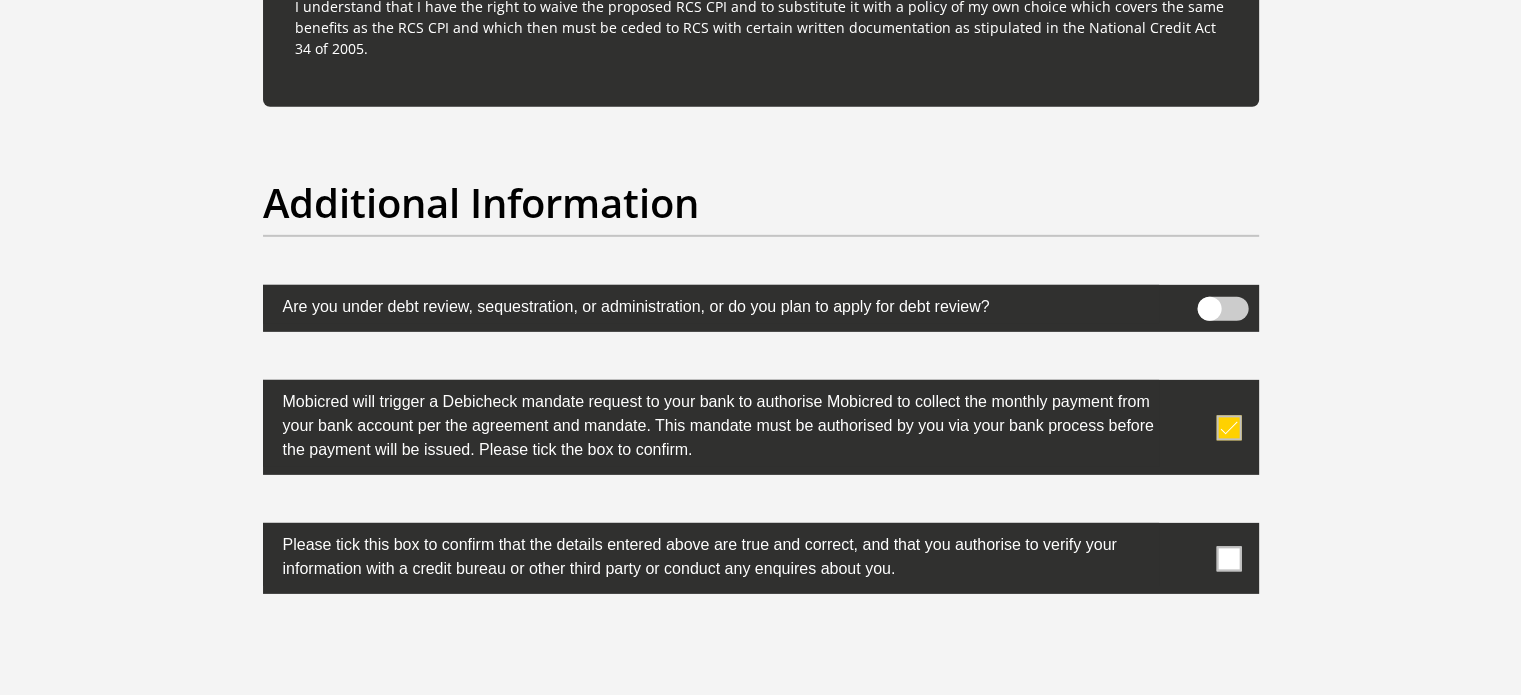 click at bounding box center [1228, 558] 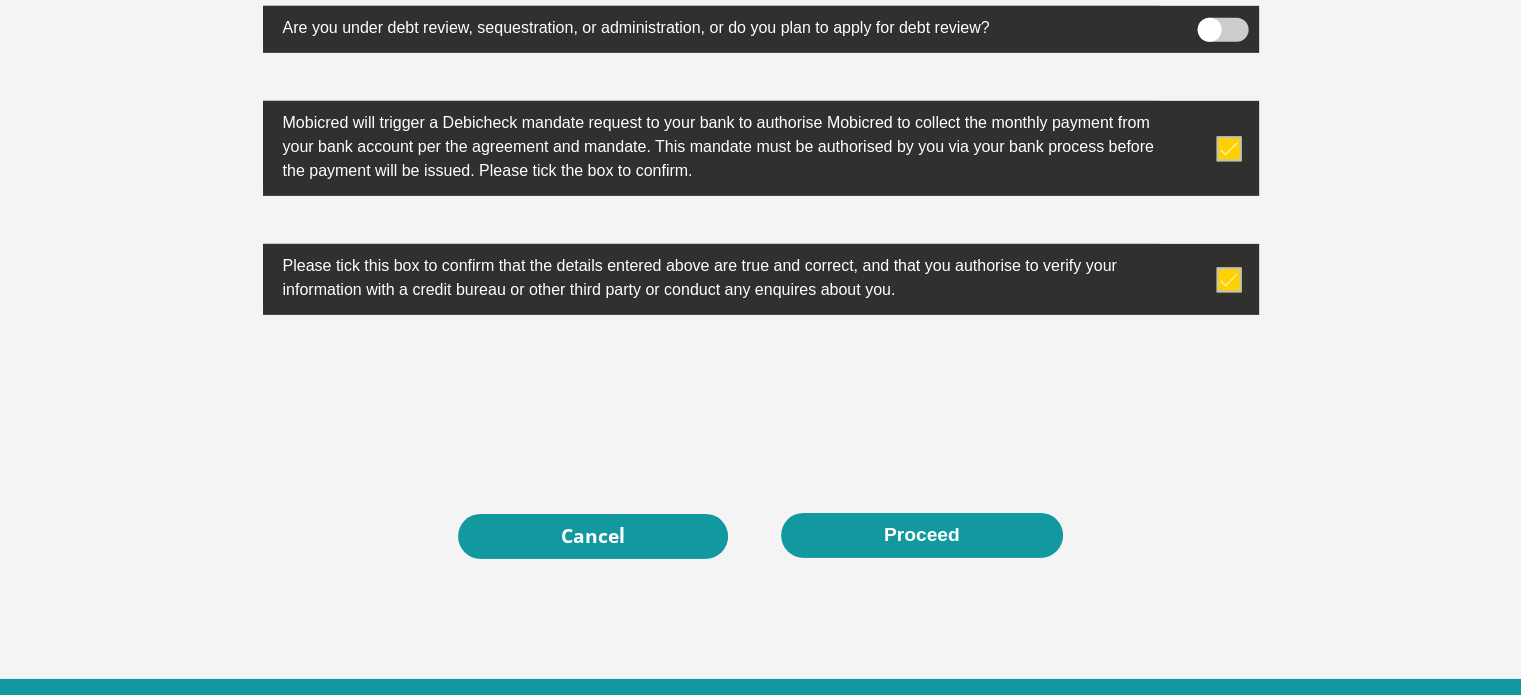 scroll, scrollTop: 6447, scrollLeft: 0, axis: vertical 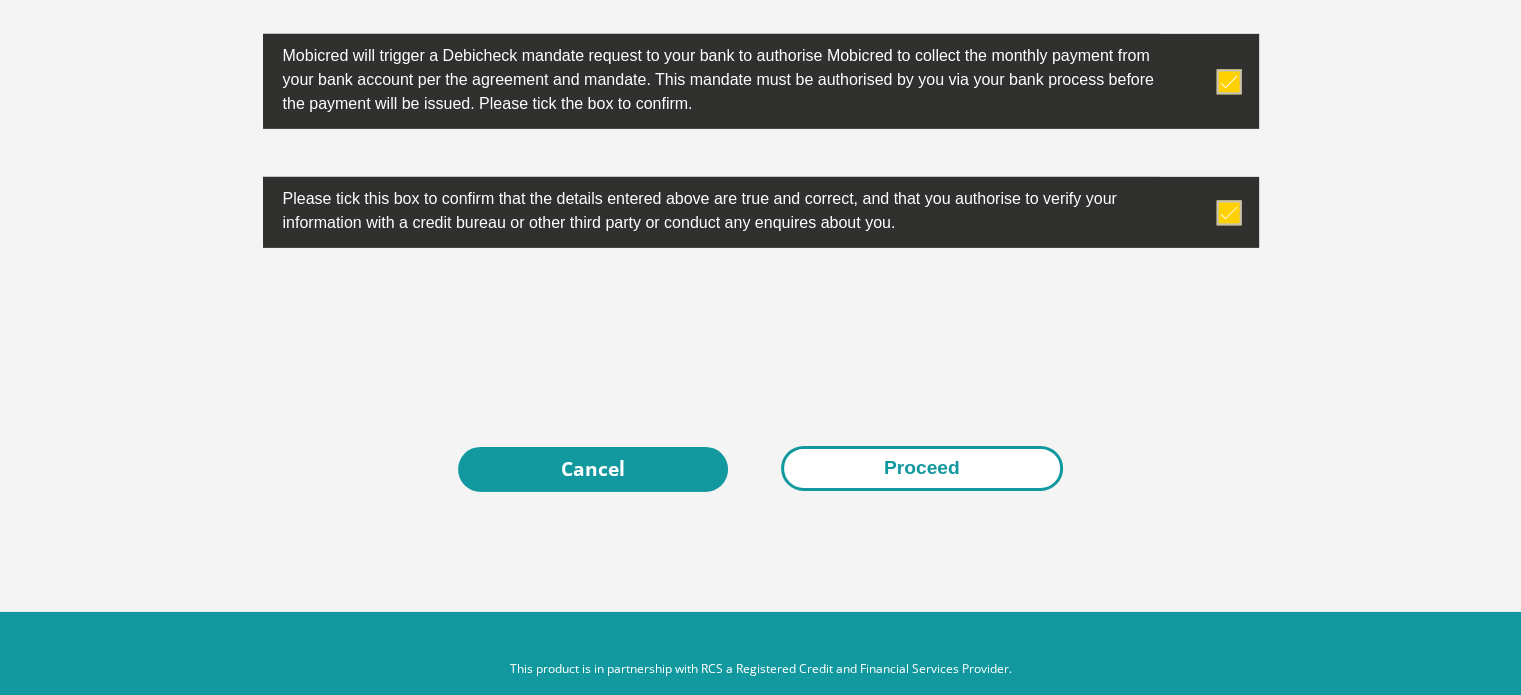 click on "Proceed" at bounding box center [922, 468] 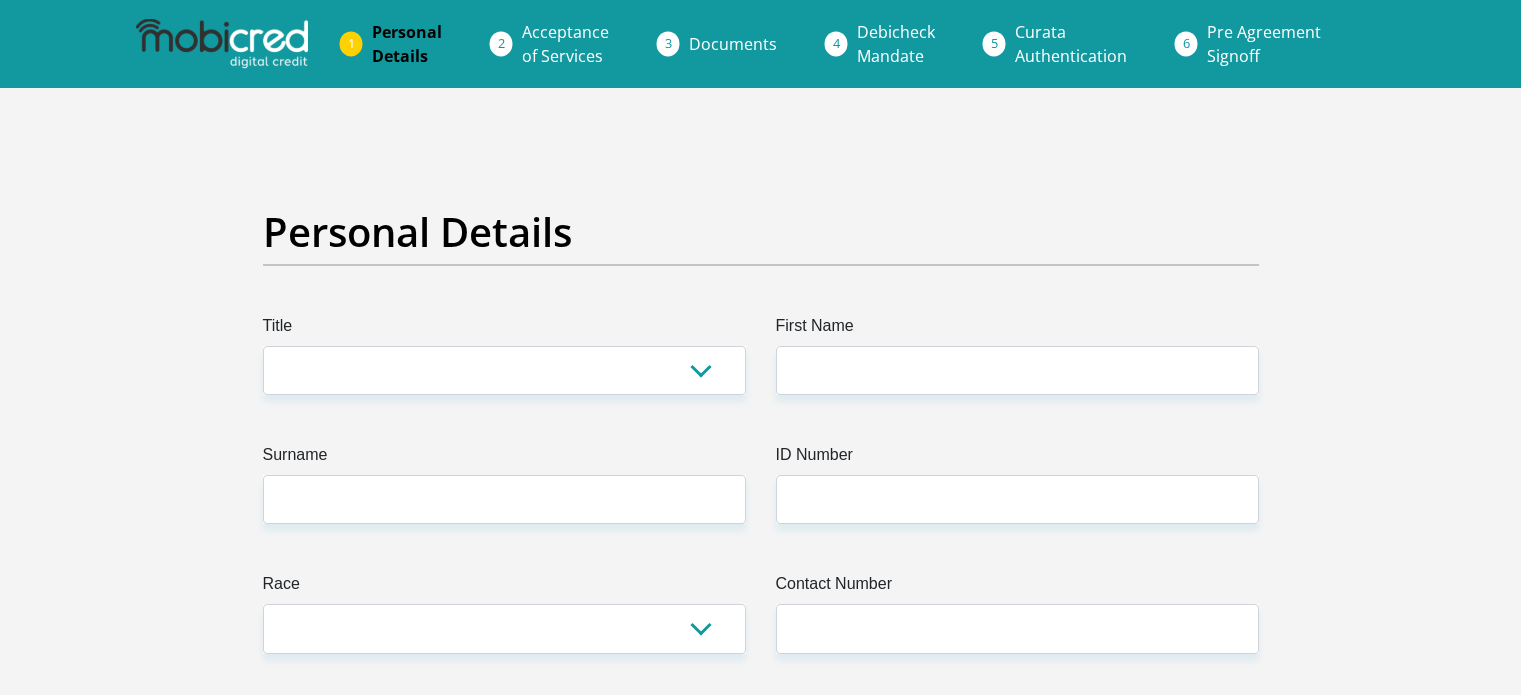 scroll, scrollTop: 0, scrollLeft: 0, axis: both 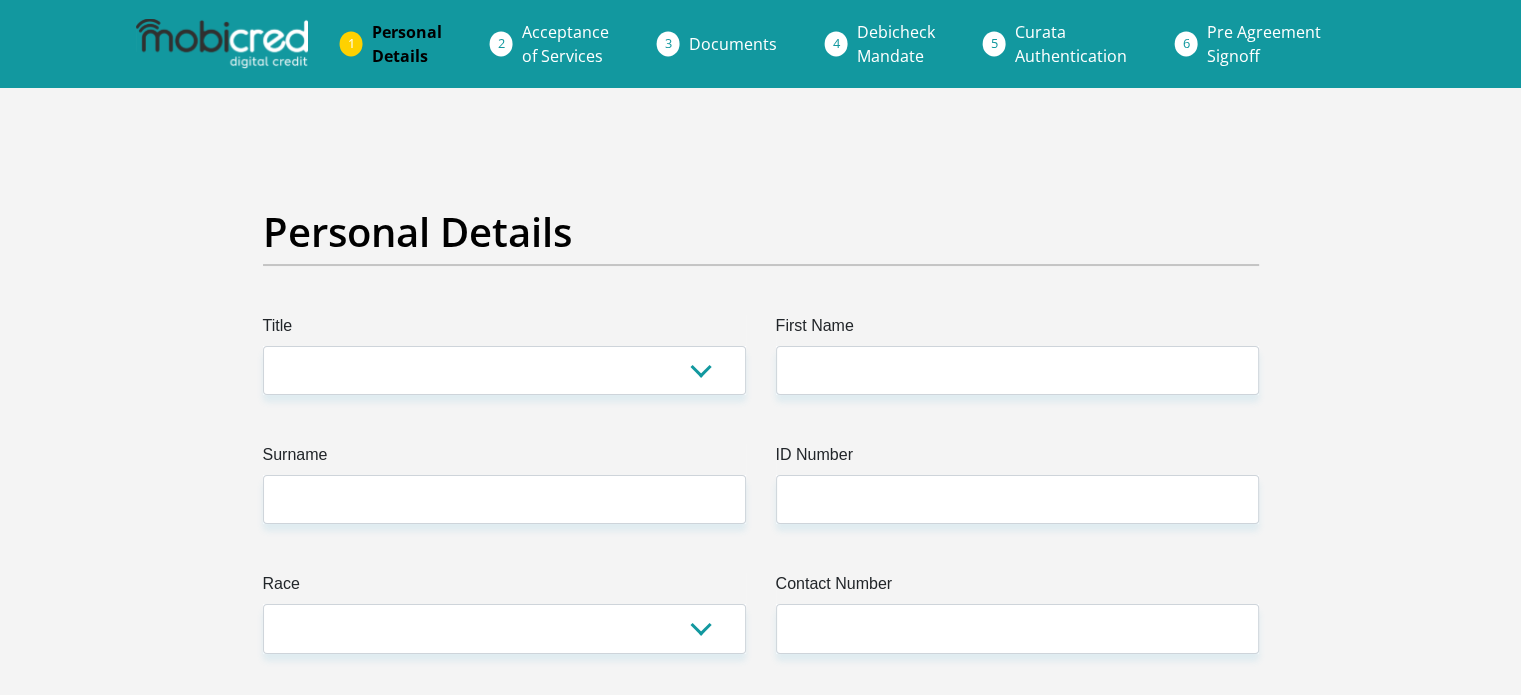 click on "Pre Agreement  Signoff" at bounding box center (1264, 44) 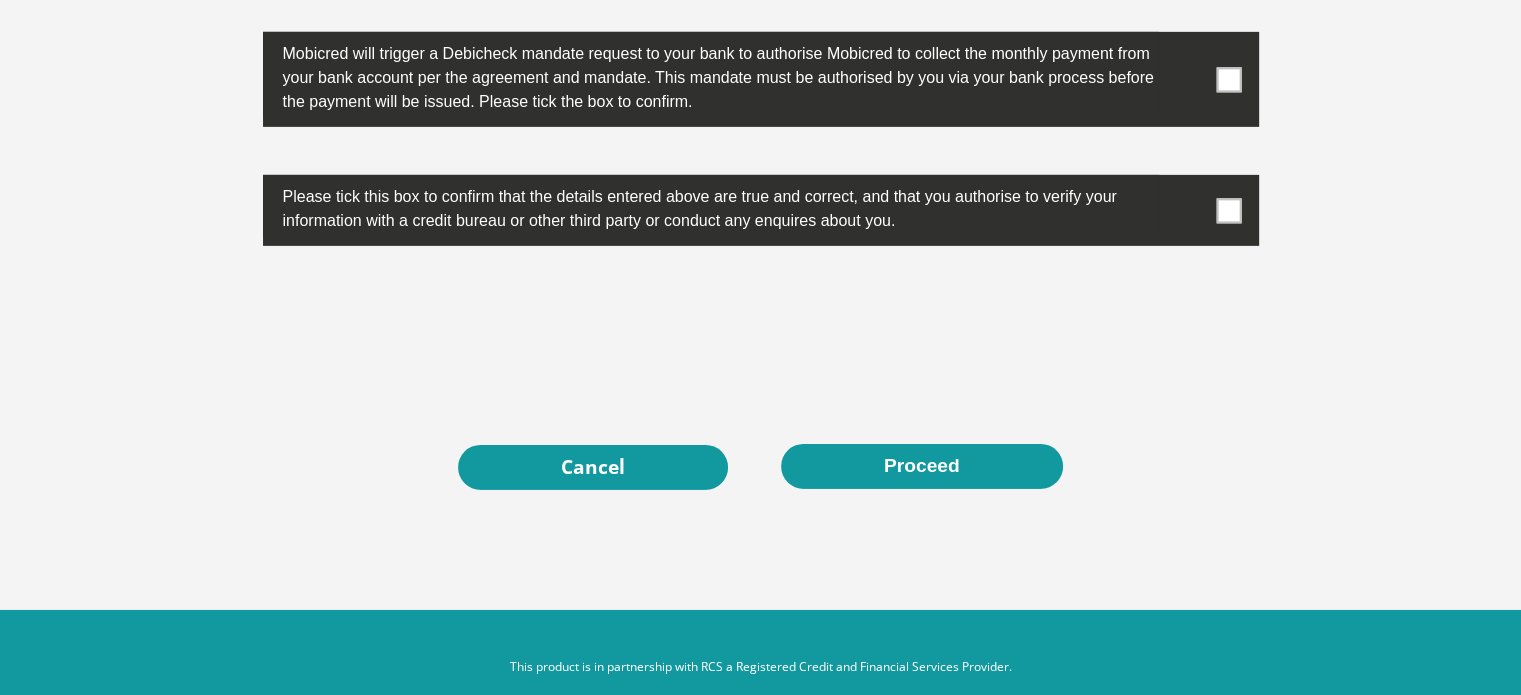 scroll, scrollTop: 6476, scrollLeft: 0, axis: vertical 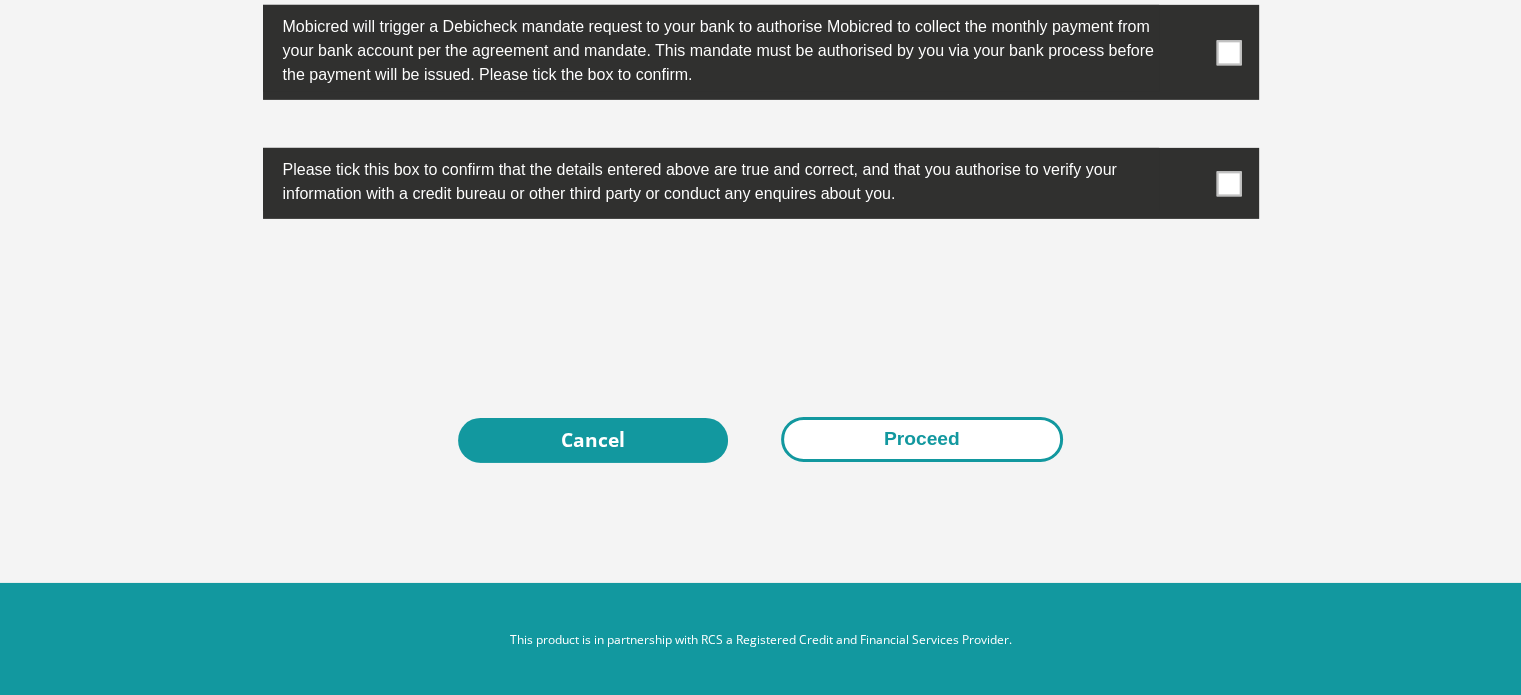 click on "Proceed" at bounding box center [922, 439] 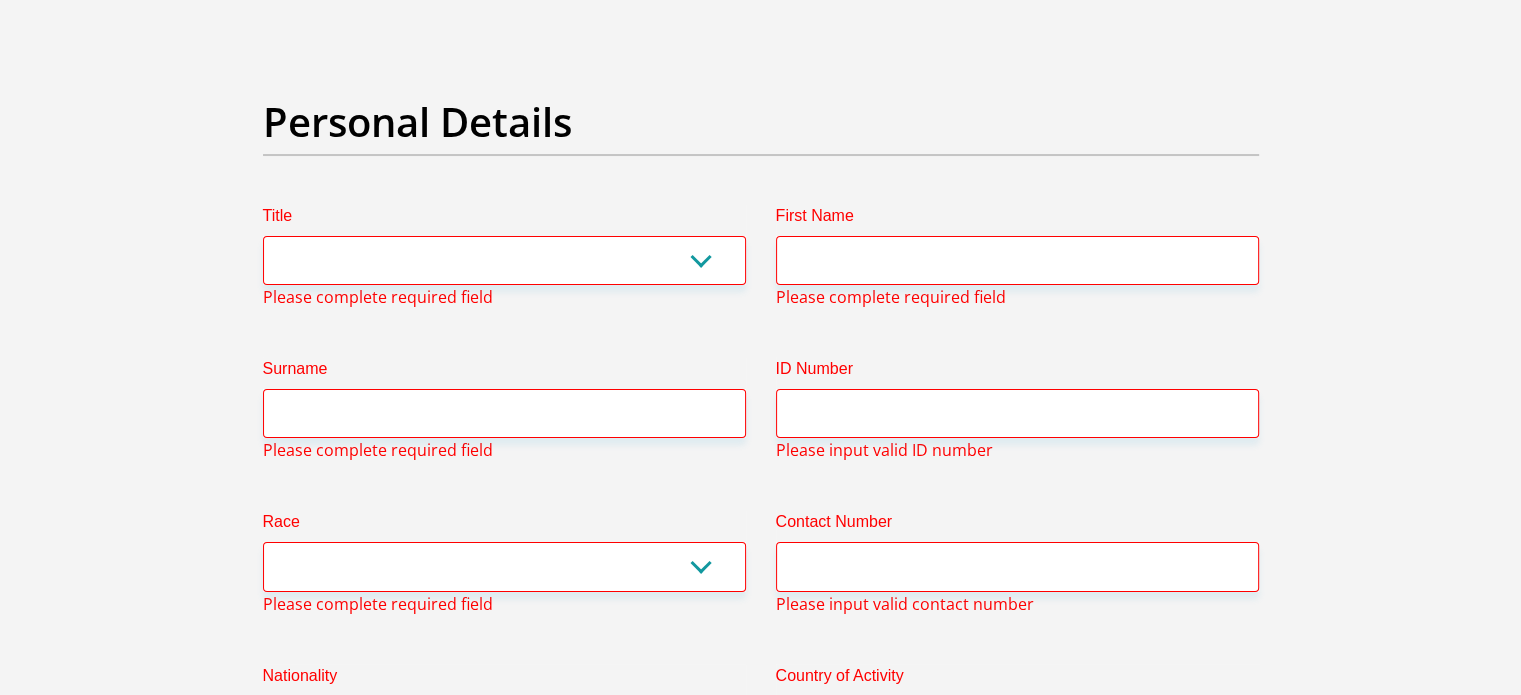 scroll, scrollTop: 94, scrollLeft: 0, axis: vertical 